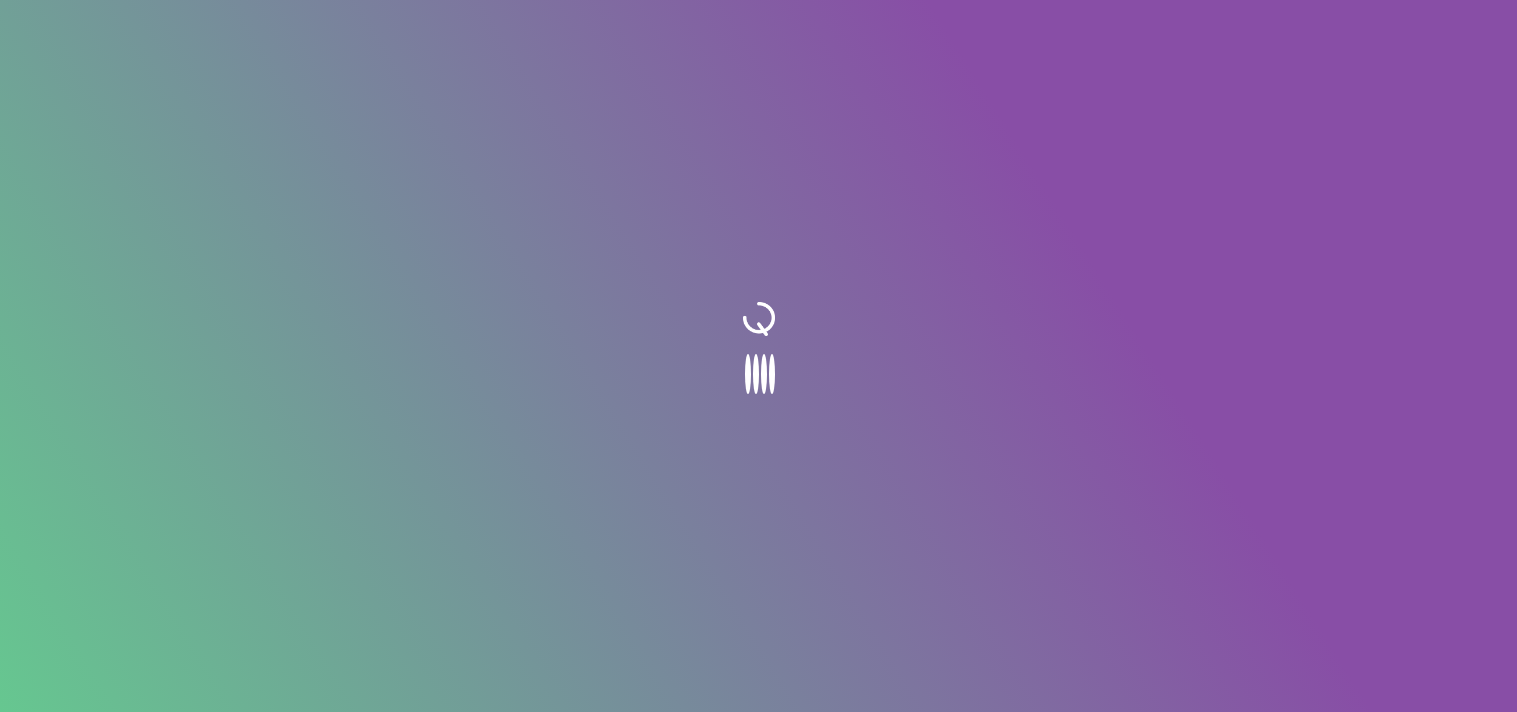 scroll, scrollTop: 0, scrollLeft: 0, axis: both 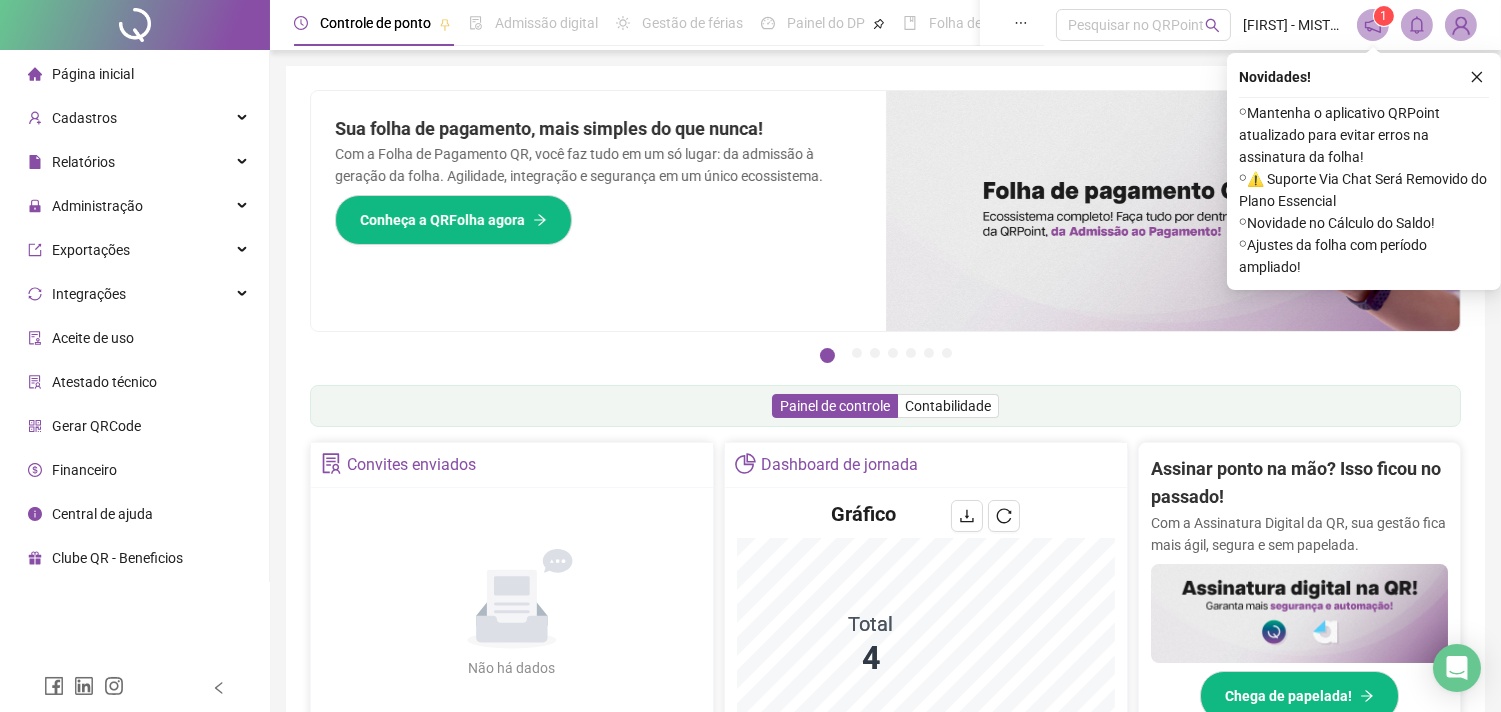 click at bounding box center (1477, 77) 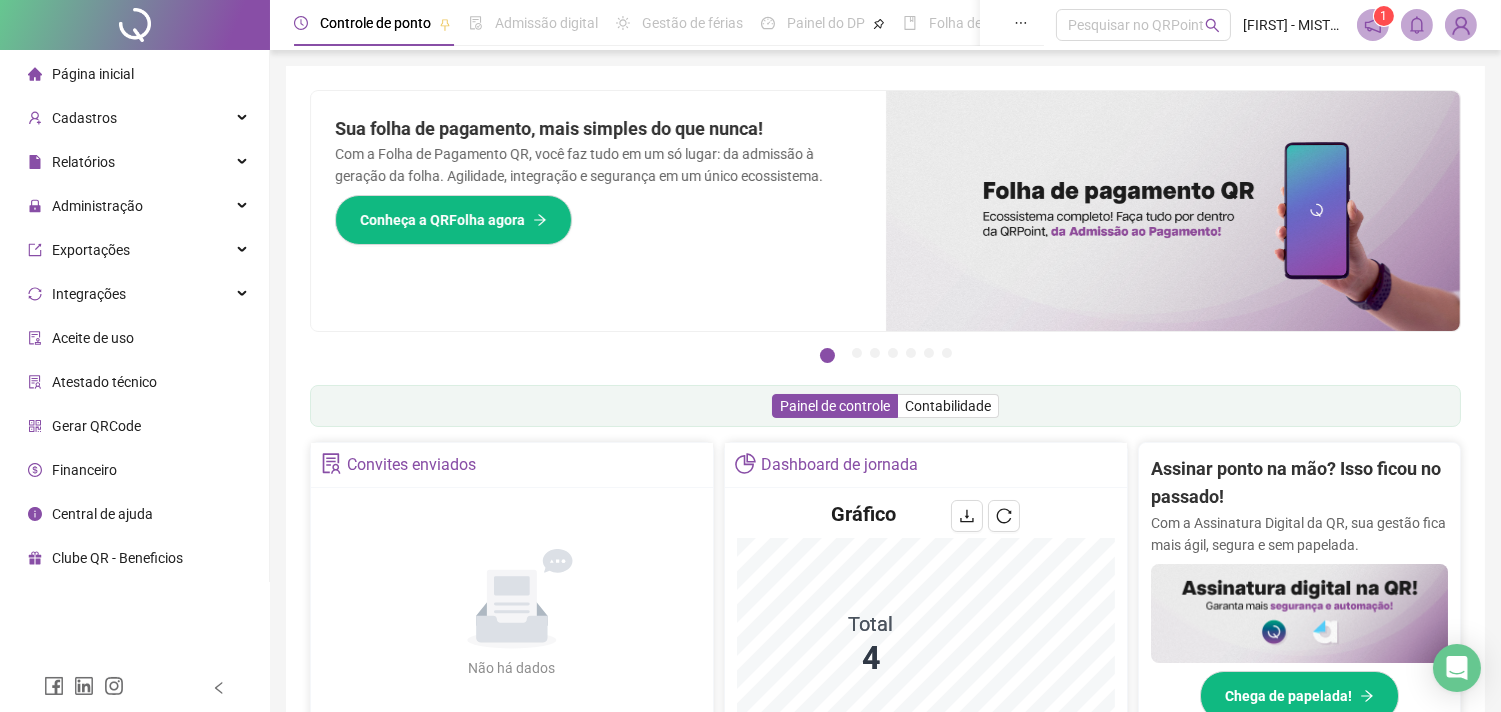 click on "Pague o QRPoint com Cartão de Crédito Sua assinatura: mais segurança, prática e sem preocupações com boletos! Saiba mais Sua folha de pagamento, mais simples do que nunca! Com a Folha de Pagamento QR, você faz tudo em um só lugar: da admissão à geração da folha. Agilidade, integração e segurança em um único ecossistema. Conheça a QRFolha agora 🔍 Precisa de Ajuda? Conte com o Suporte da QRPoint! Encontre respostas rápidas e eficientes em nosso Guia Prático de Suporte. Acesse agora e descubra todos os nossos canais de atendimento! 🚀 Saiba Mais Automatize seu DP e ganhe mais tempo! 🚀 Agende uma demonstração agora e veja como simplificamos admissão, ponto, férias e holerites em um só lugar! Agendar Demonstração Agora Apoie seus colaboradores sem custo! Dinheiro na conta sem complicação. Solicite Mais Informações Seus Colaboradores Precisam de Apoio Financeiro? Ofereça empréstimo consignado e antecipação salarial com o QRPoint Crédito. Saiba mais Saiba mais Saiba Mais 1" at bounding box center [885, 641] 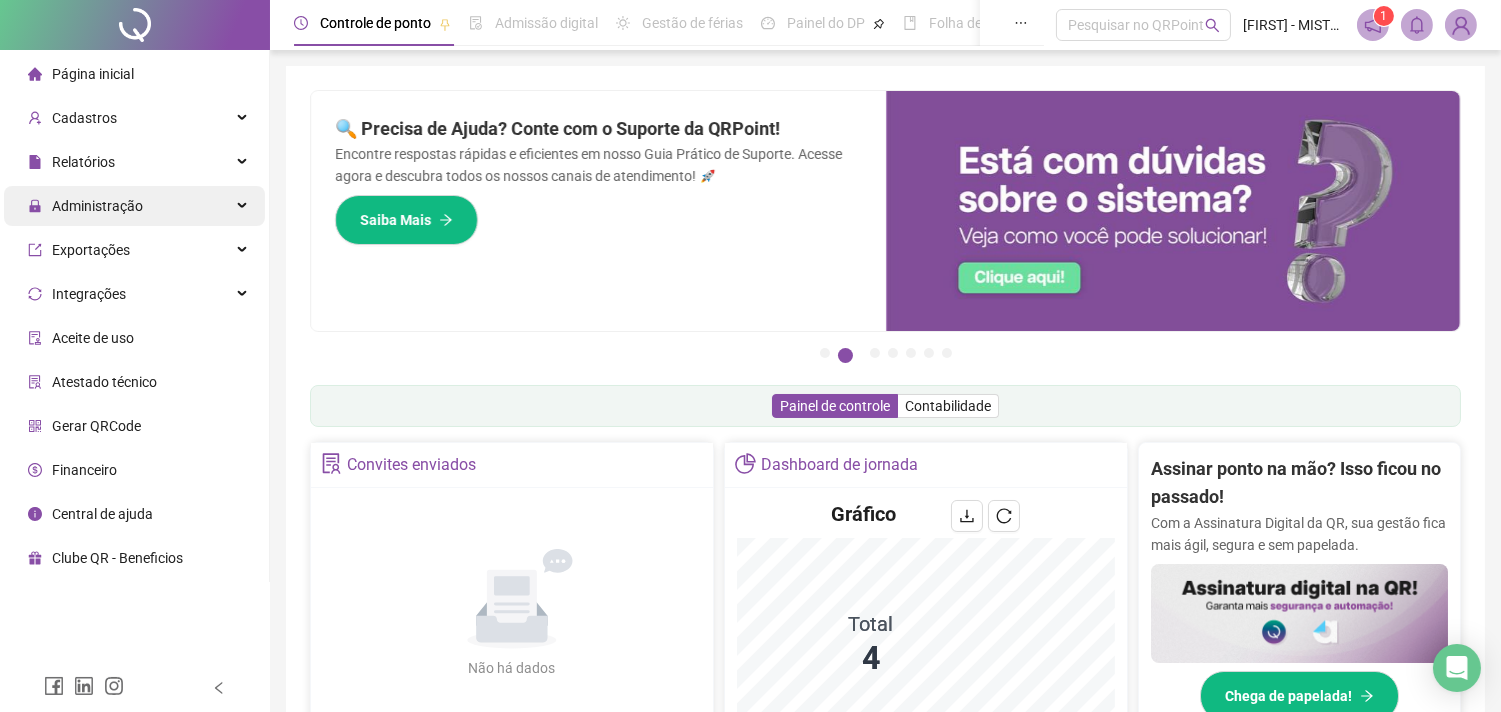 click on "Administração" at bounding box center [97, 206] 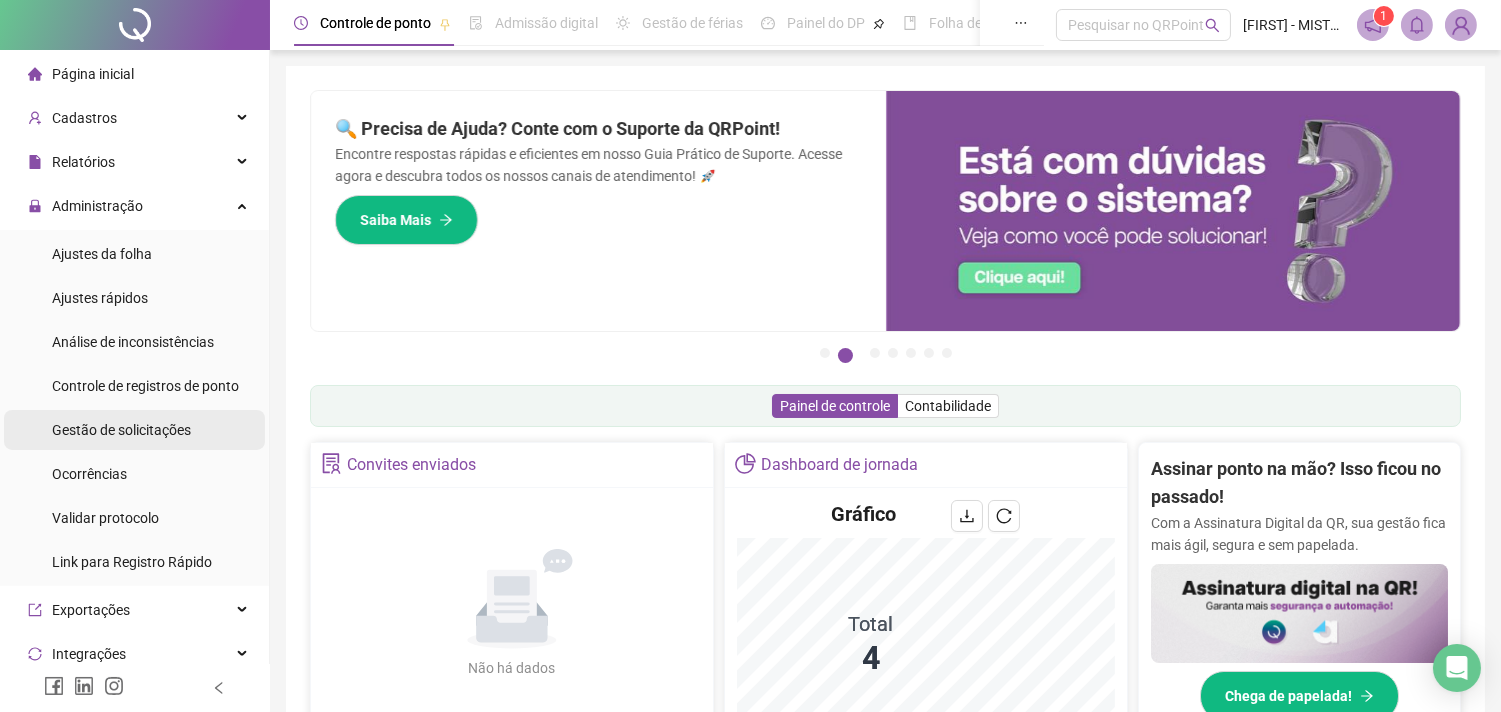 click on "Gestão de solicitações" at bounding box center (121, 430) 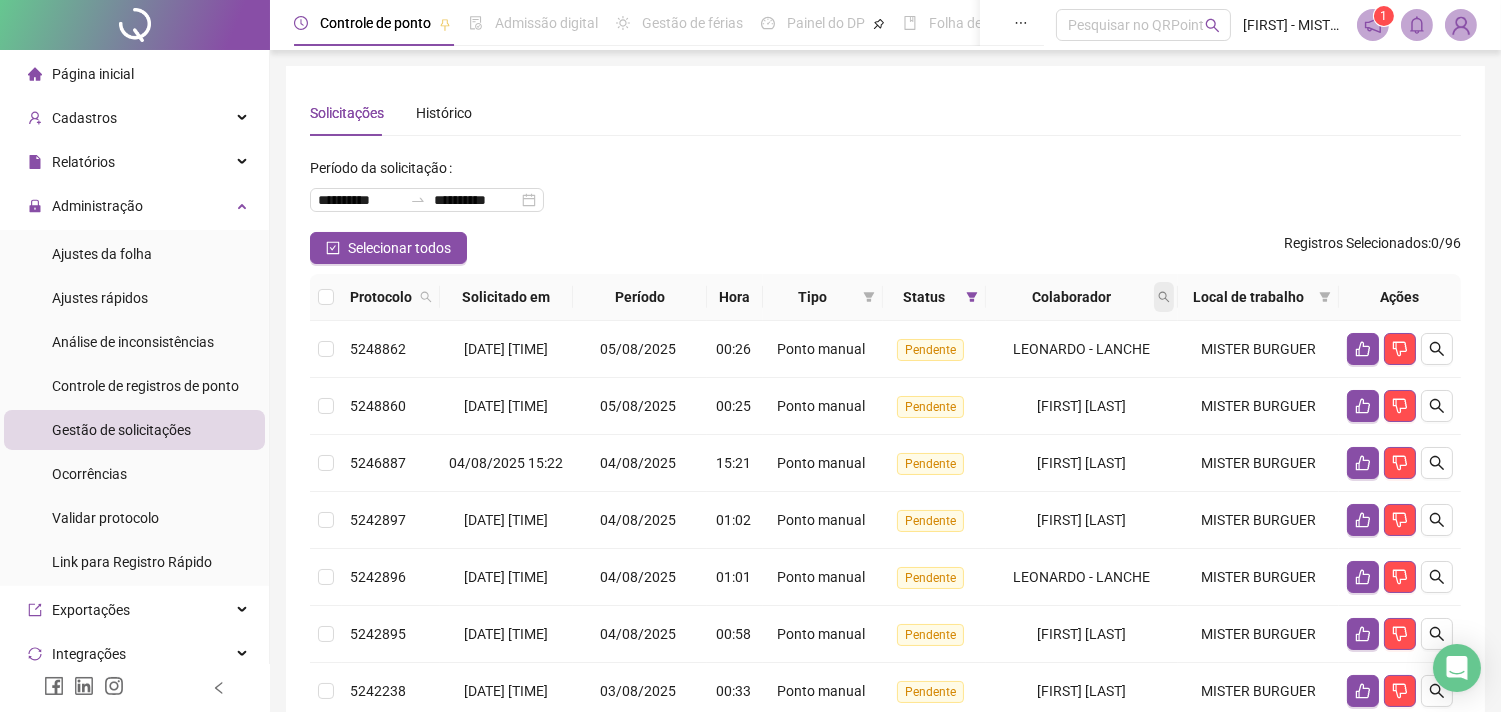 click at bounding box center [1164, 297] 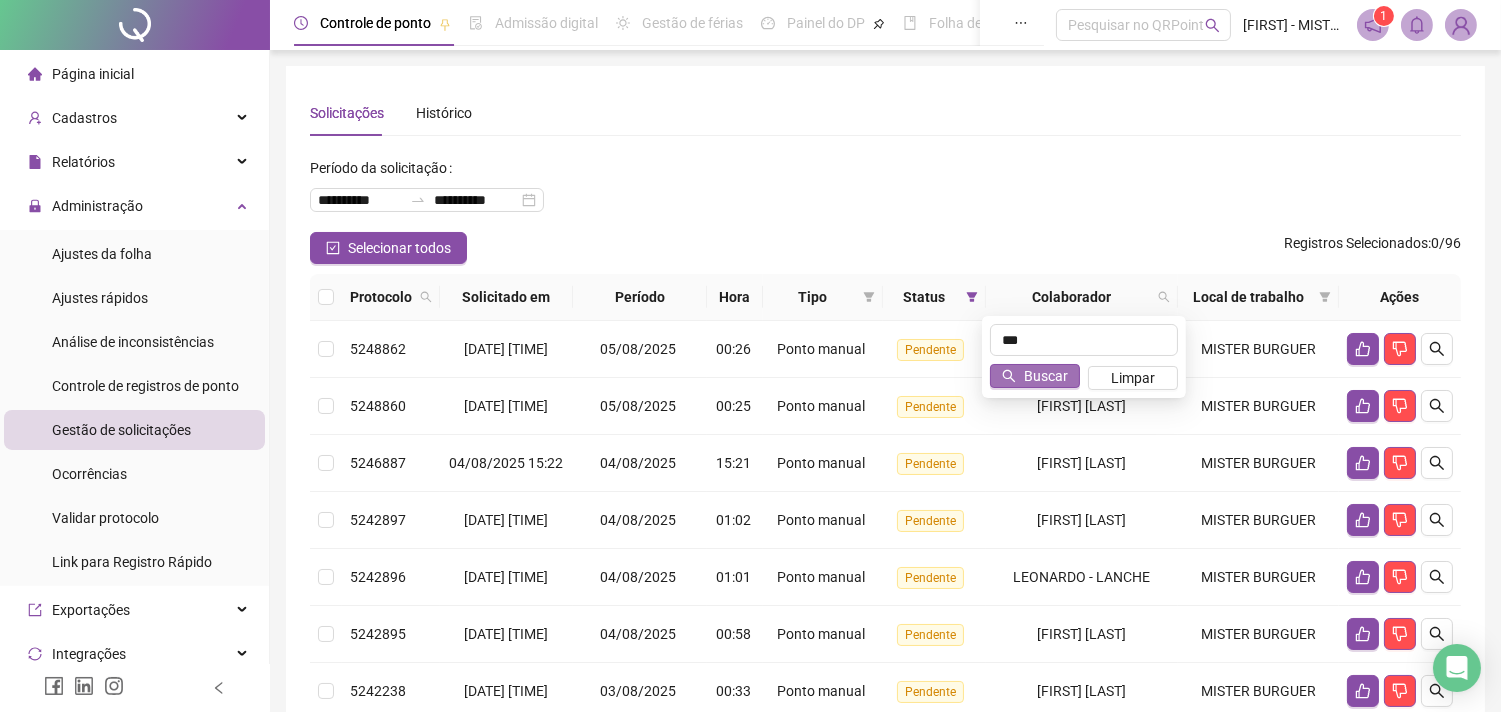 click on "Buscar" at bounding box center (1046, 376) 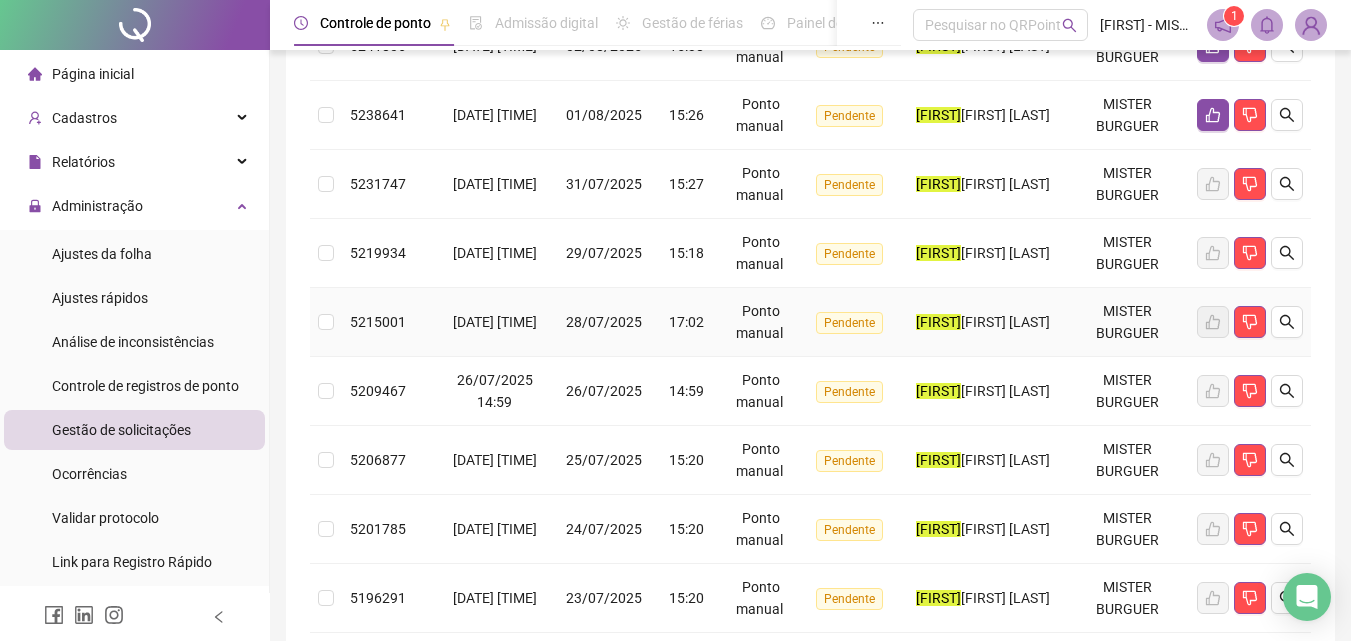 scroll, scrollTop: 0, scrollLeft: 0, axis: both 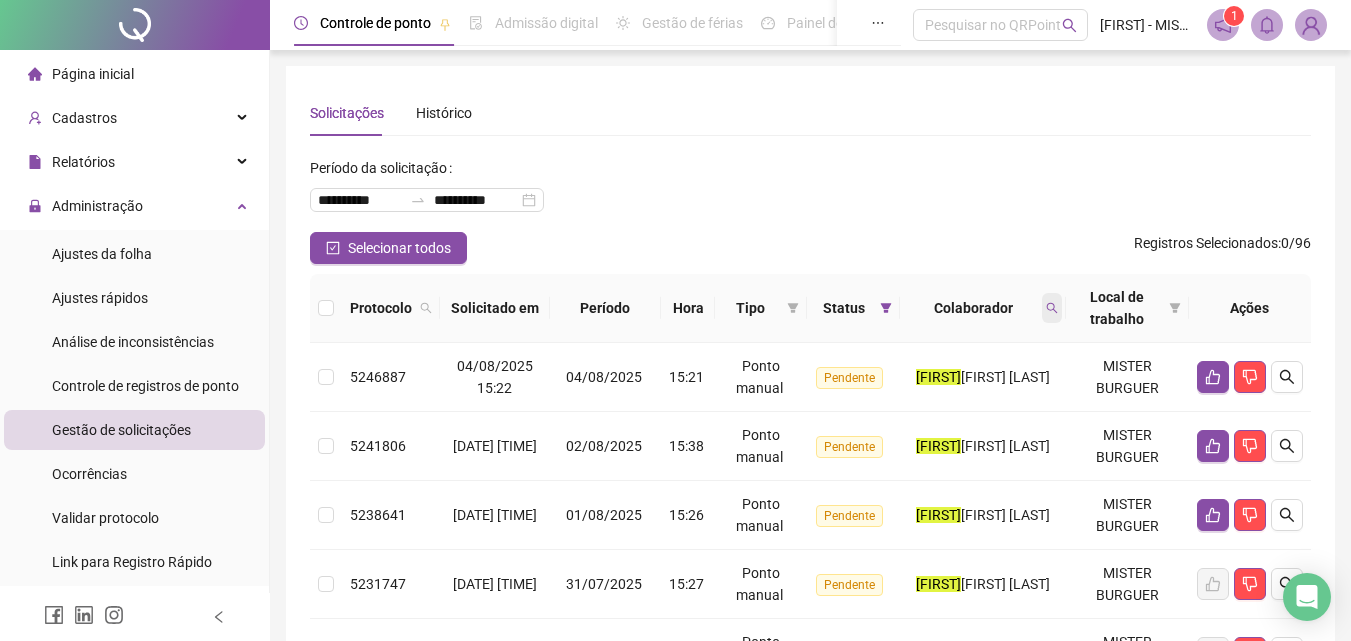 click 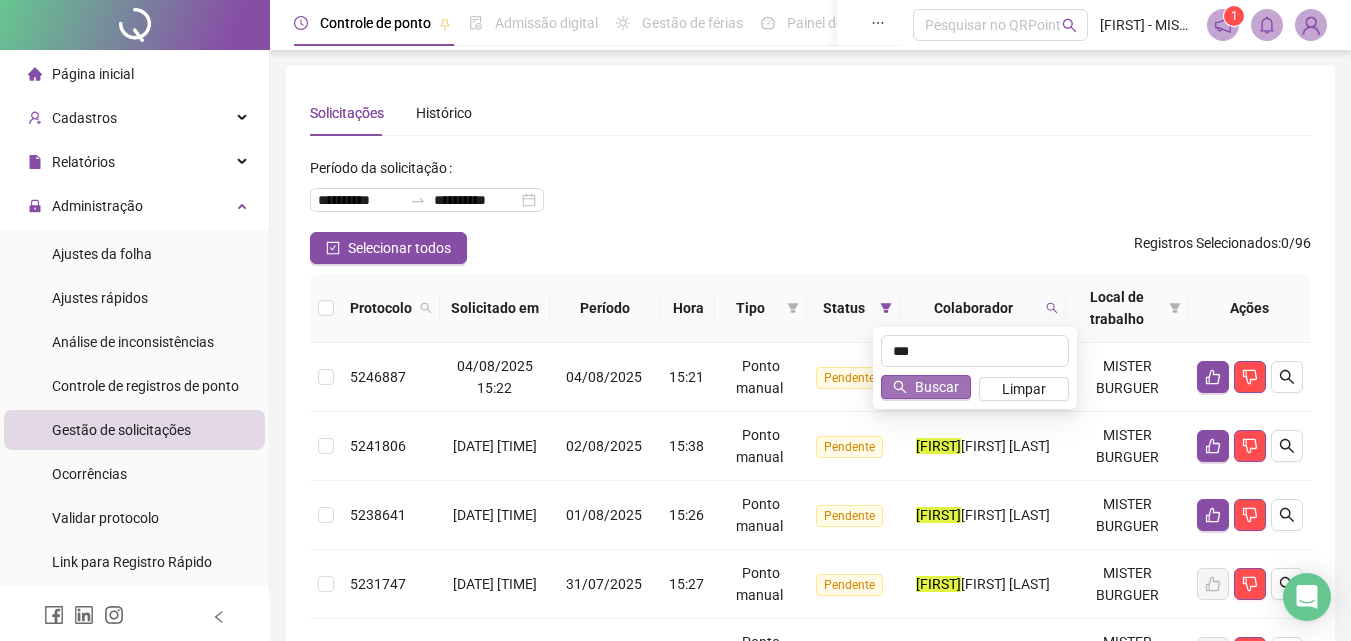 click on "Buscar" at bounding box center [926, 387] 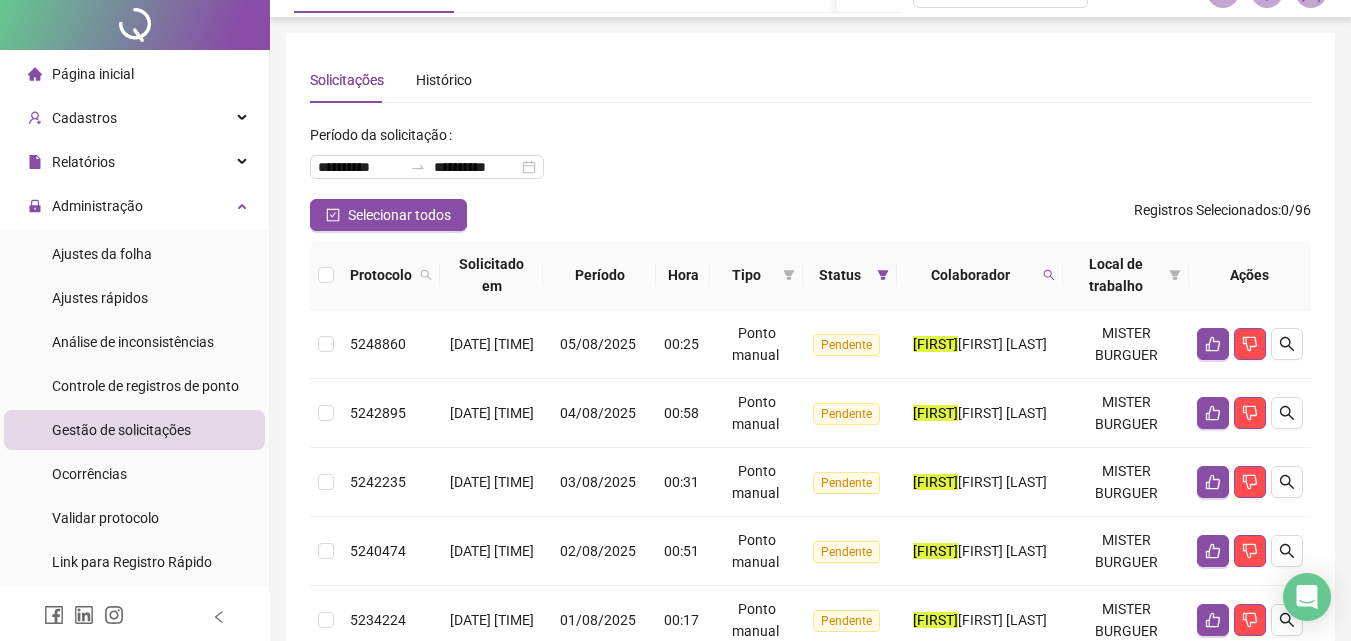 scroll, scrollTop: 0, scrollLeft: 0, axis: both 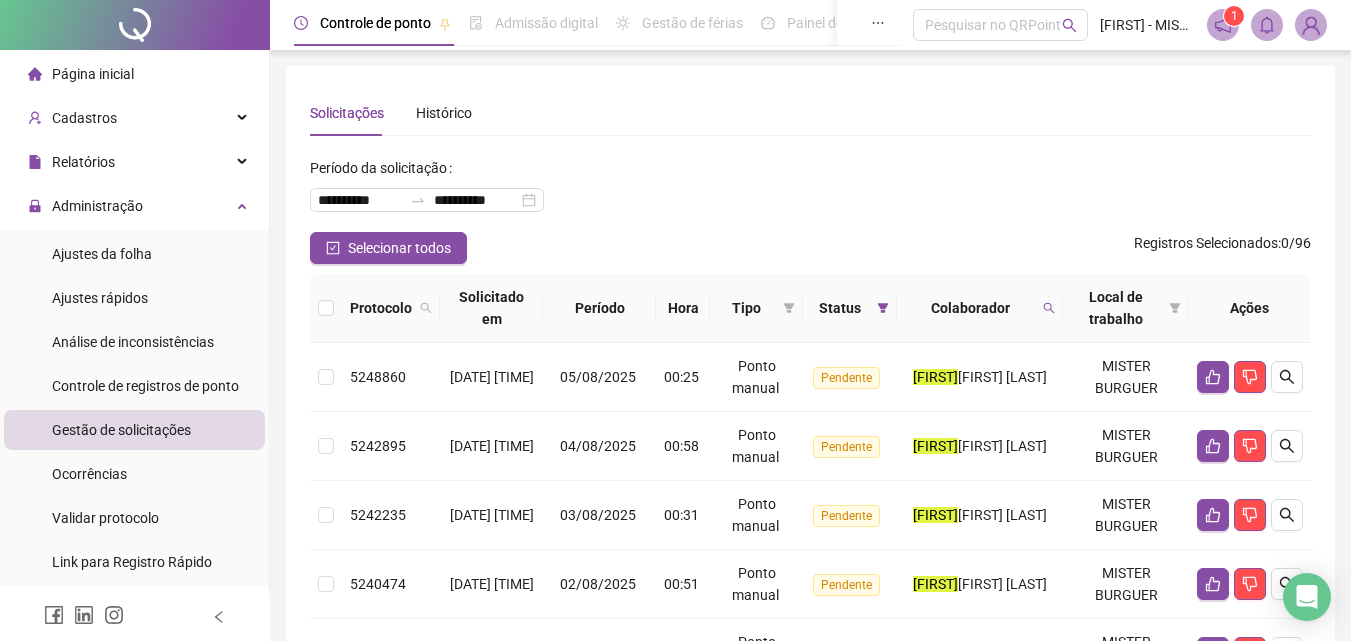 click on "Colaborador" at bounding box center [970, 308] 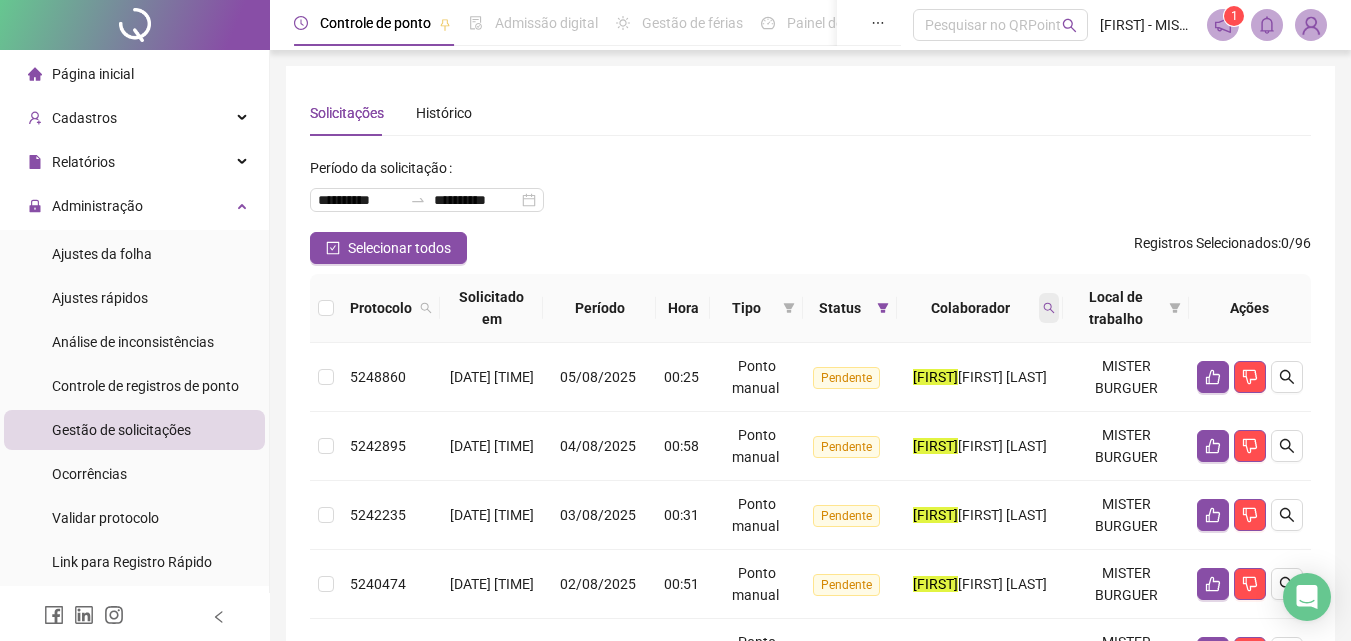 click 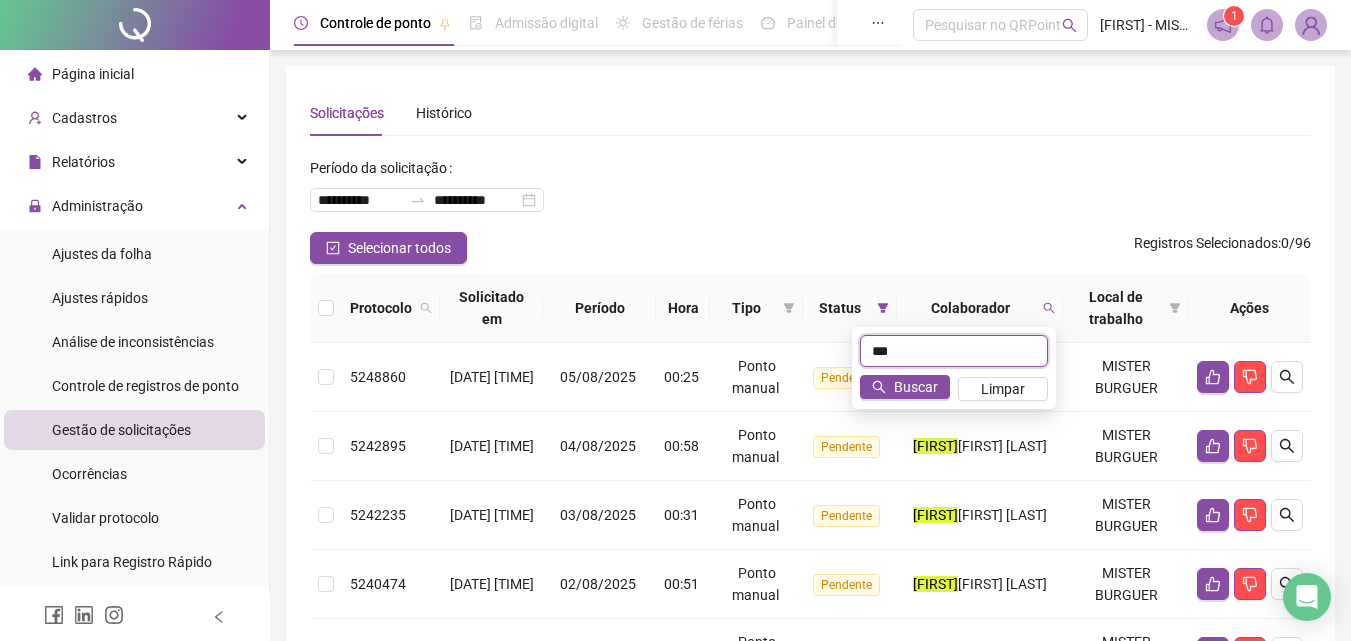 type on "***" 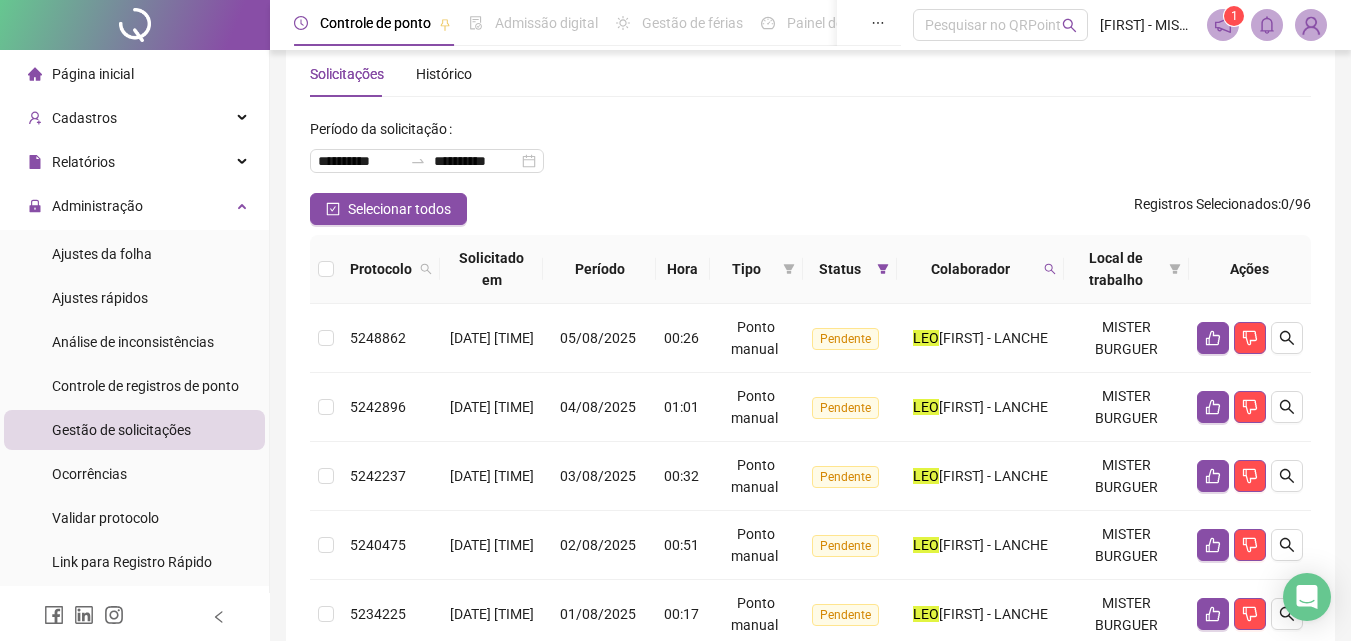 scroll, scrollTop: 0, scrollLeft: 0, axis: both 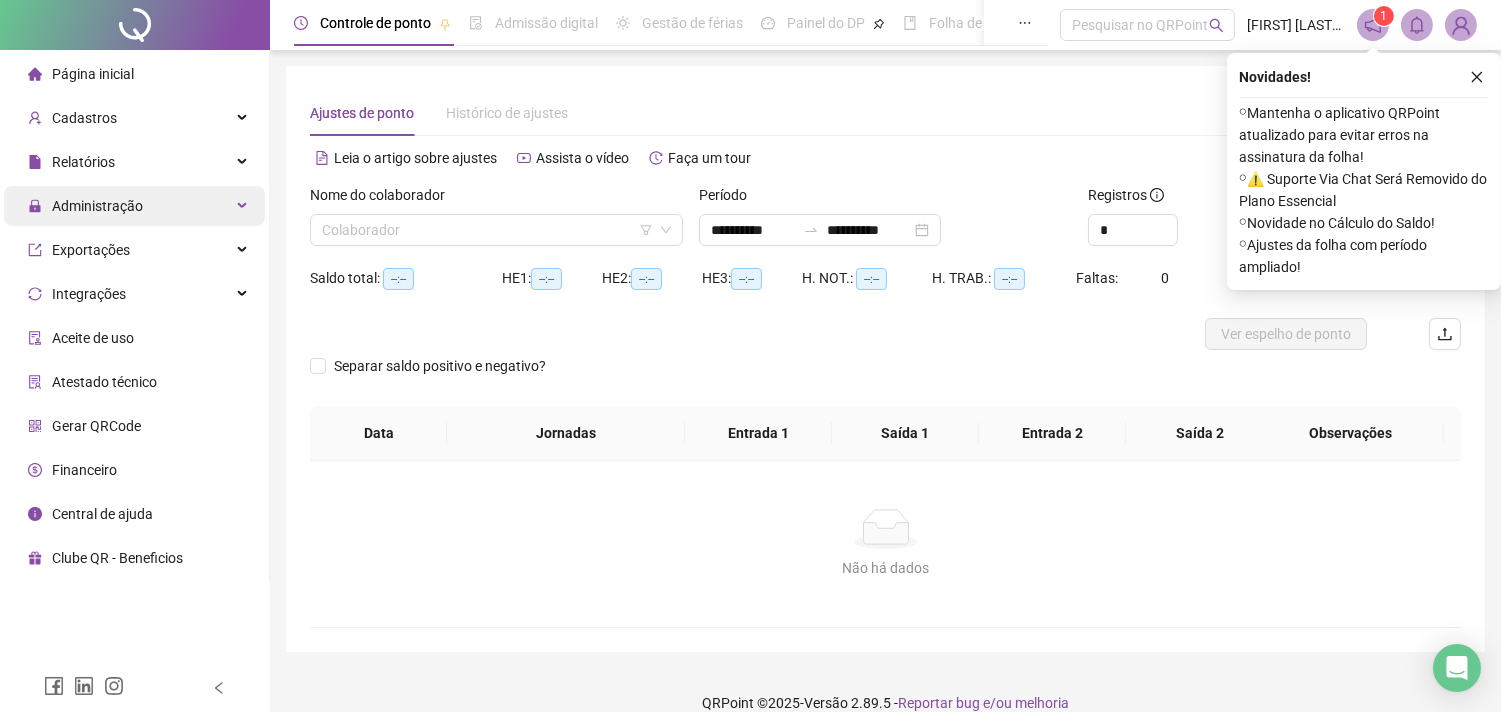 click on "Administração" at bounding box center [97, 206] 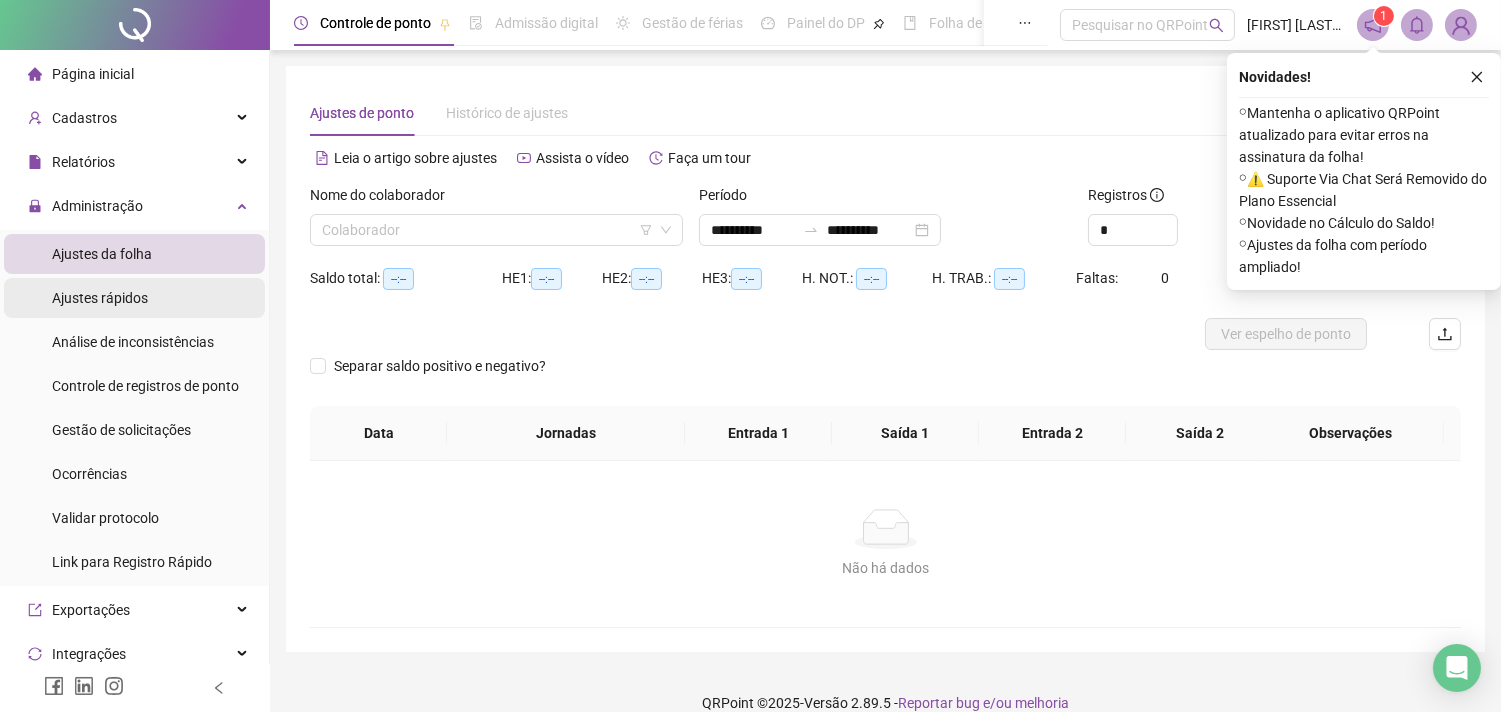 click on "Ajustes rápidos" at bounding box center (100, 298) 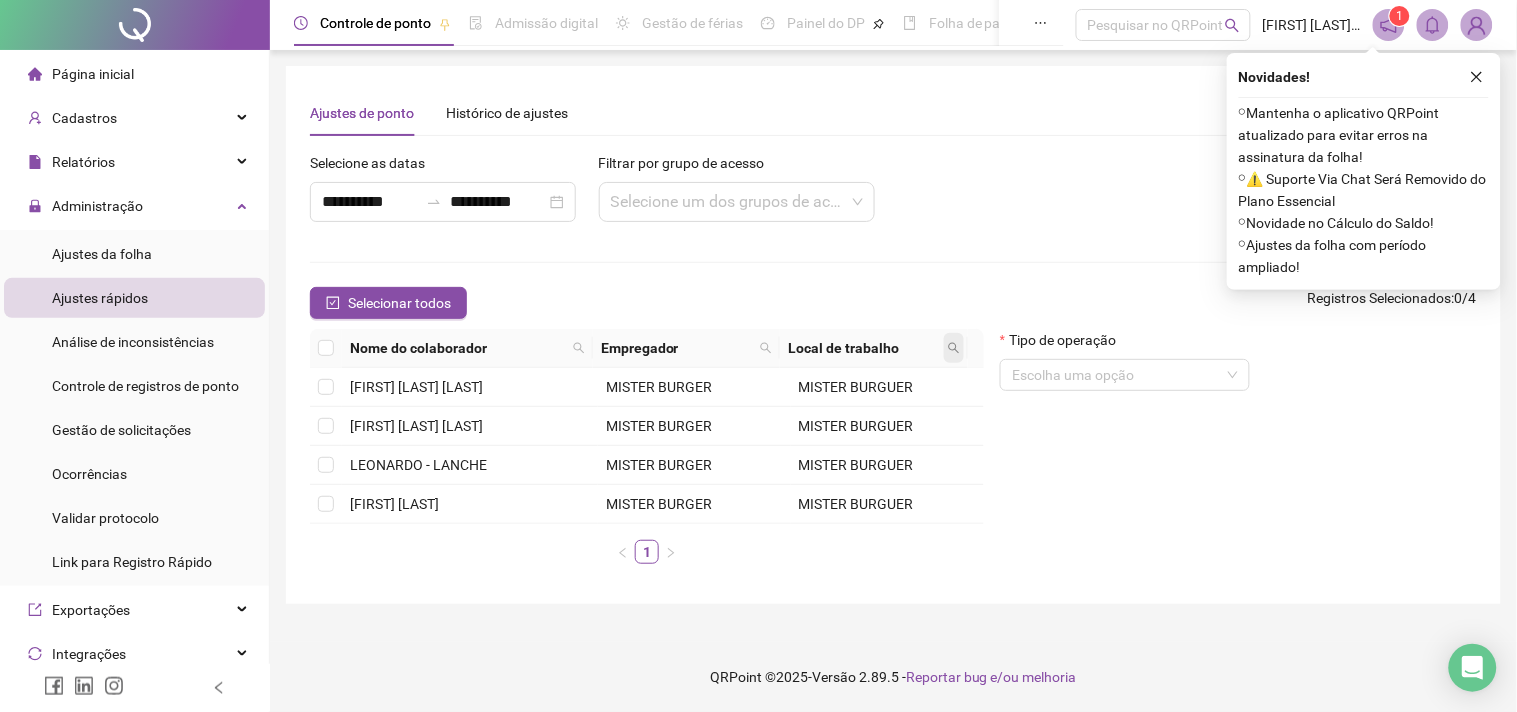 click 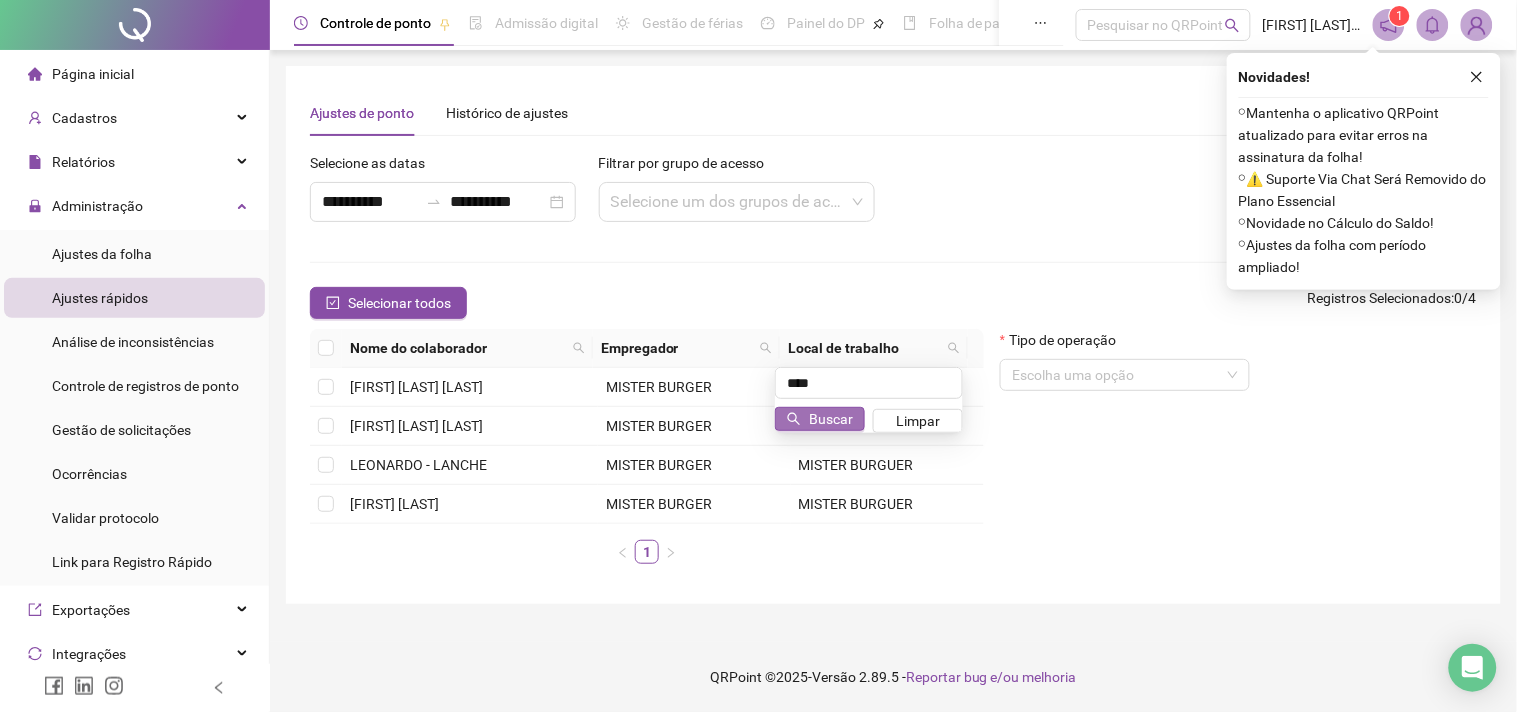 type on "****" 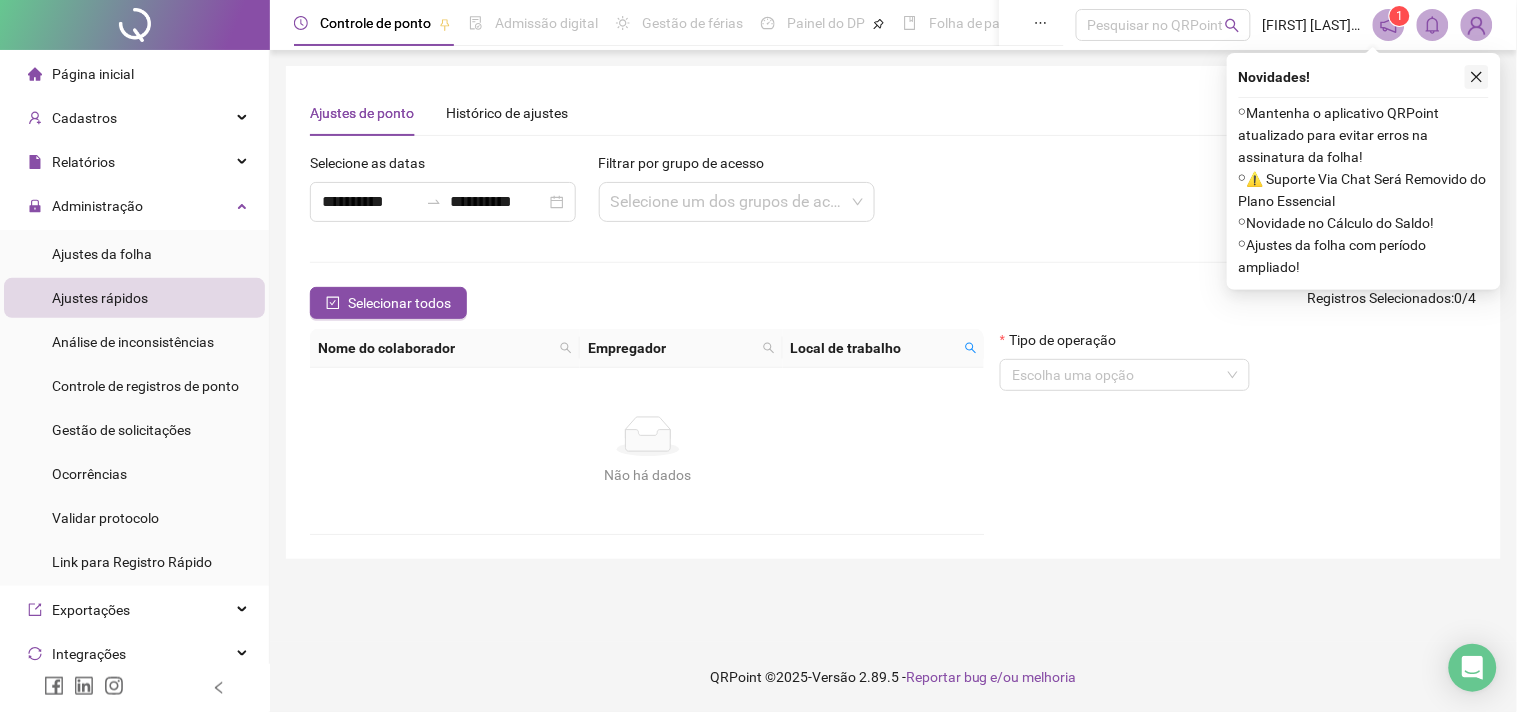 click at bounding box center (1477, 77) 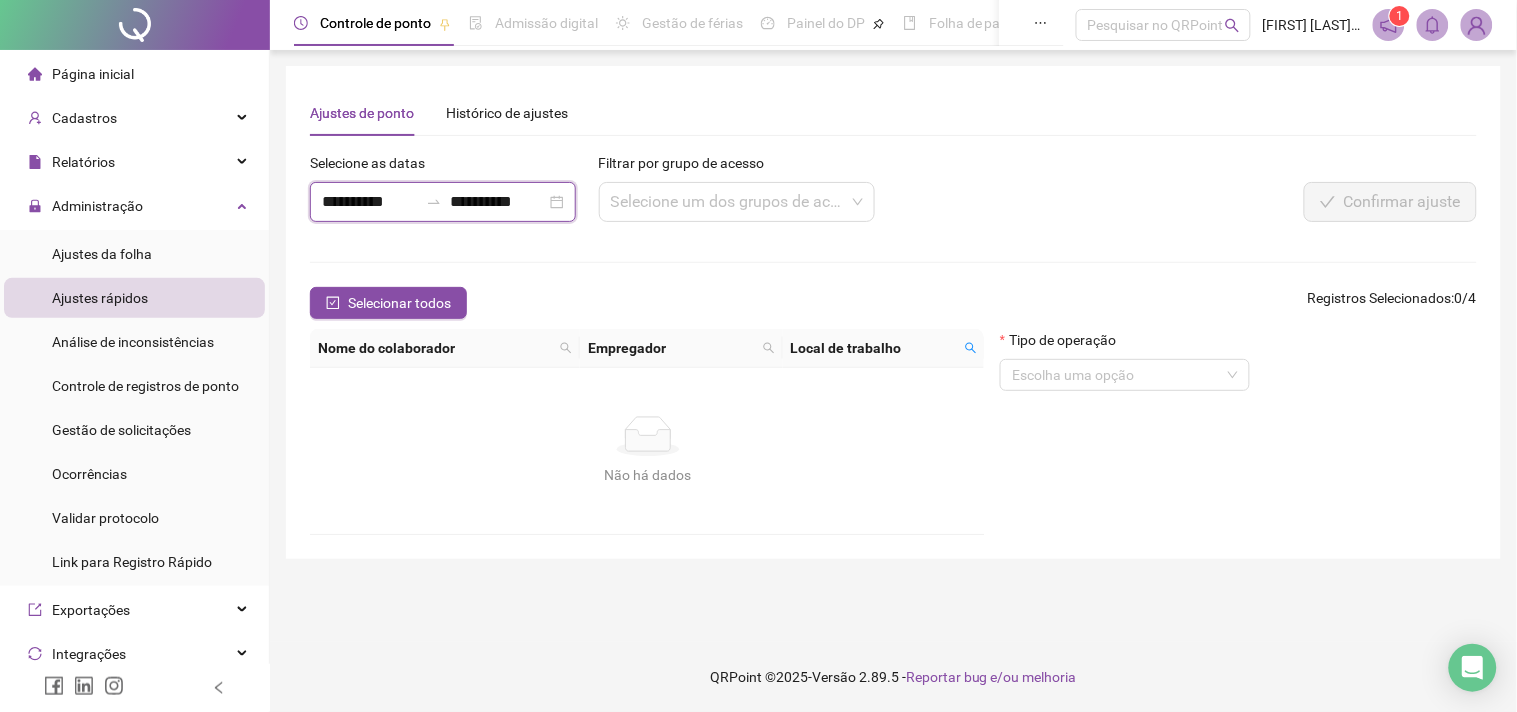 click on "**********" at bounding box center (370, 202) 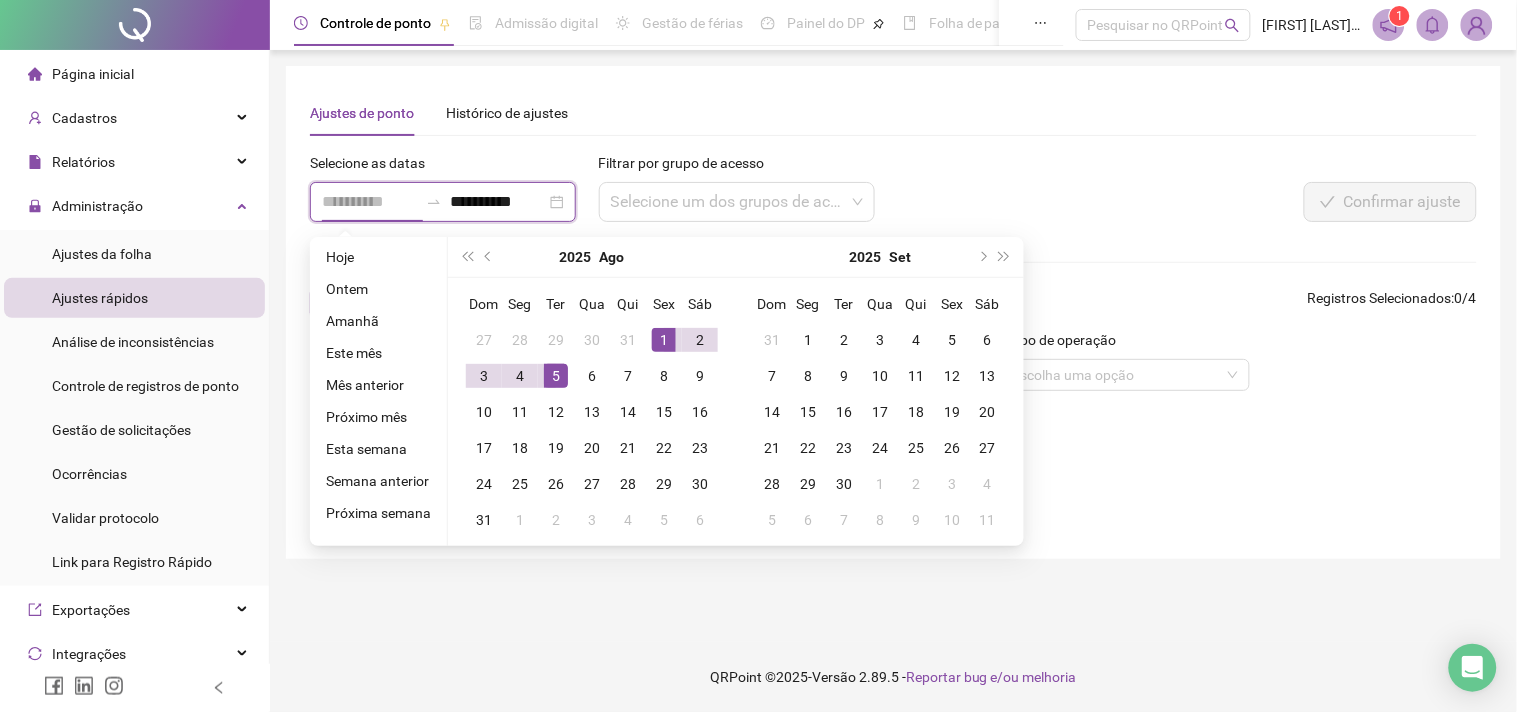 type on "**********" 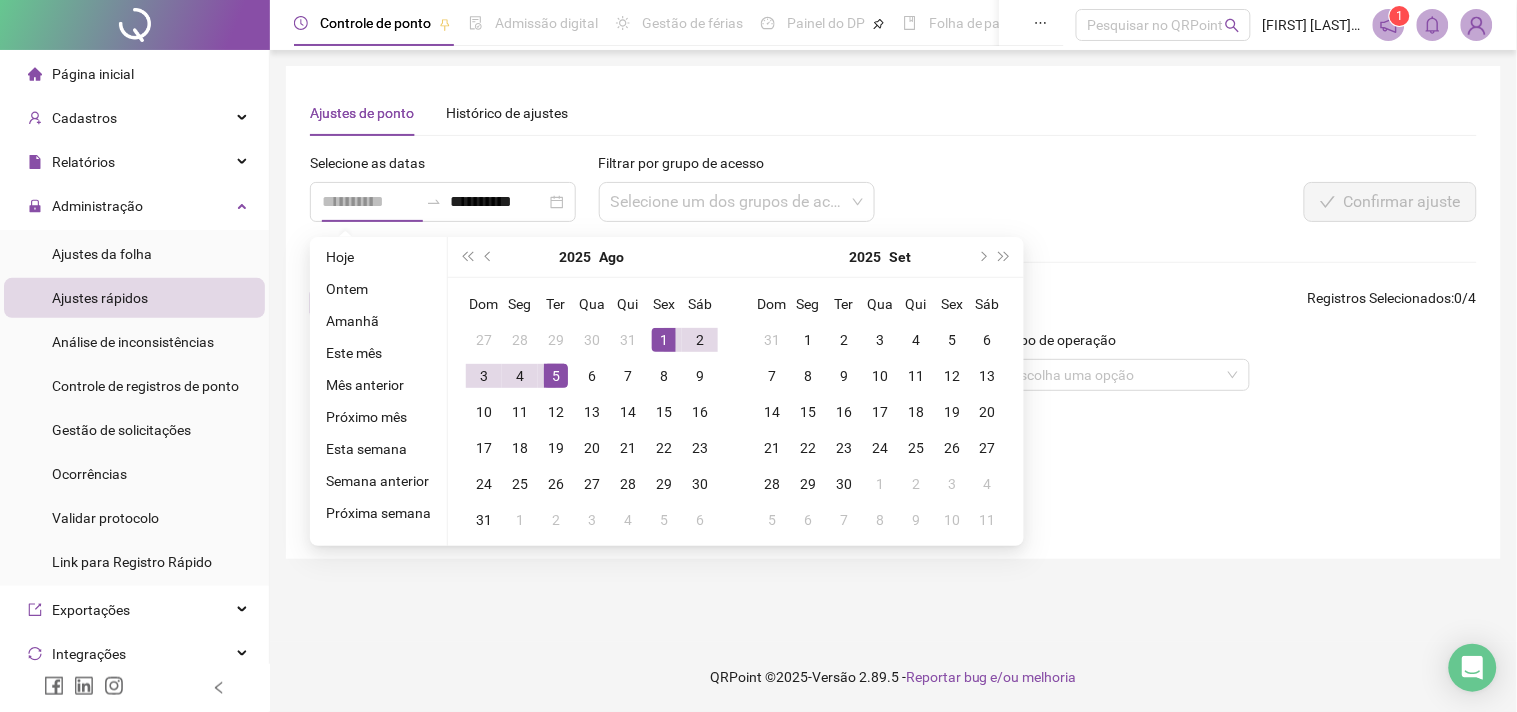 click on "1" at bounding box center [664, 340] 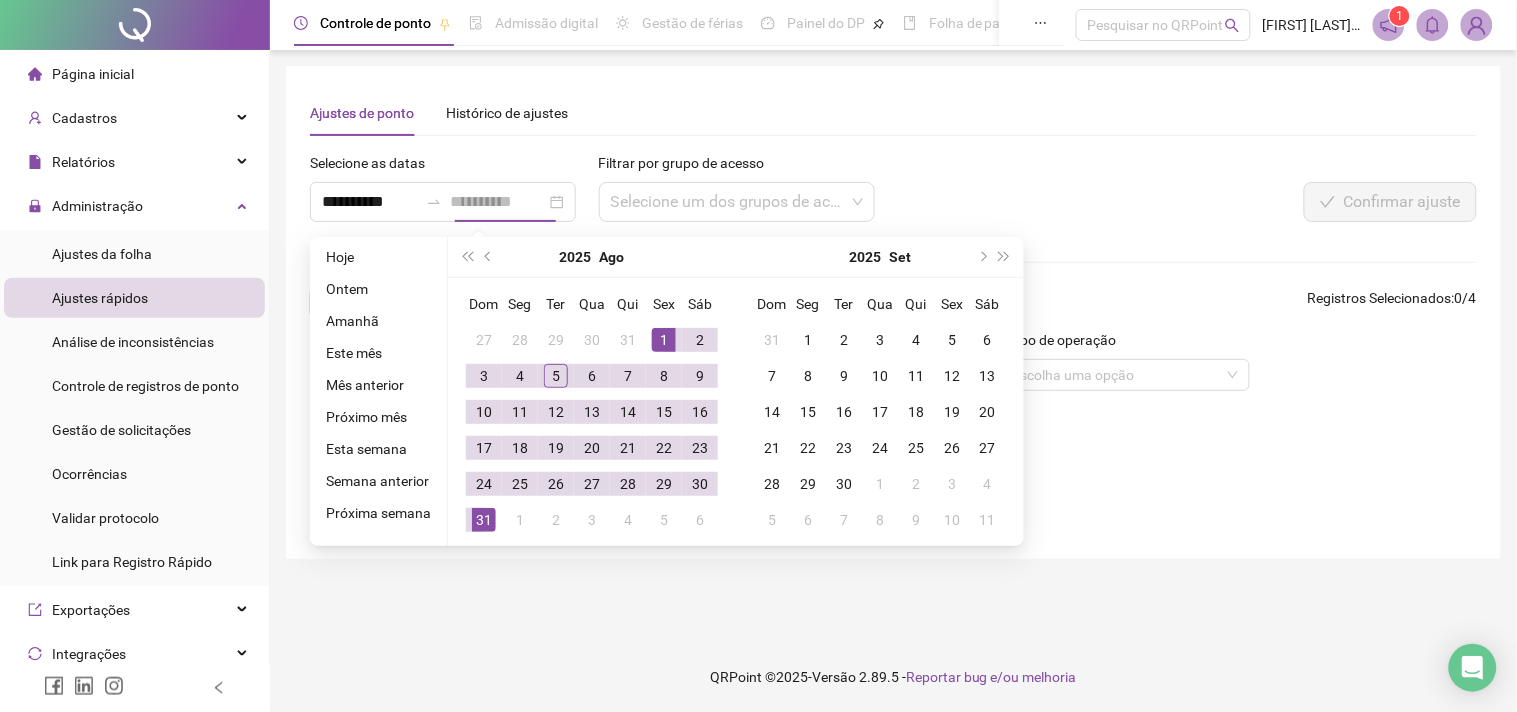 click on "31" at bounding box center (484, 520) 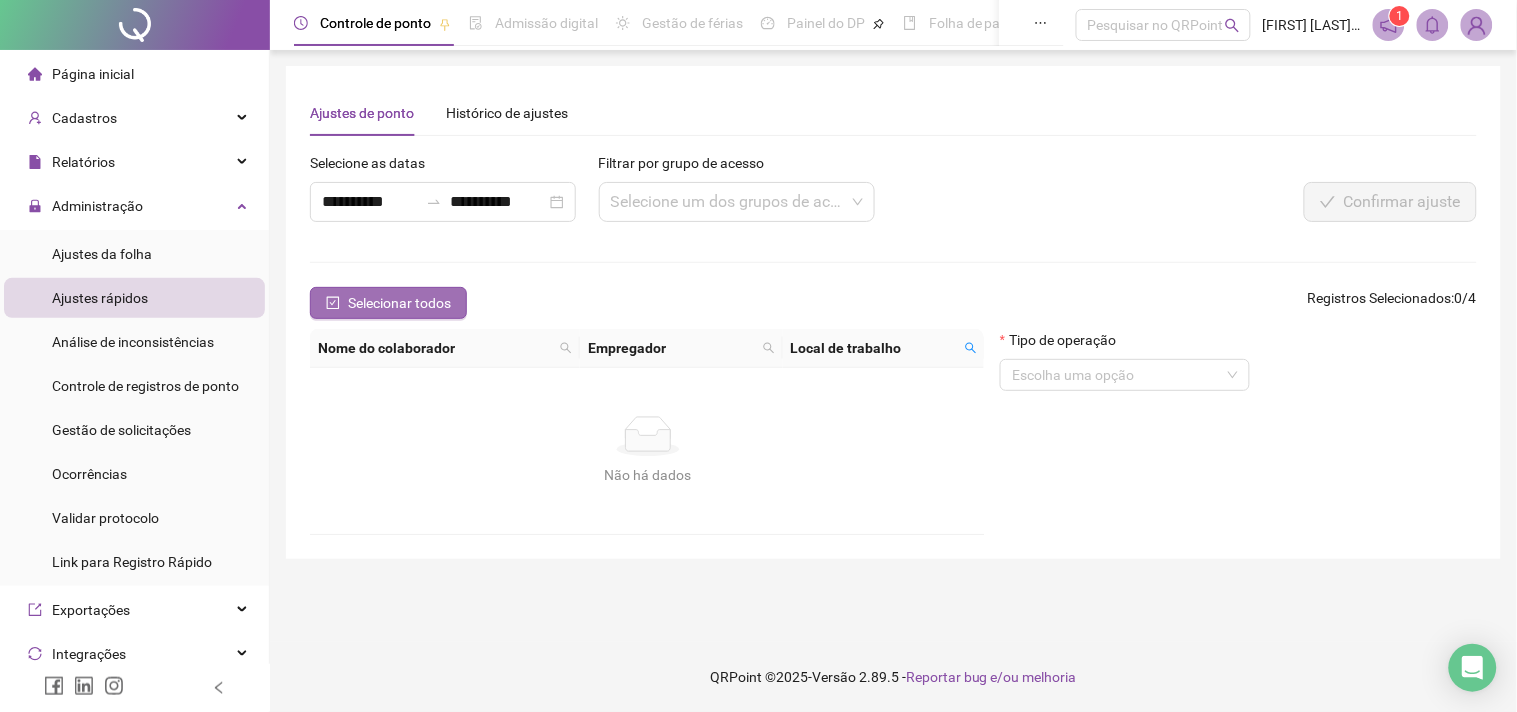 click on "Selecionar todos" at bounding box center (399, 303) 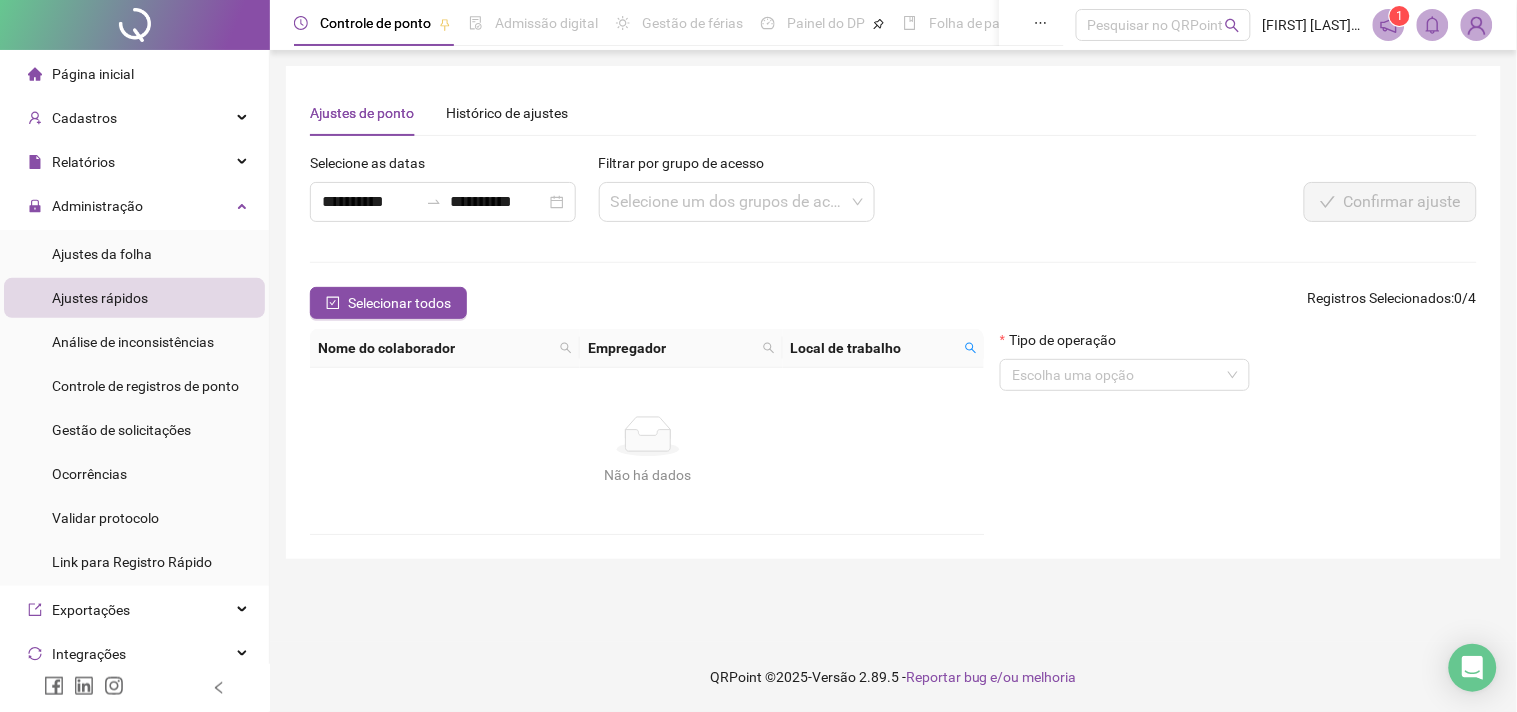 click on "**********" at bounding box center (448, 195) 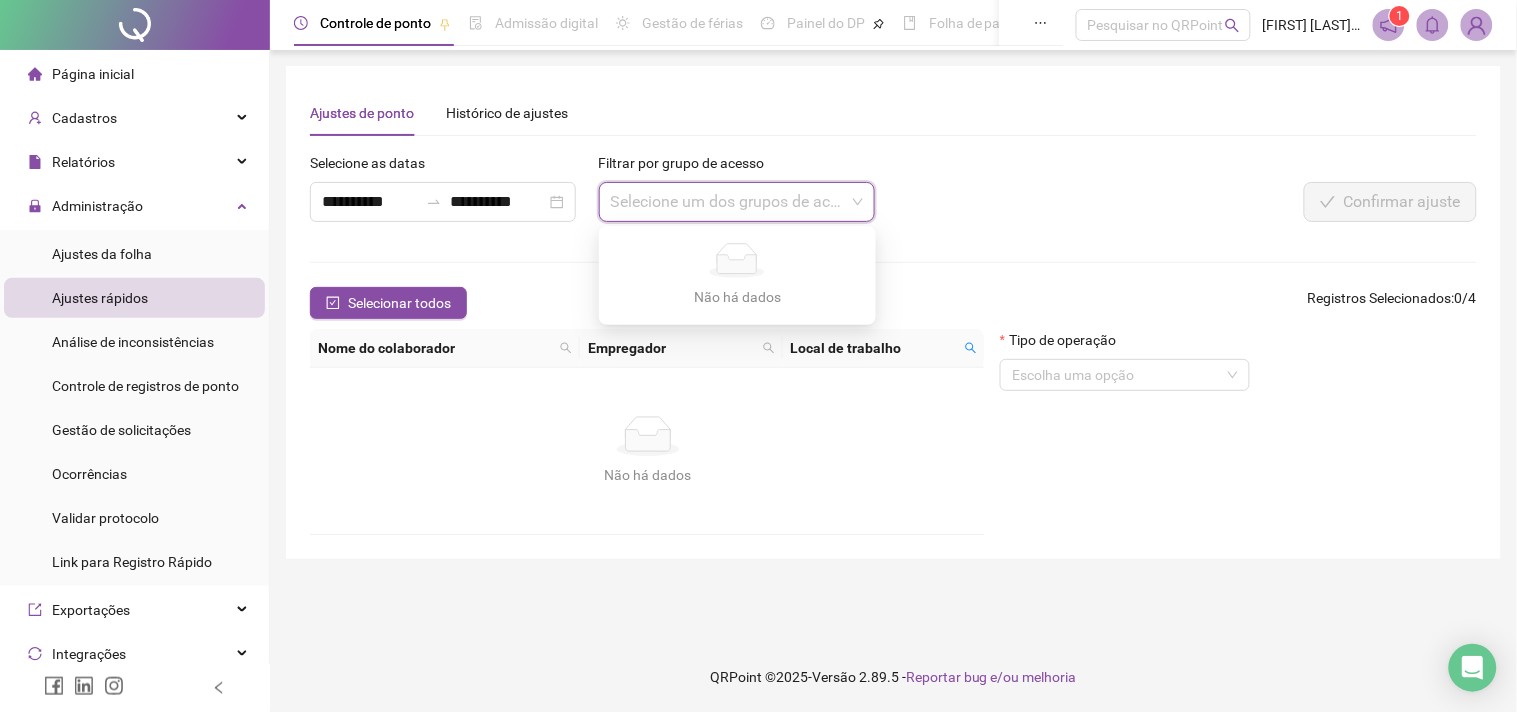 click at bounding box center (728, 202) 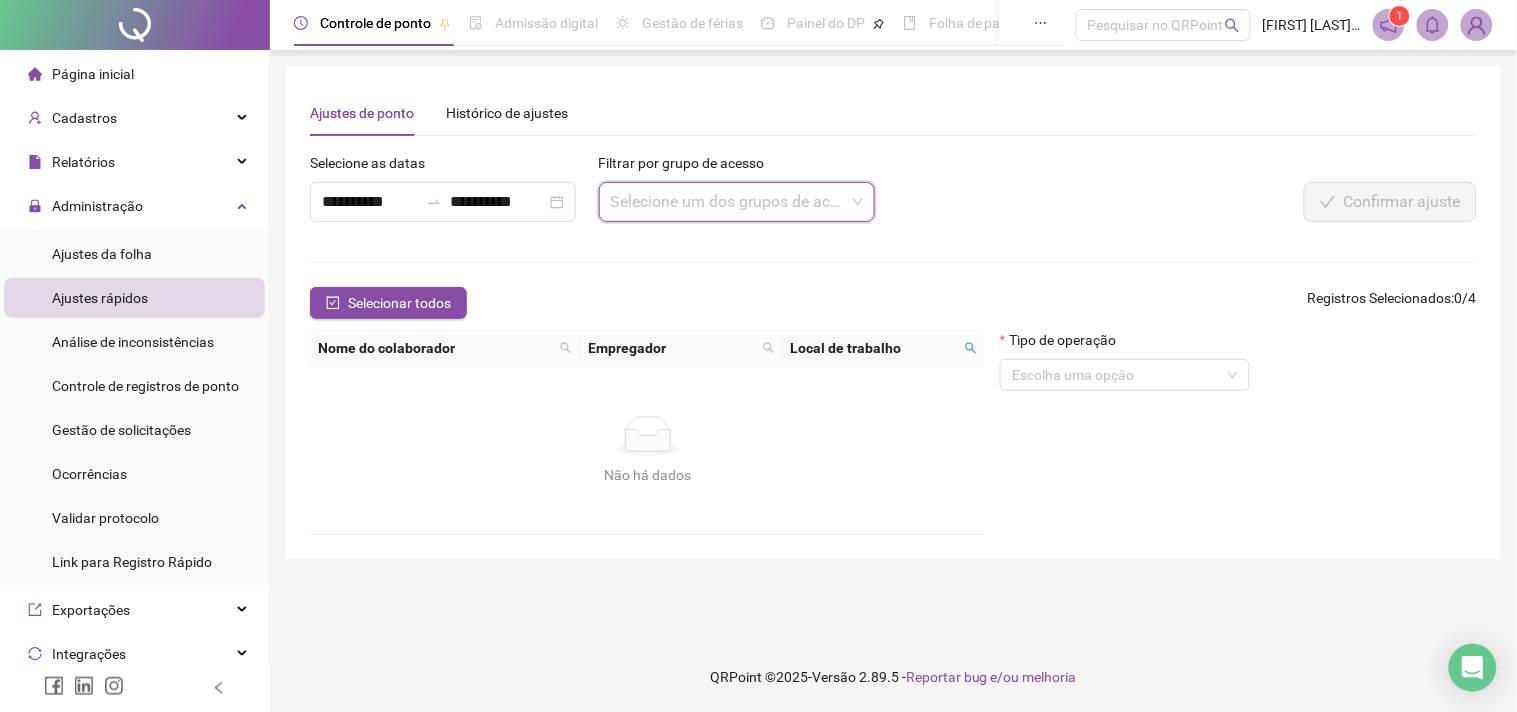 click on "**********" at bounding box center (650, 195) 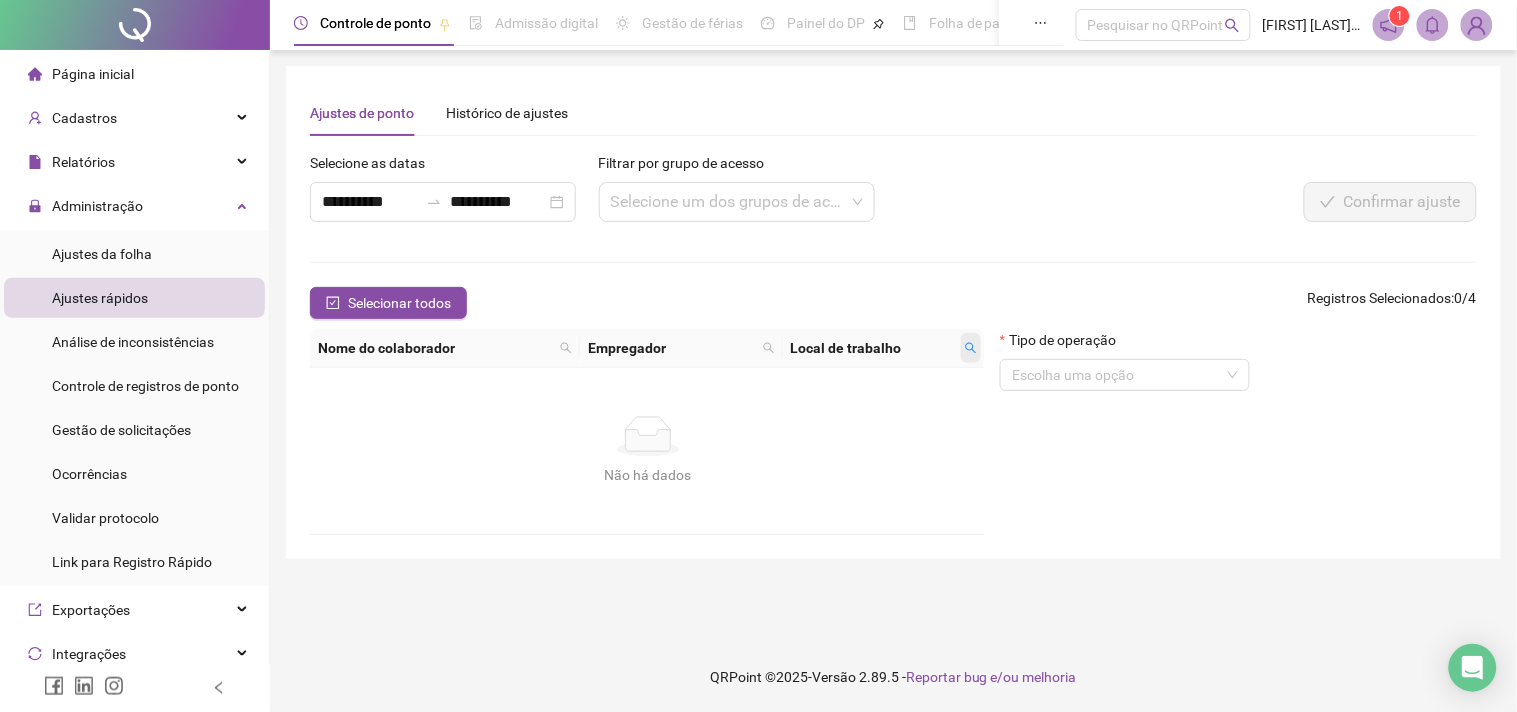 click 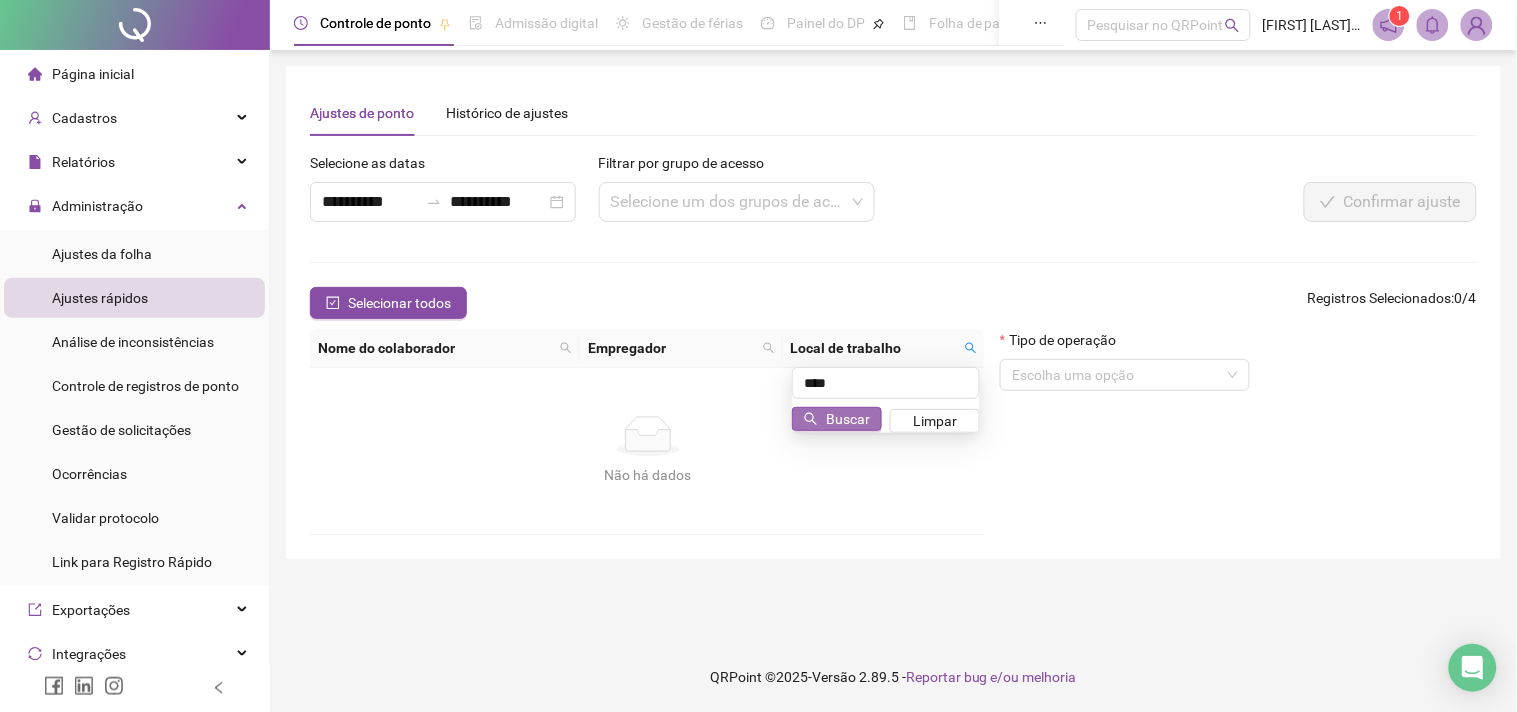 click on "Buscar" at bounding box center [848, 419] 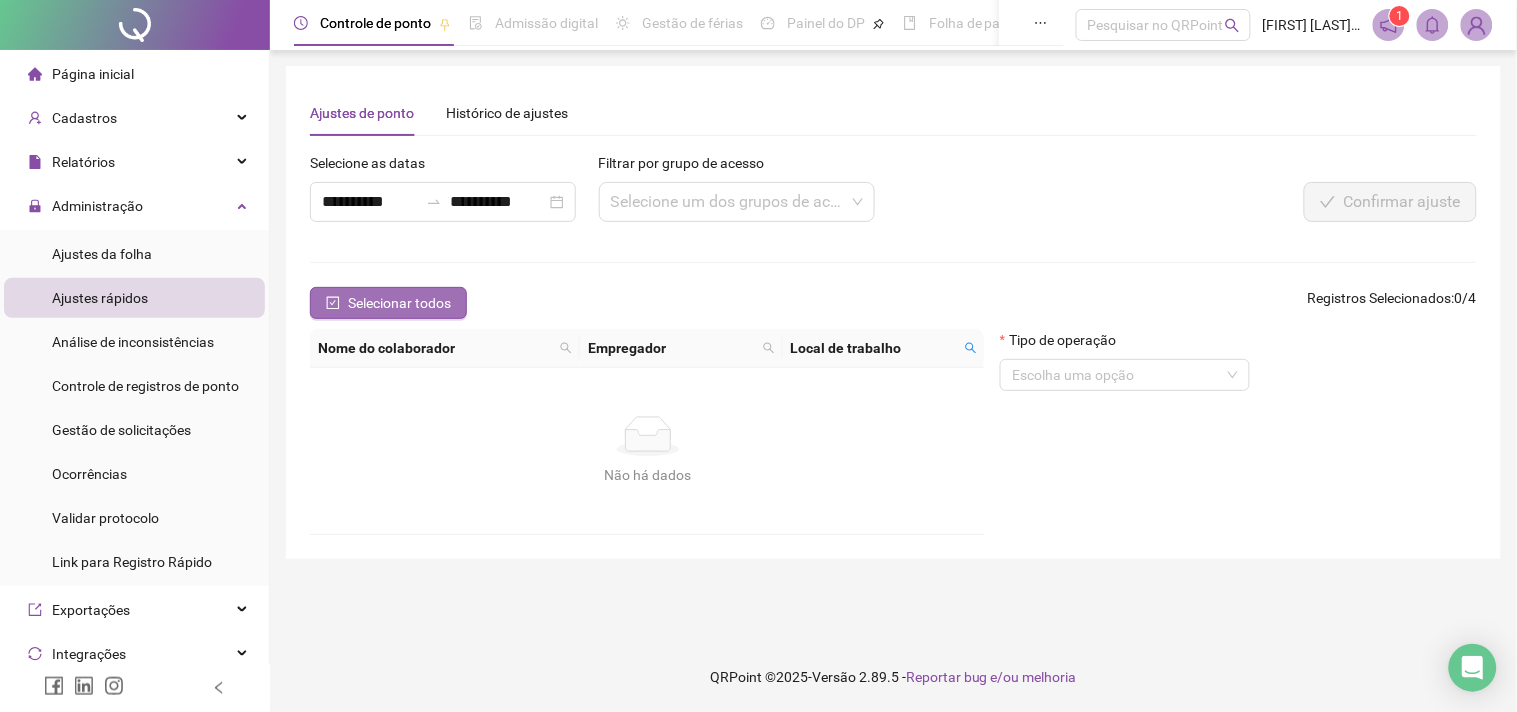 click on "Selecionar todos" at bounding box center [388, 303] 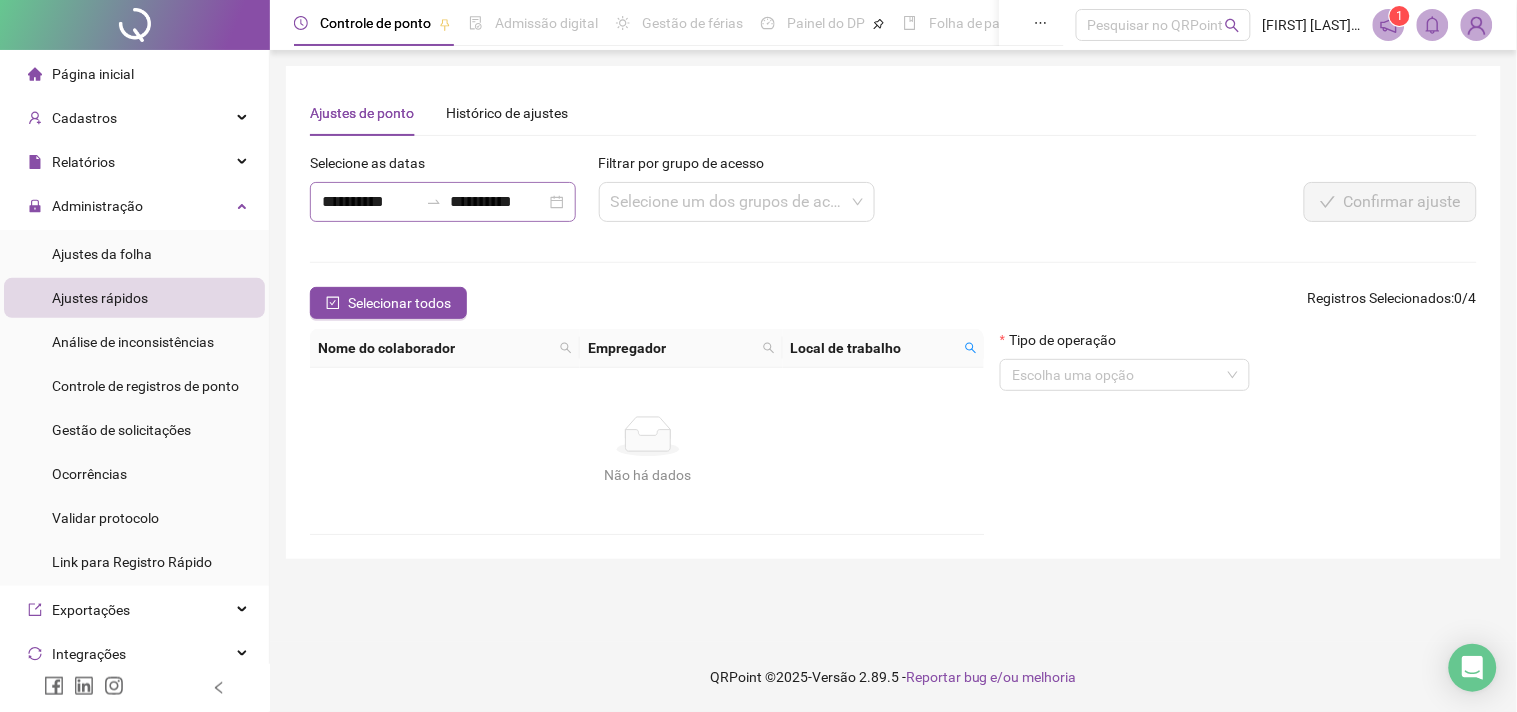 click on "**********" at bounding box center [443, 202] 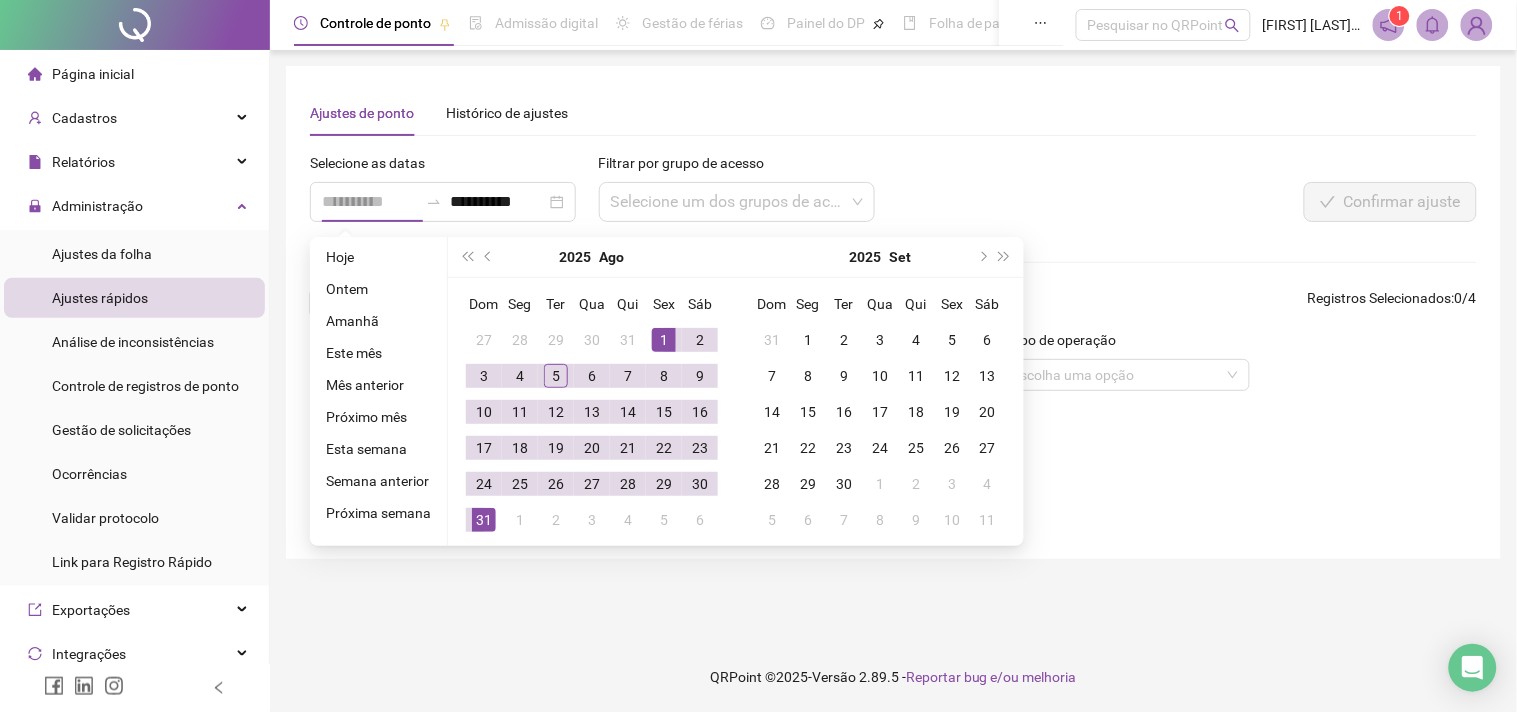 click on "1" at bounding box center [664, 340] 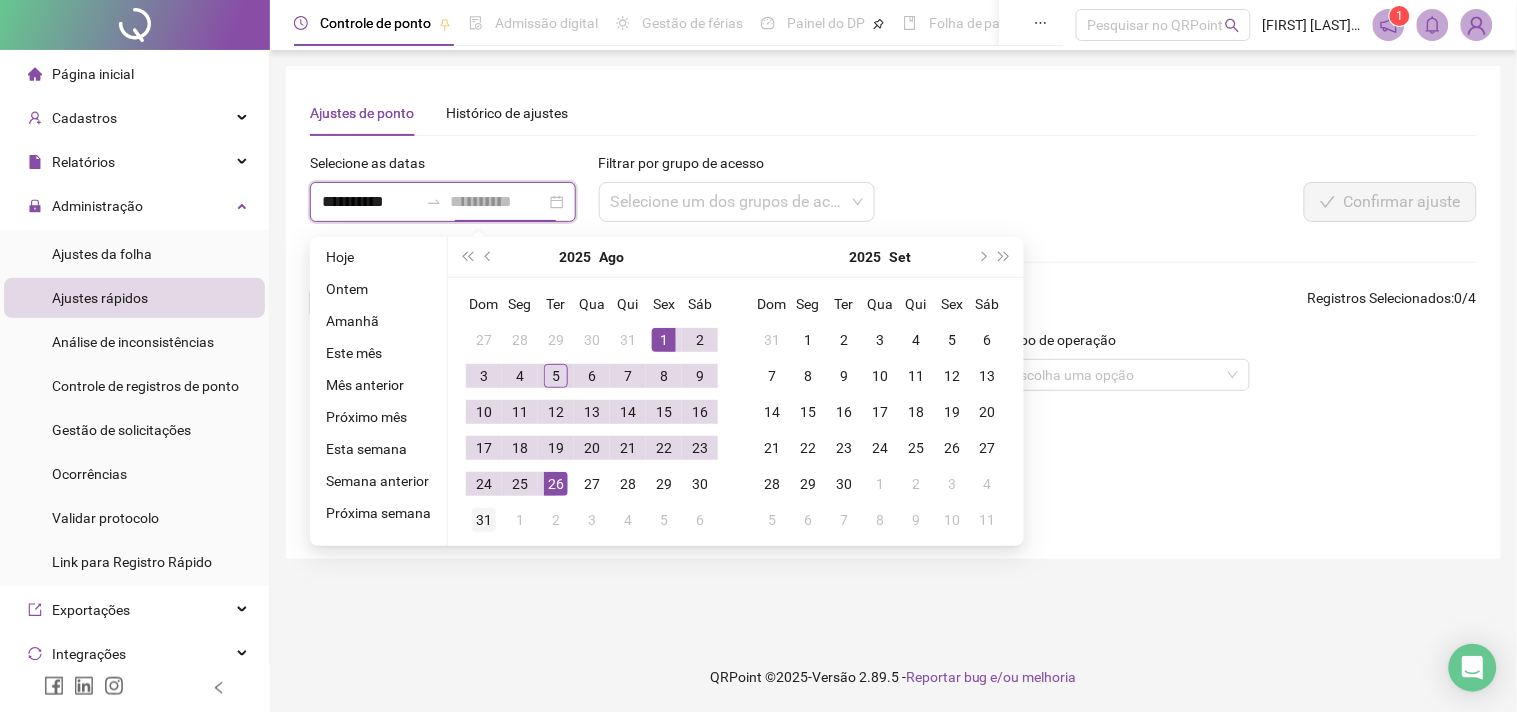 type on "**********" 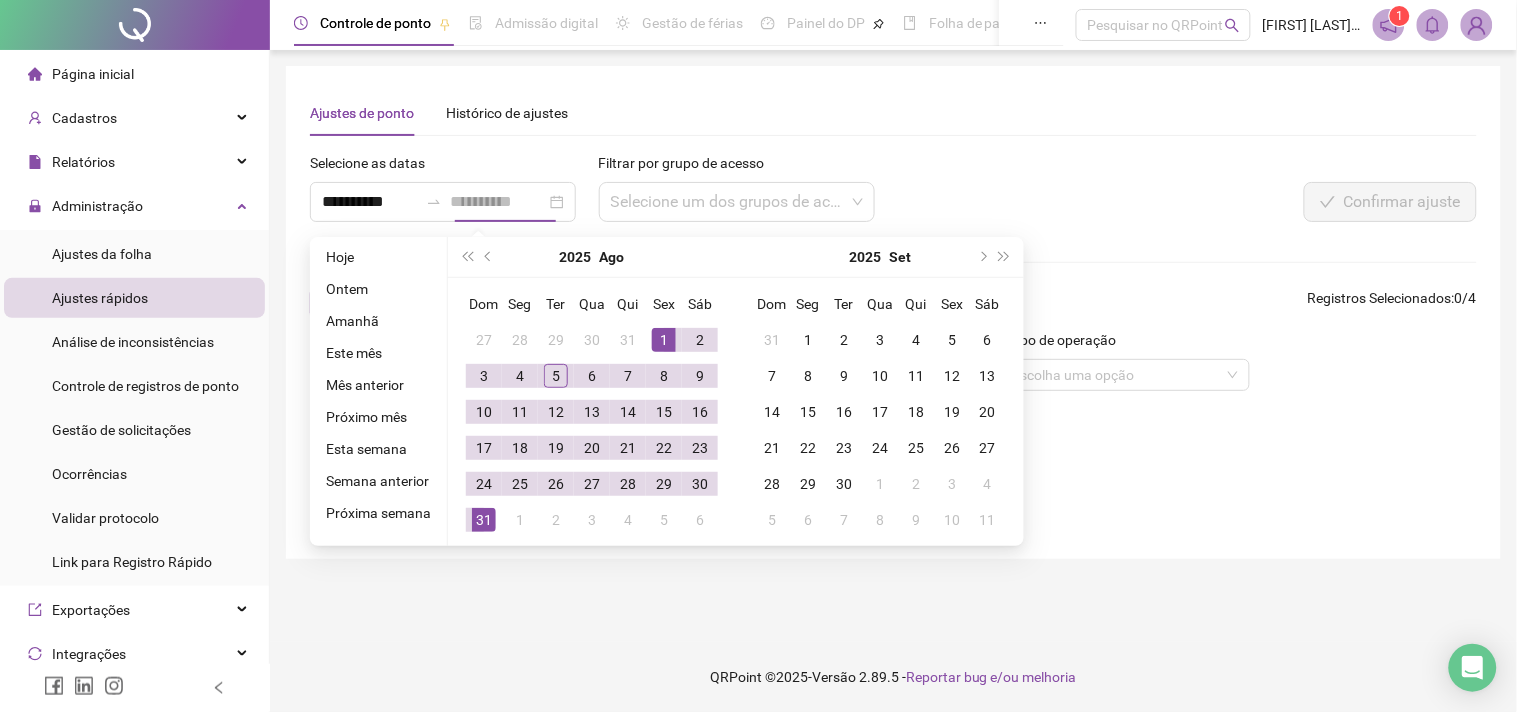click on "31" at bounding box center [484, 520] 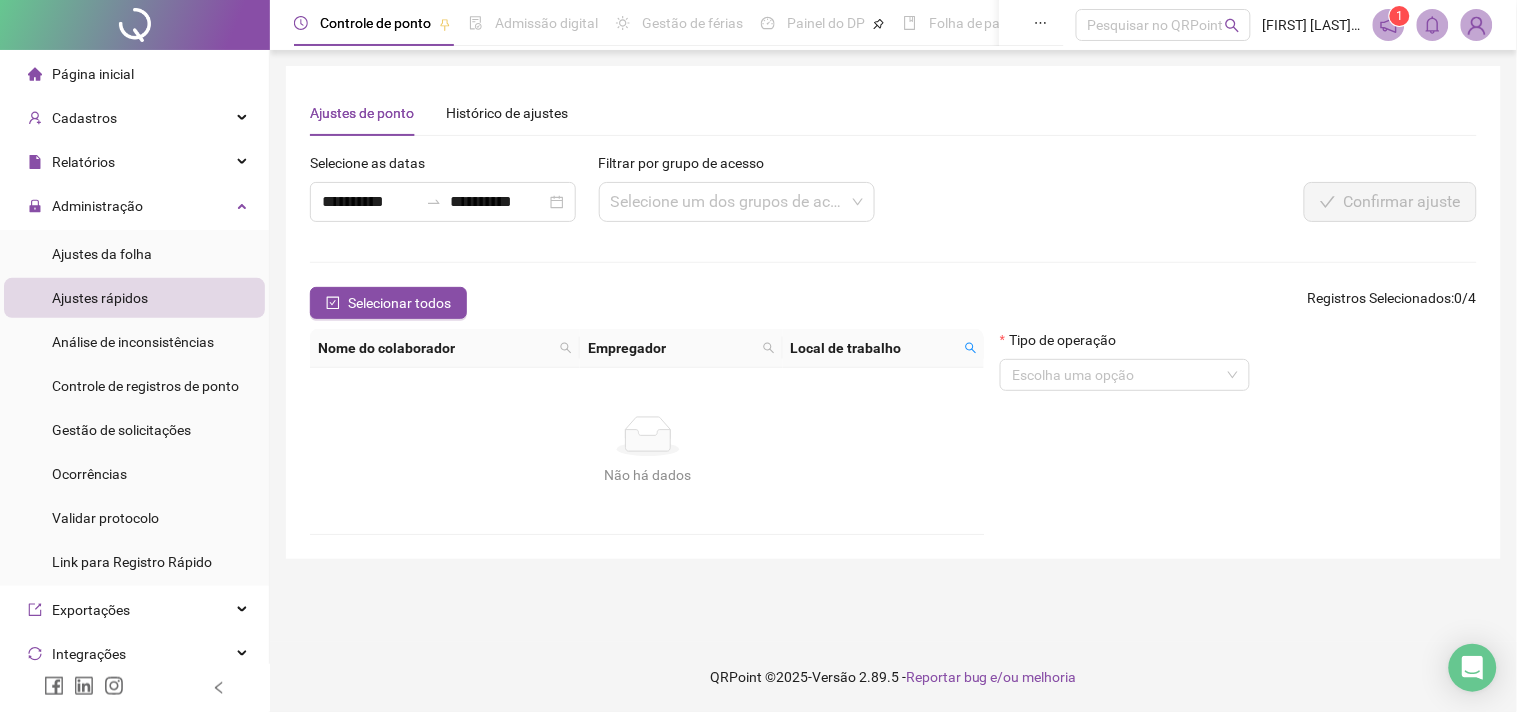 click on "**********" at bounding box center [650, 195] 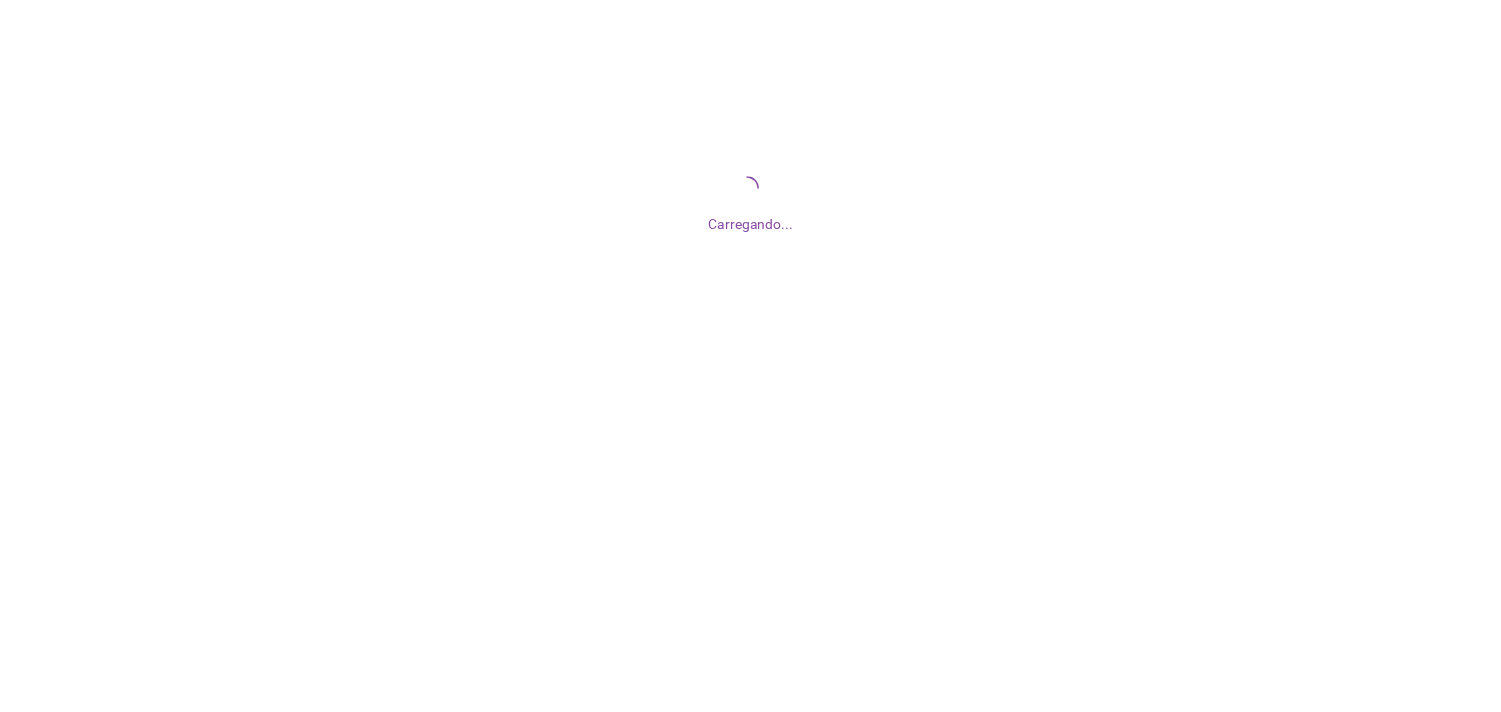 scroll, scrollTop: 0, scrollLeft: 0, axis: both 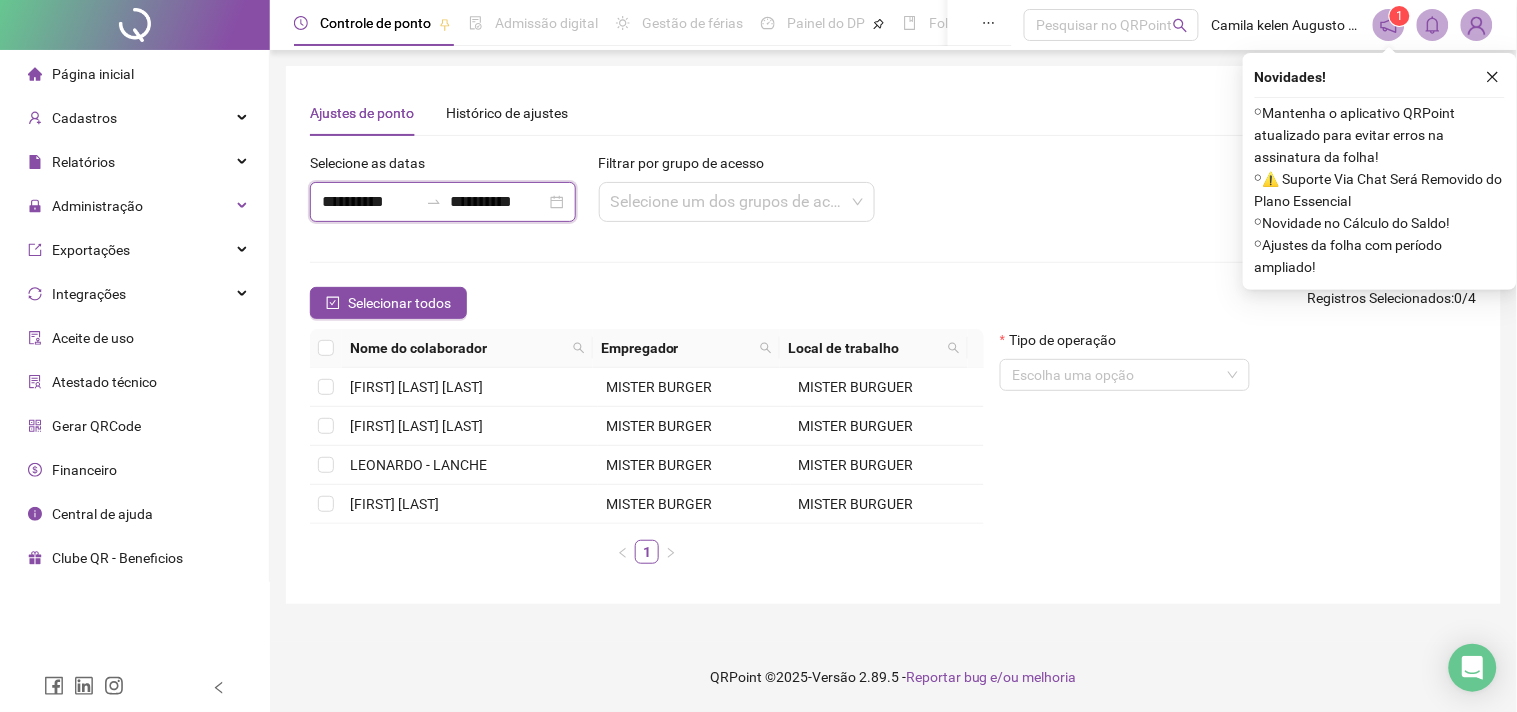 click on "**********" at bounding box center (370, 202) 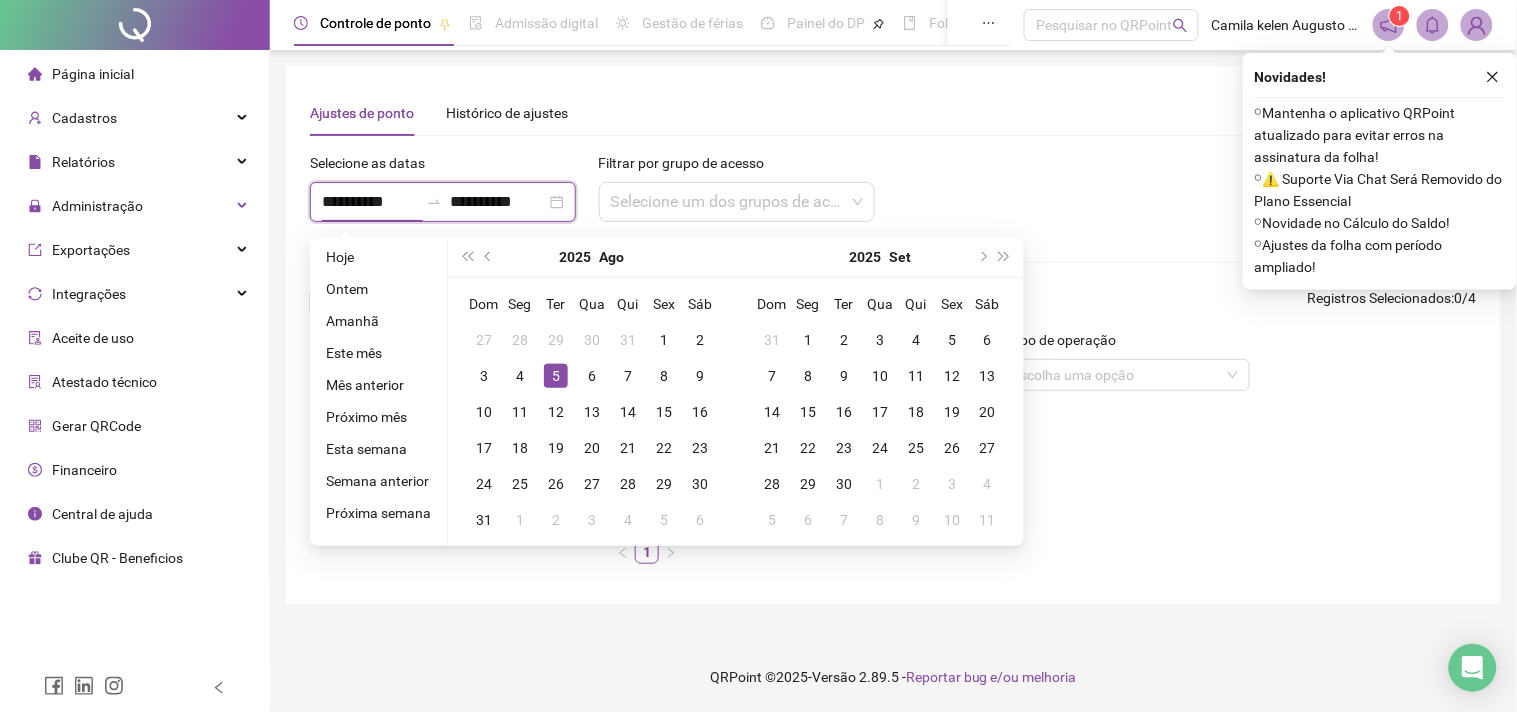 type on "**********" 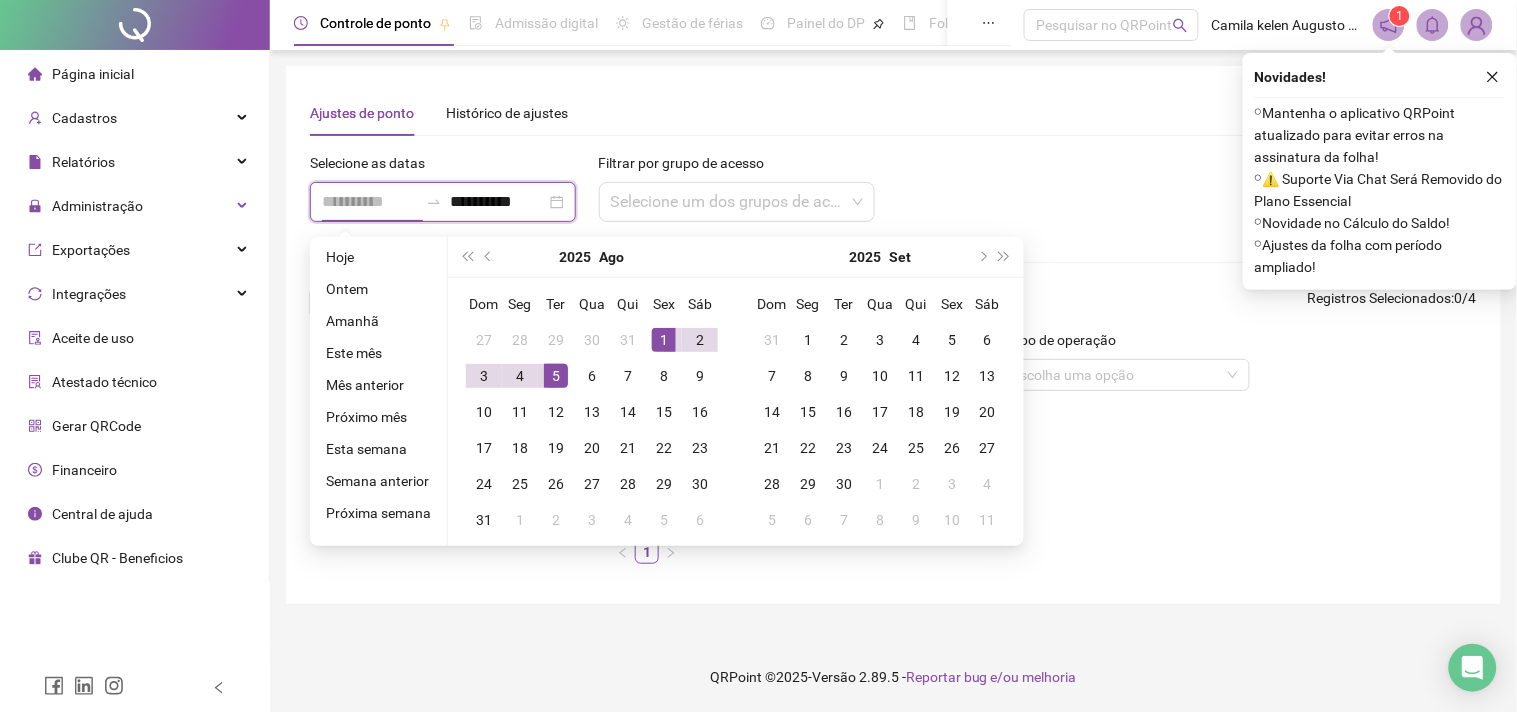 type on "**********" 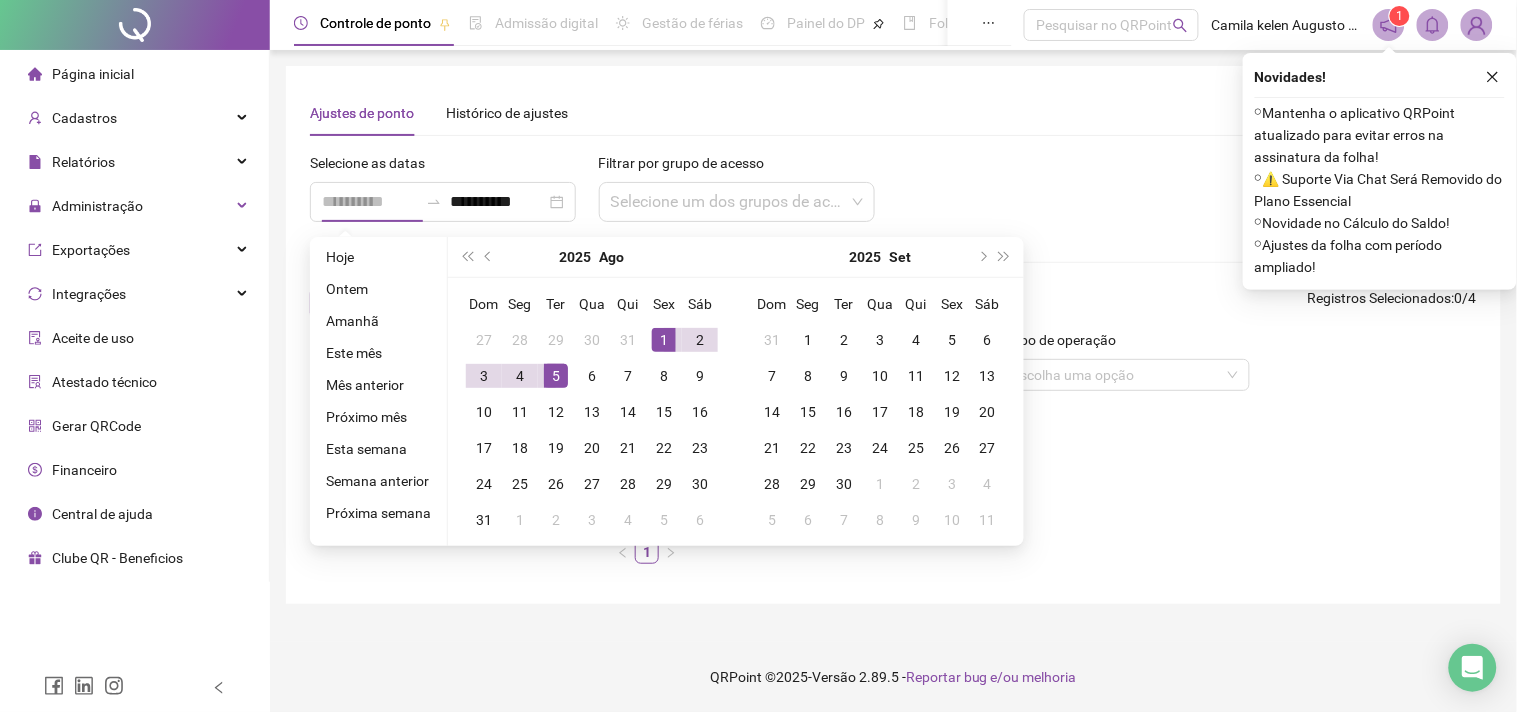 click on "1" at bounding box center (664, 340) 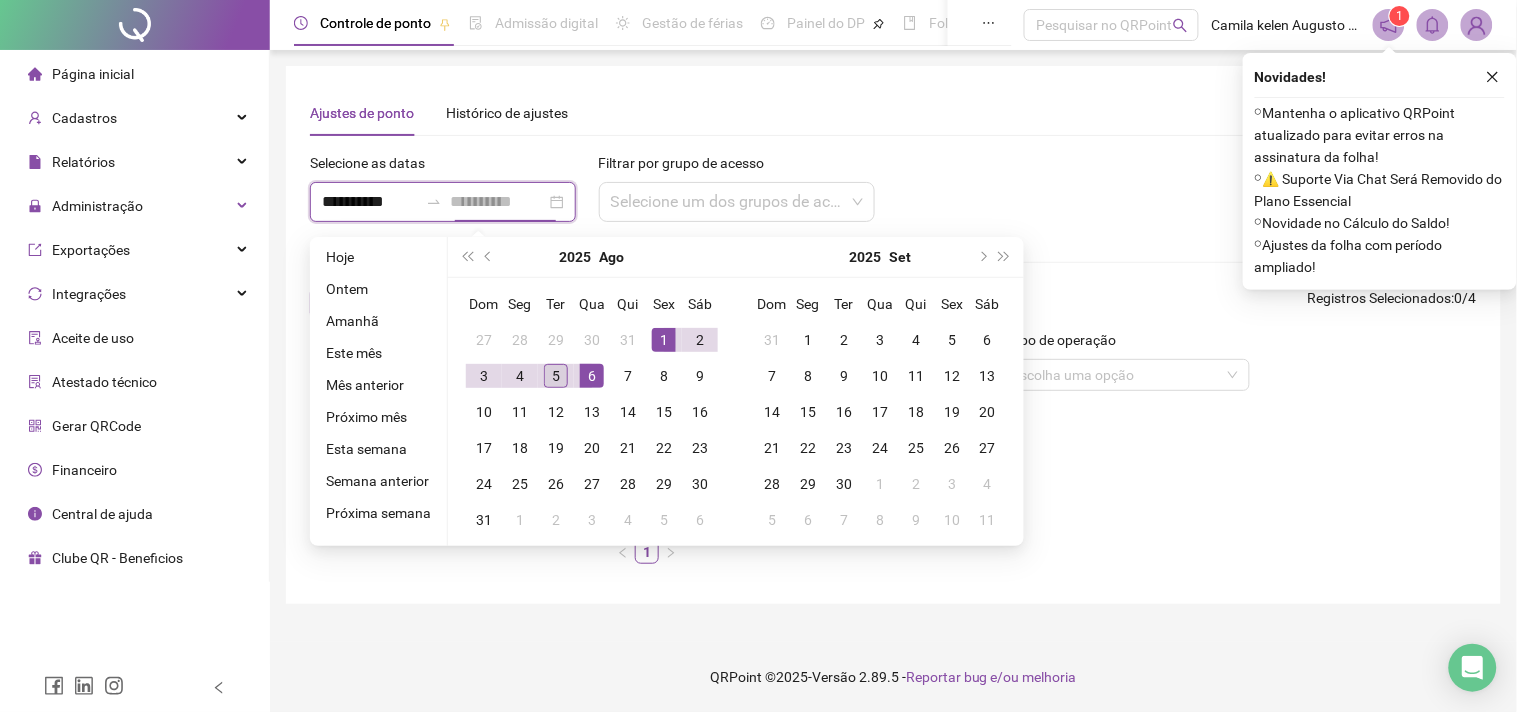 type on "**********" 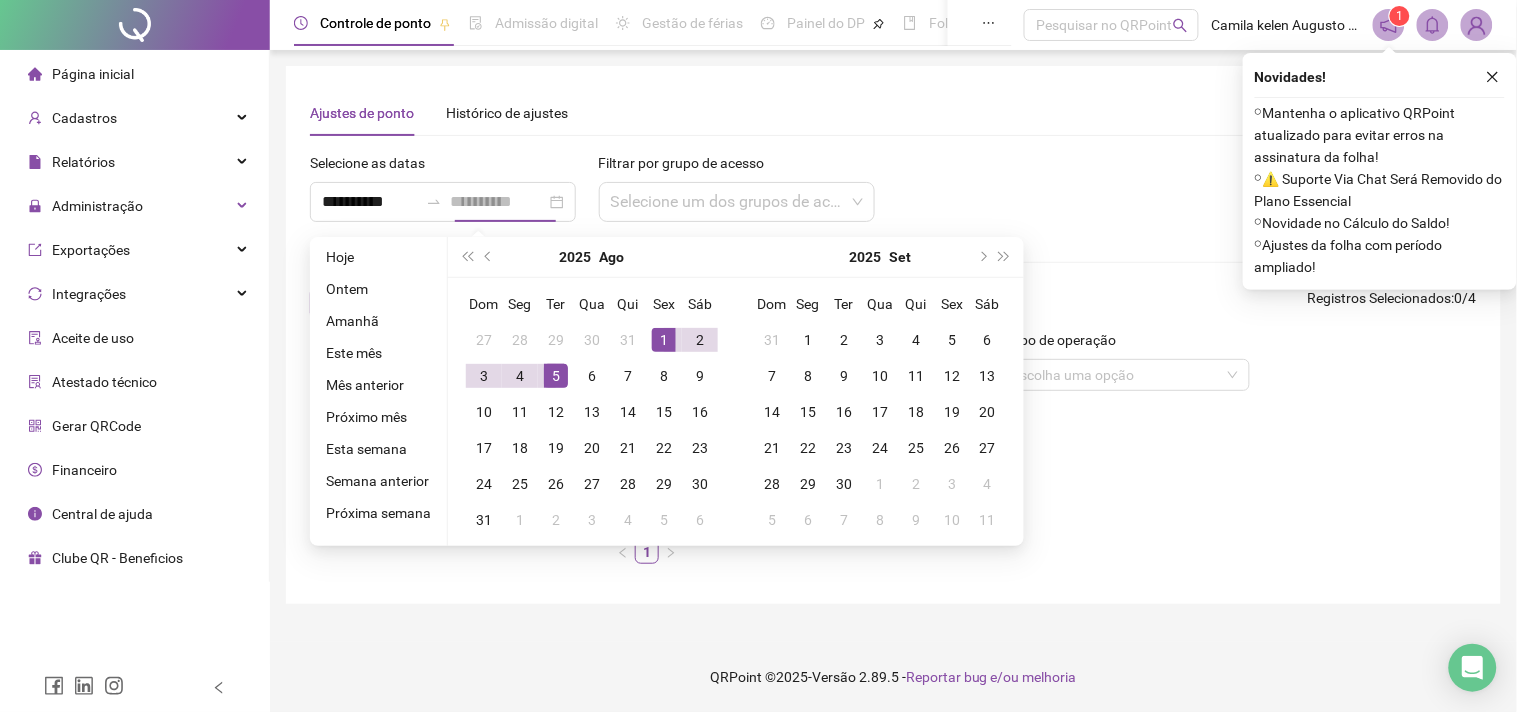 click on "5" at bounding box center [556, 376] 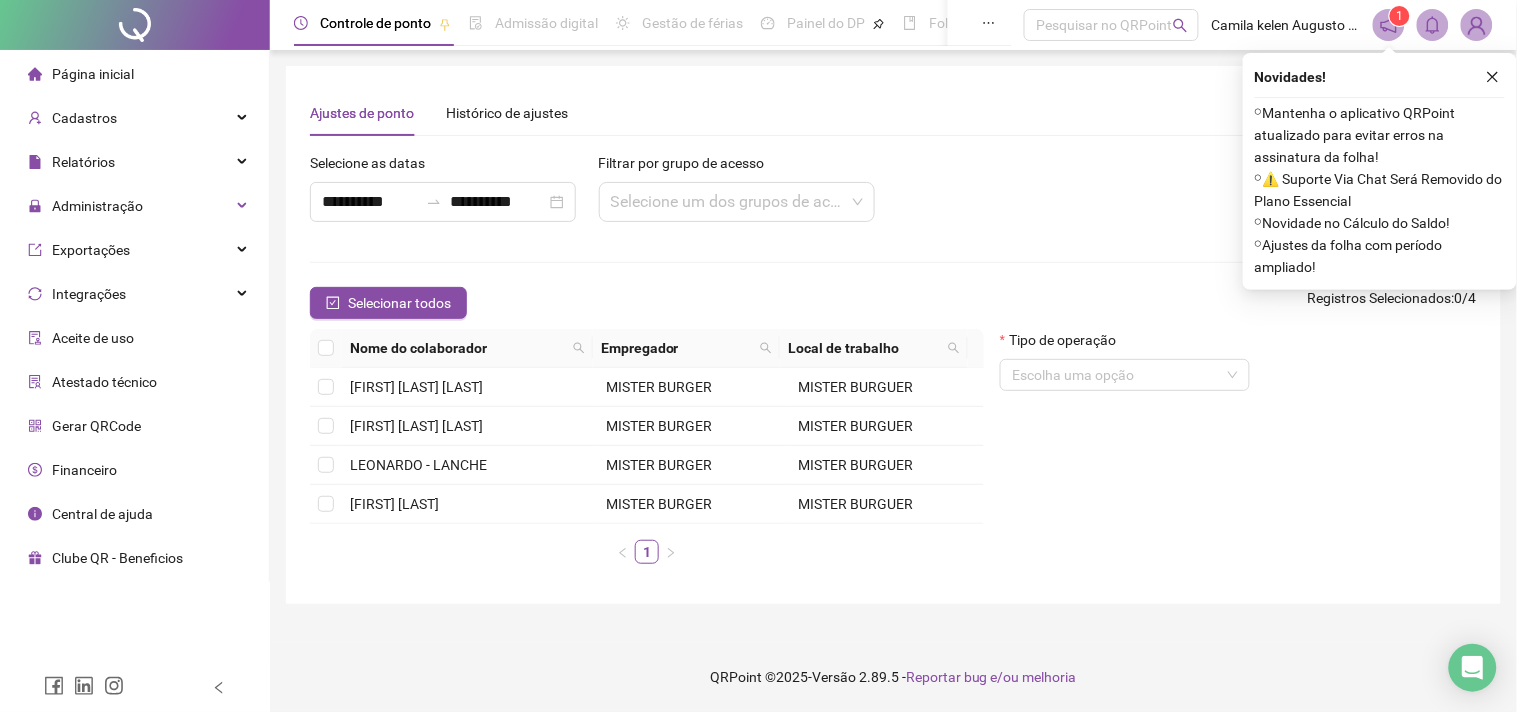 click on "Local de trabalho" at bounding box center [864, 348] 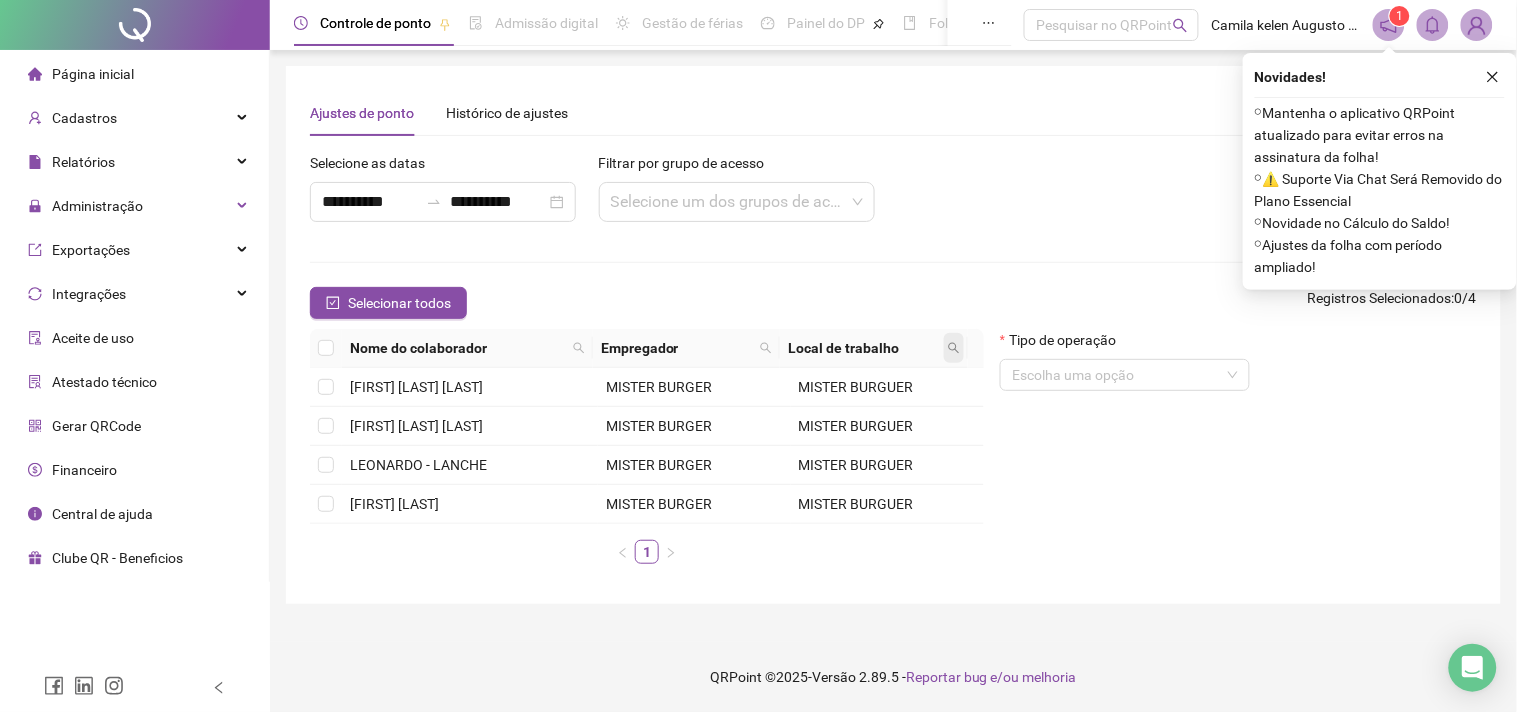 click 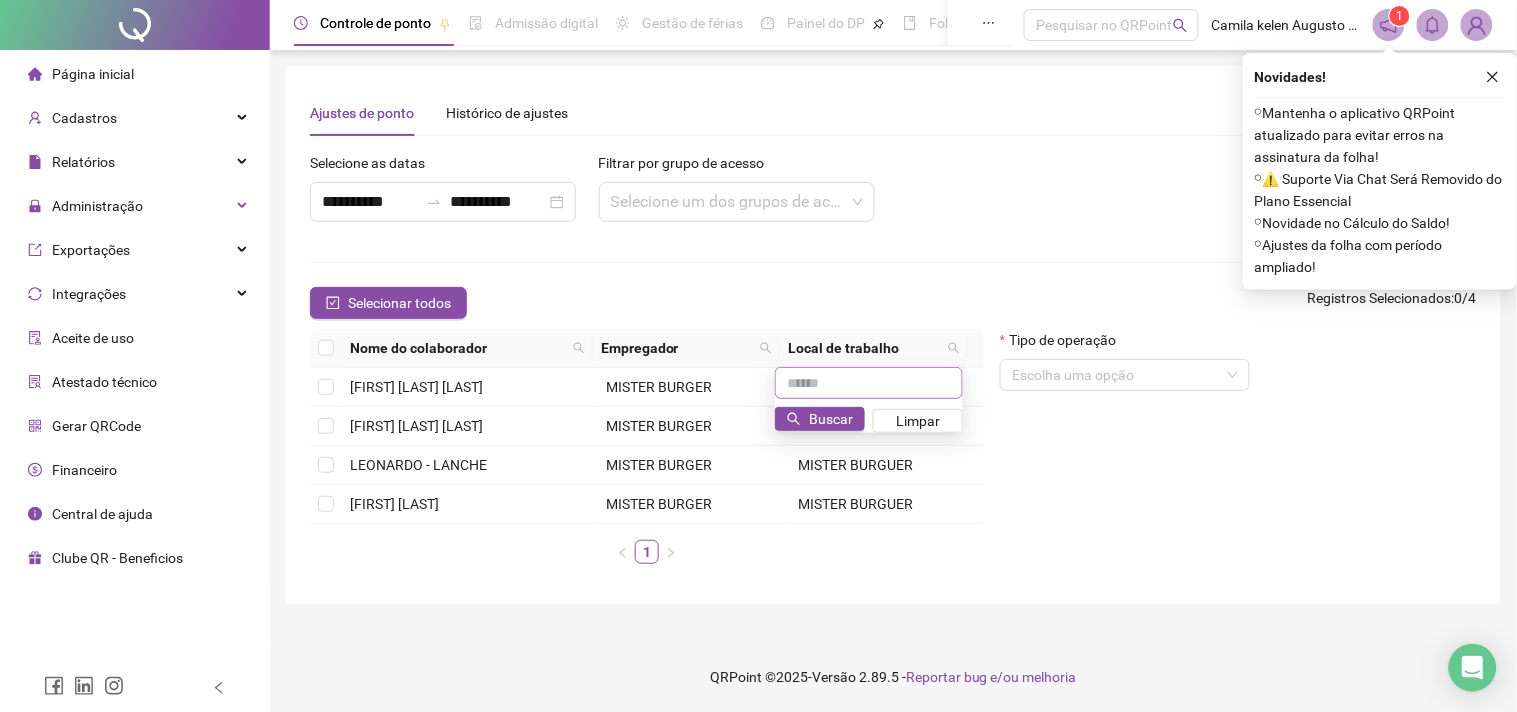 click at bounding box center [869, 383] 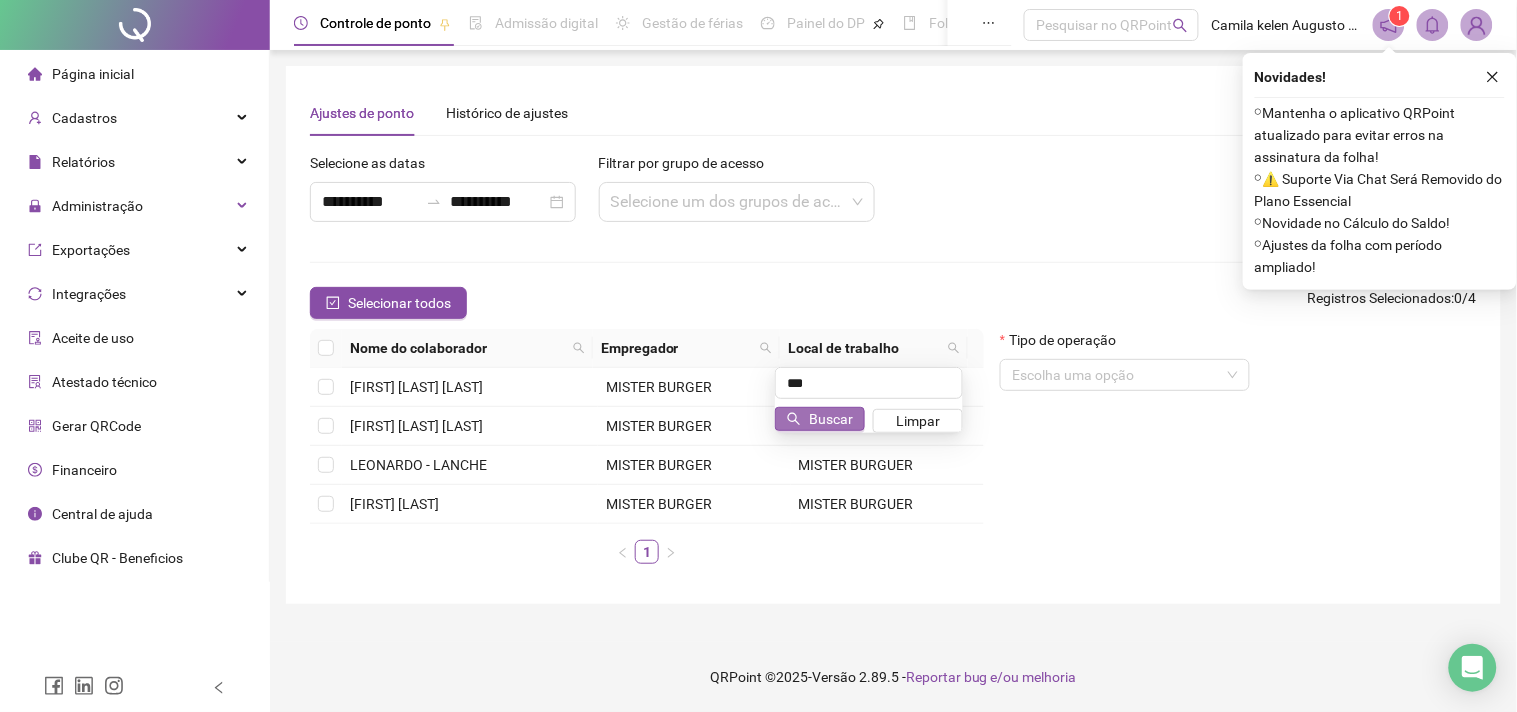 type on "***" 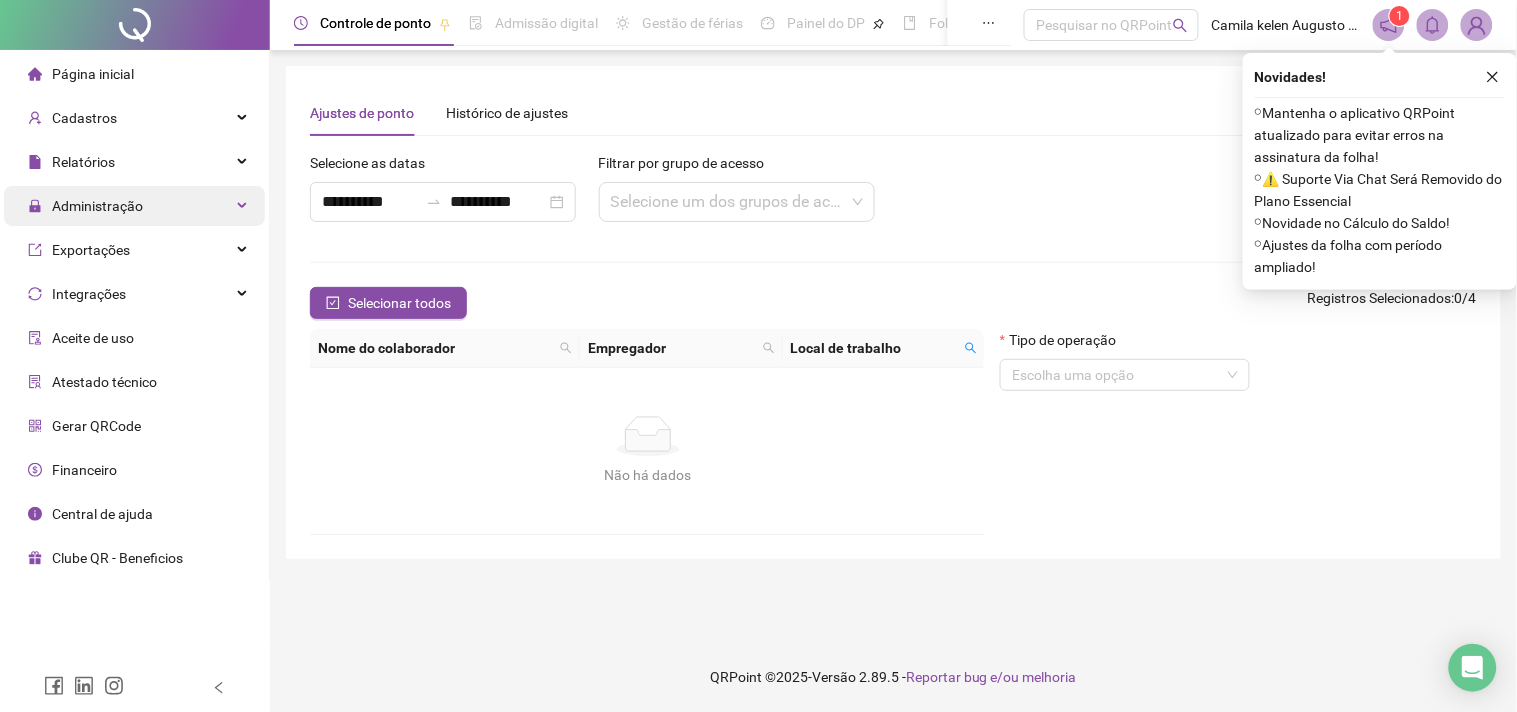 click on "Administração" at bounding box center (134, 206) 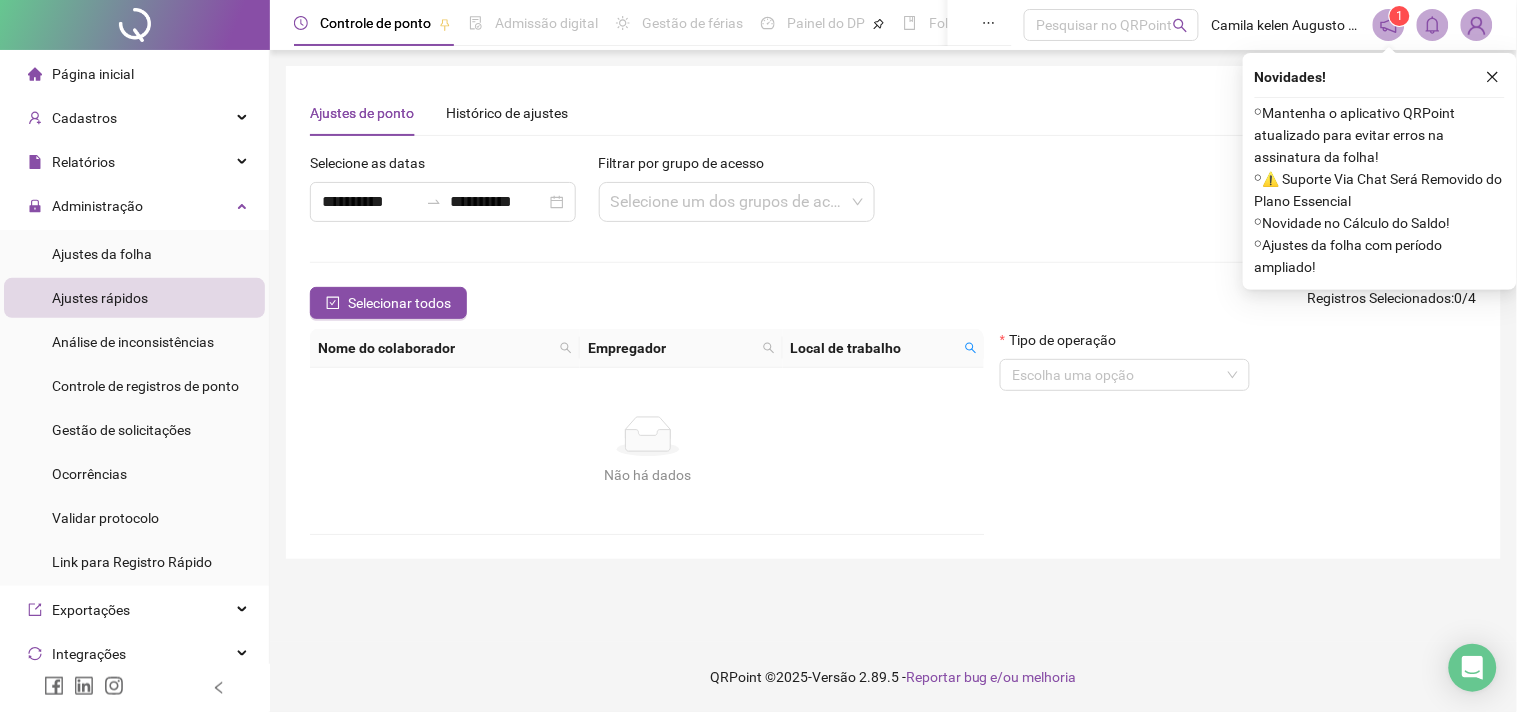 click on "Ajustes rápidos" at bounding box center (100, 298) 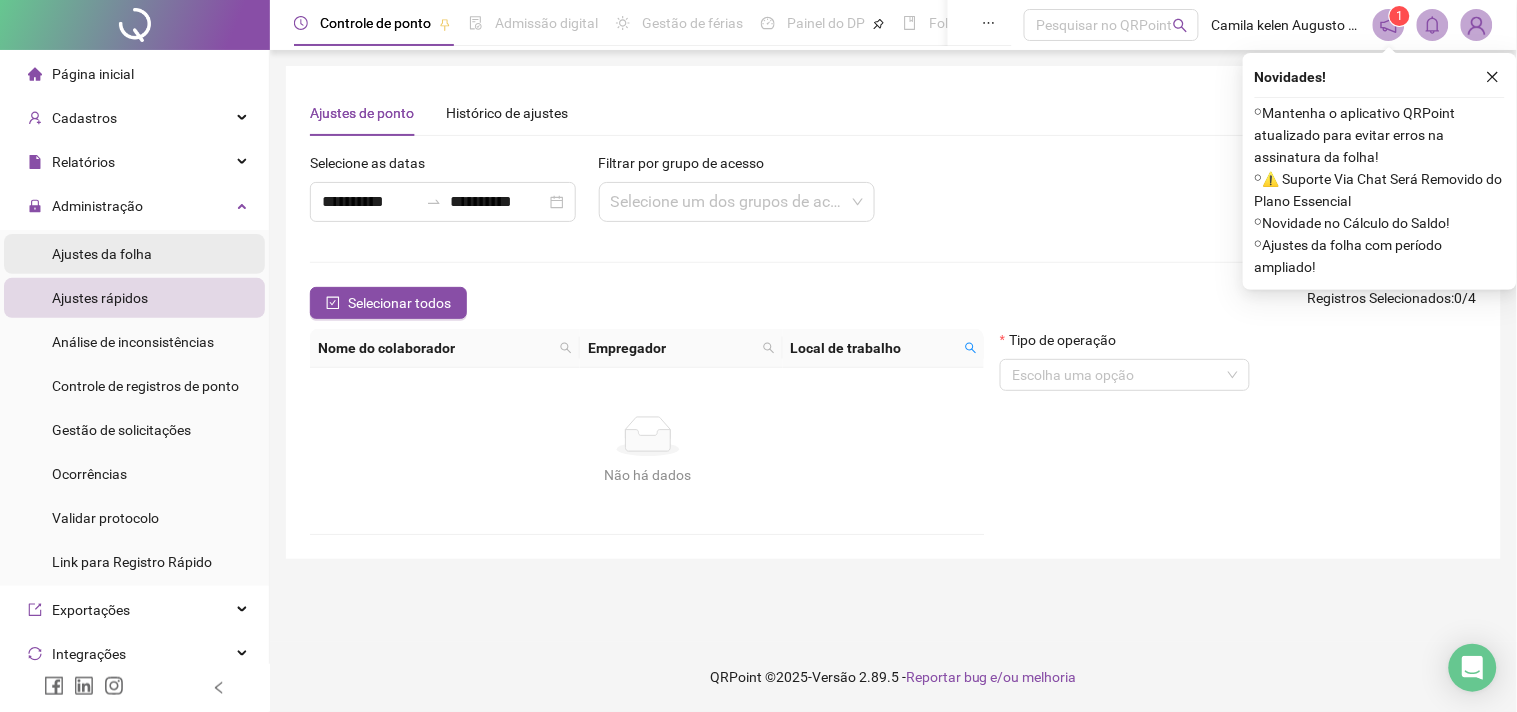 click on "Ajustes da folha" at bounding box center [102, 254] 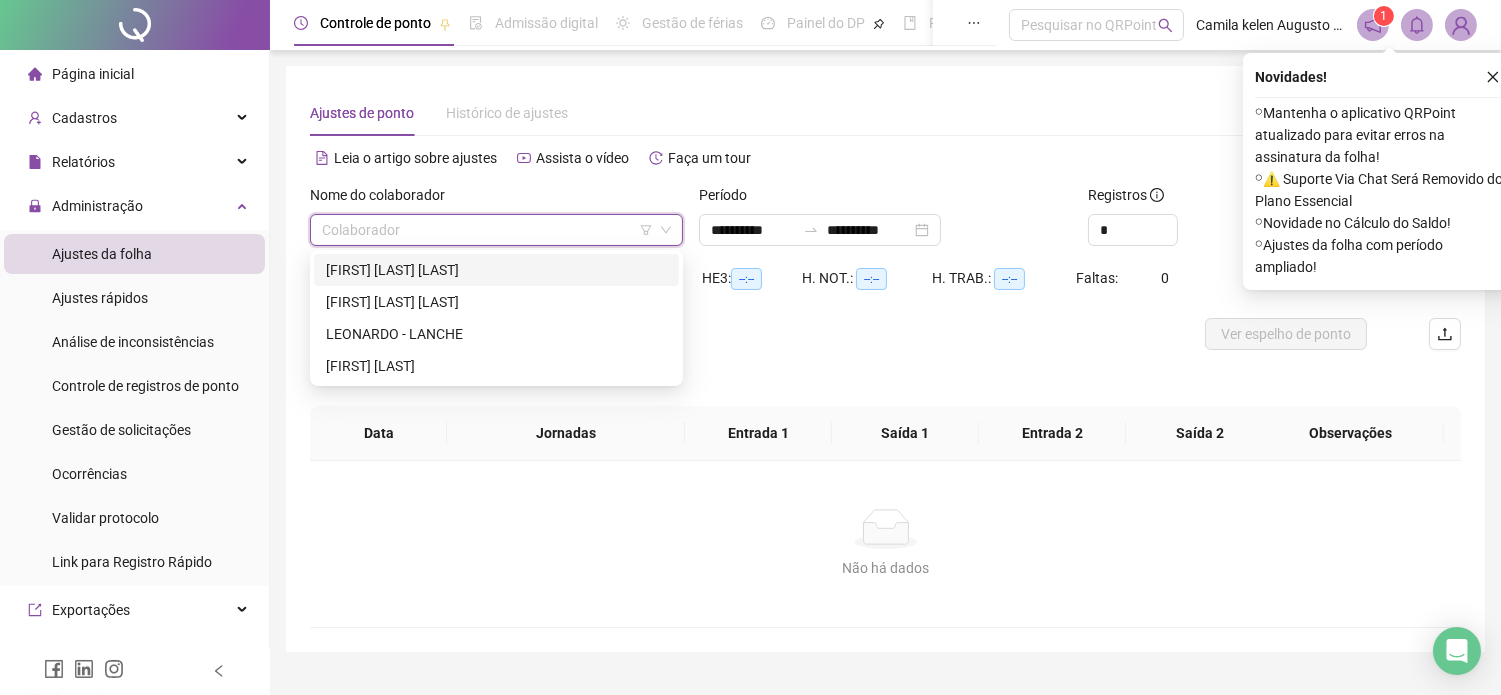 click at bounding box center [487, 230] 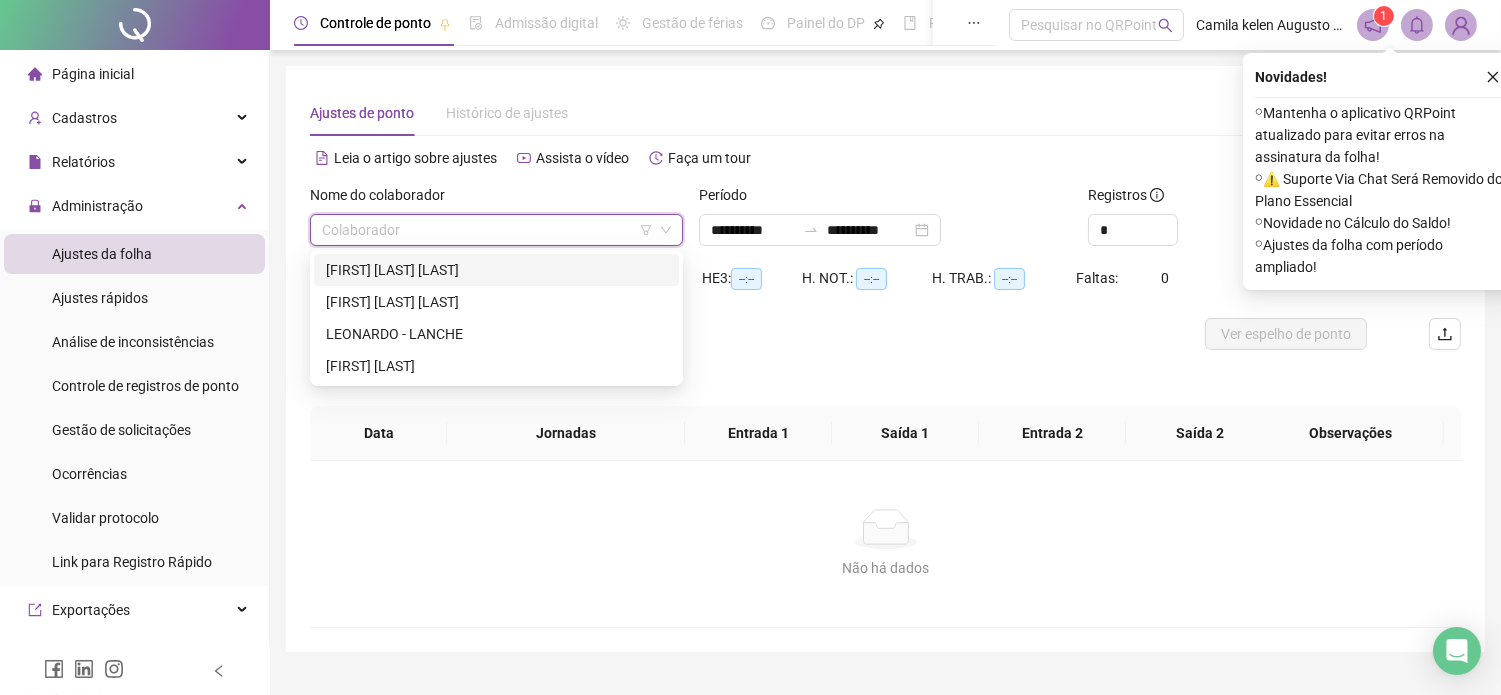 click on "[FIRST] [LAST] [LAST]" at bounding box center [496, 270] 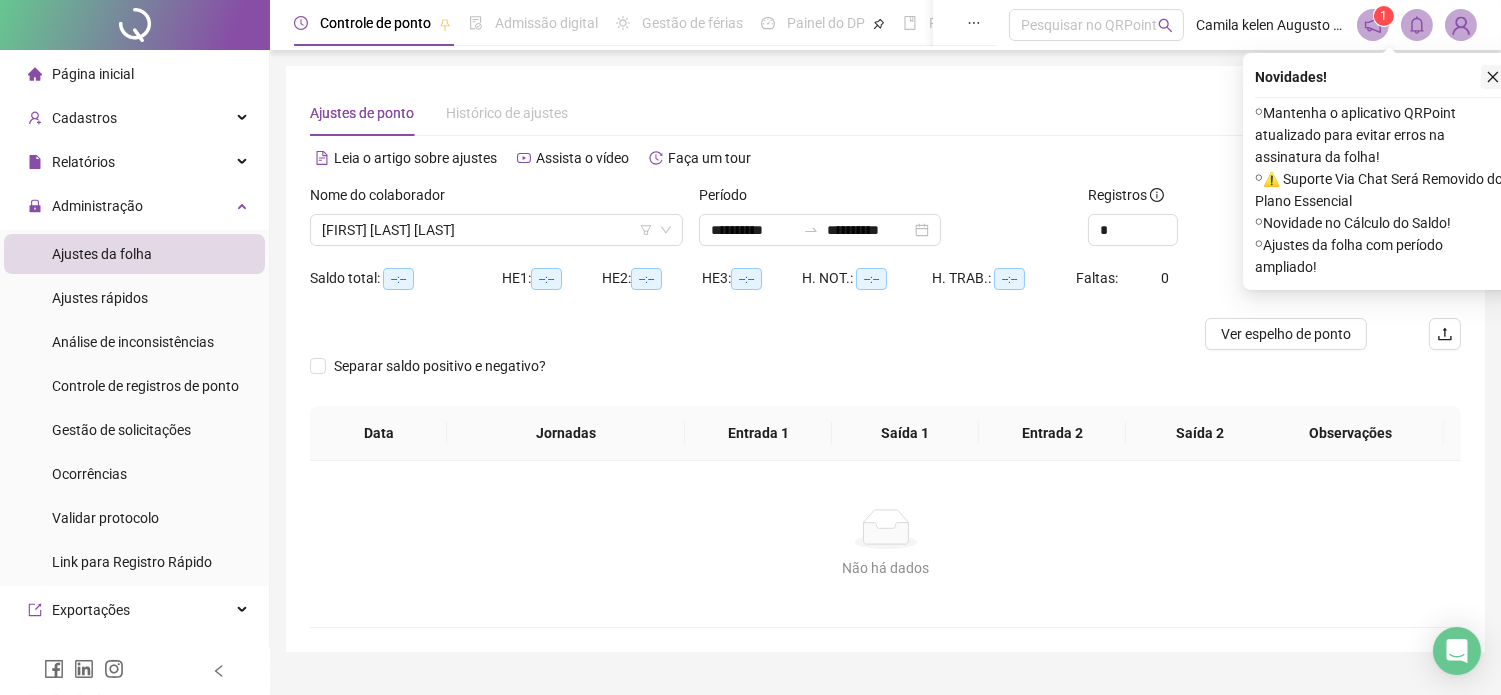 click 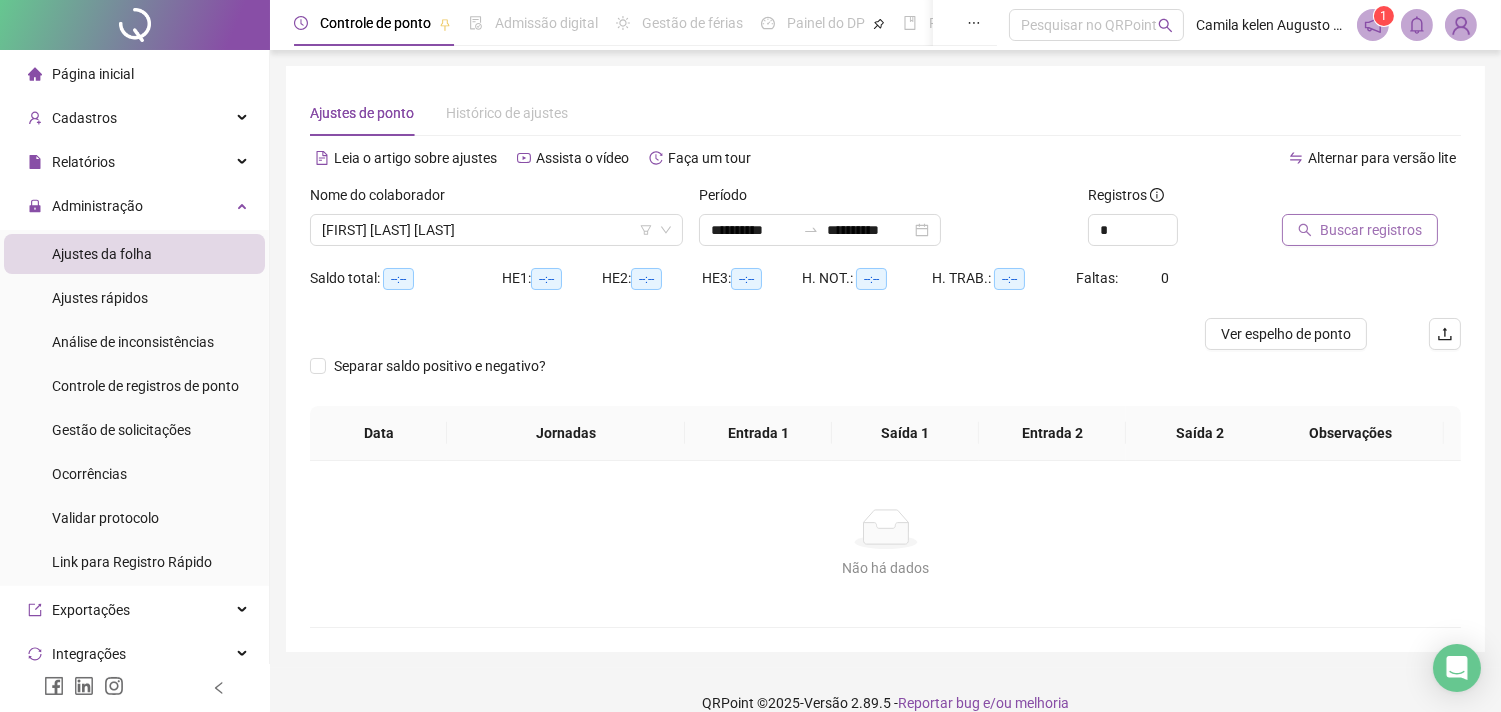 click on "Buscar registros" at bounding box center (1360, 230) 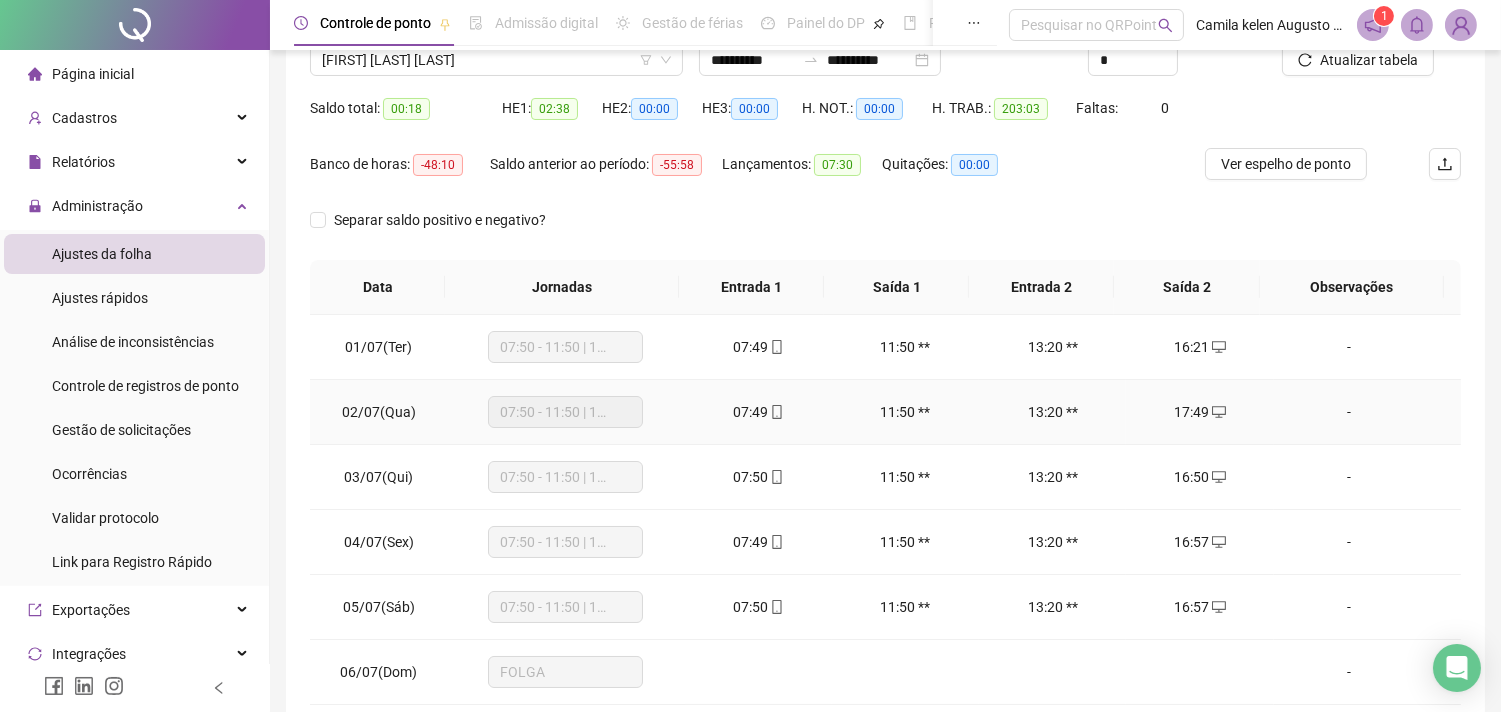 scroll, scrollTop: 310, scrollLeft: 0, axis: vertical 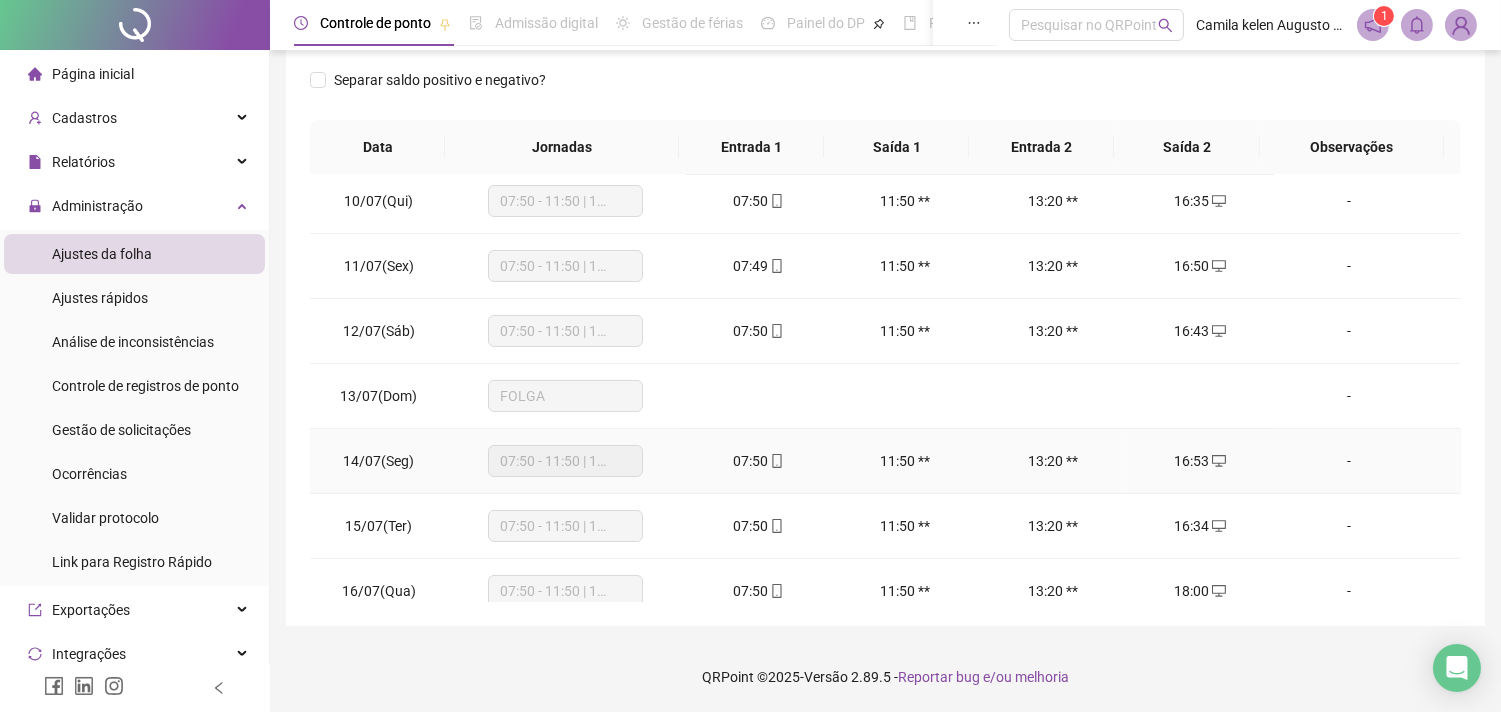 type 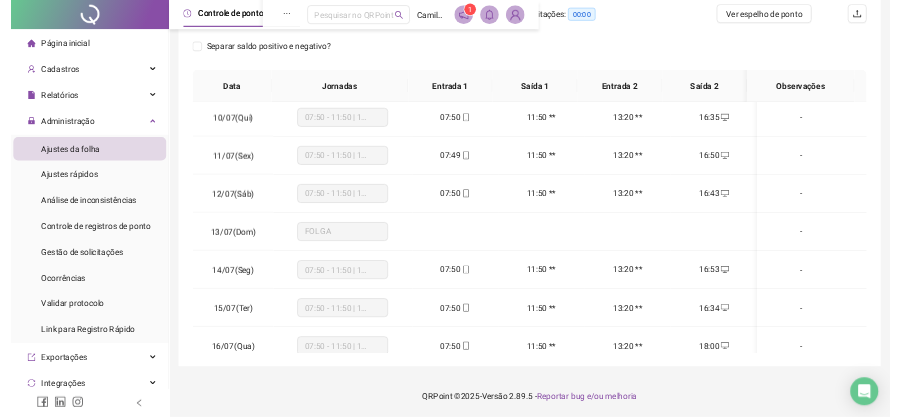 scroll, scrollTop: 0, scrollLeft: 0, axis: both 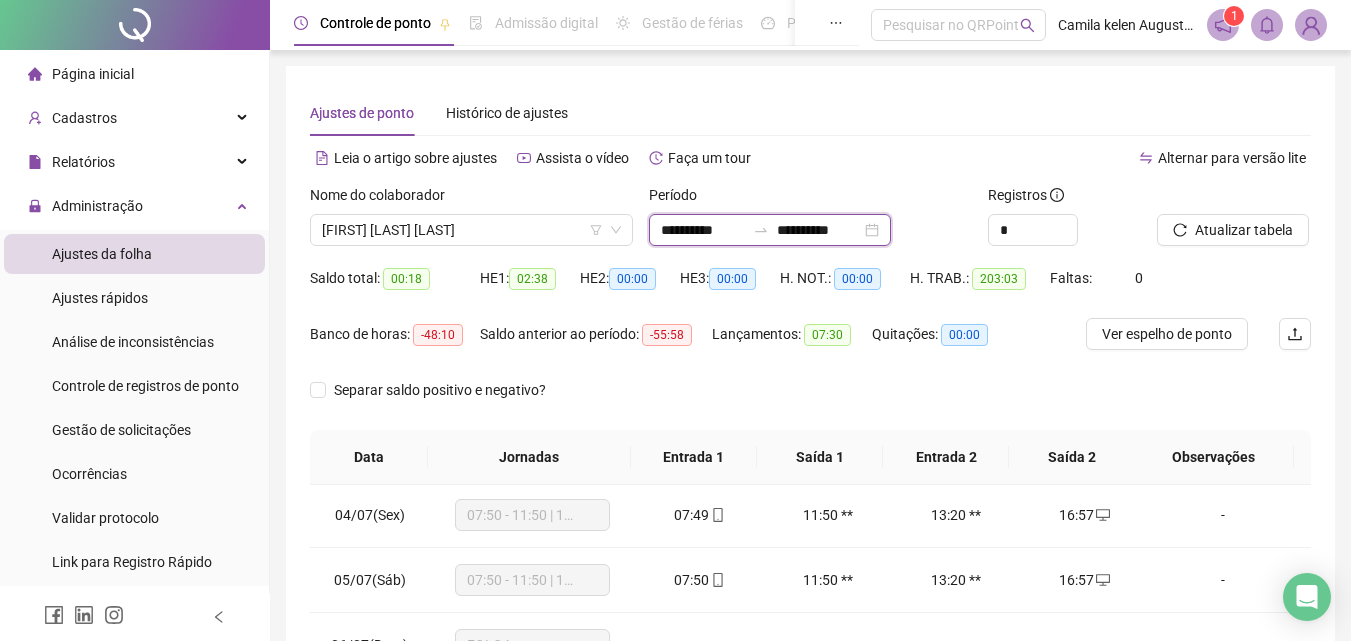 click on "**********" at bounding box center [703, 230] 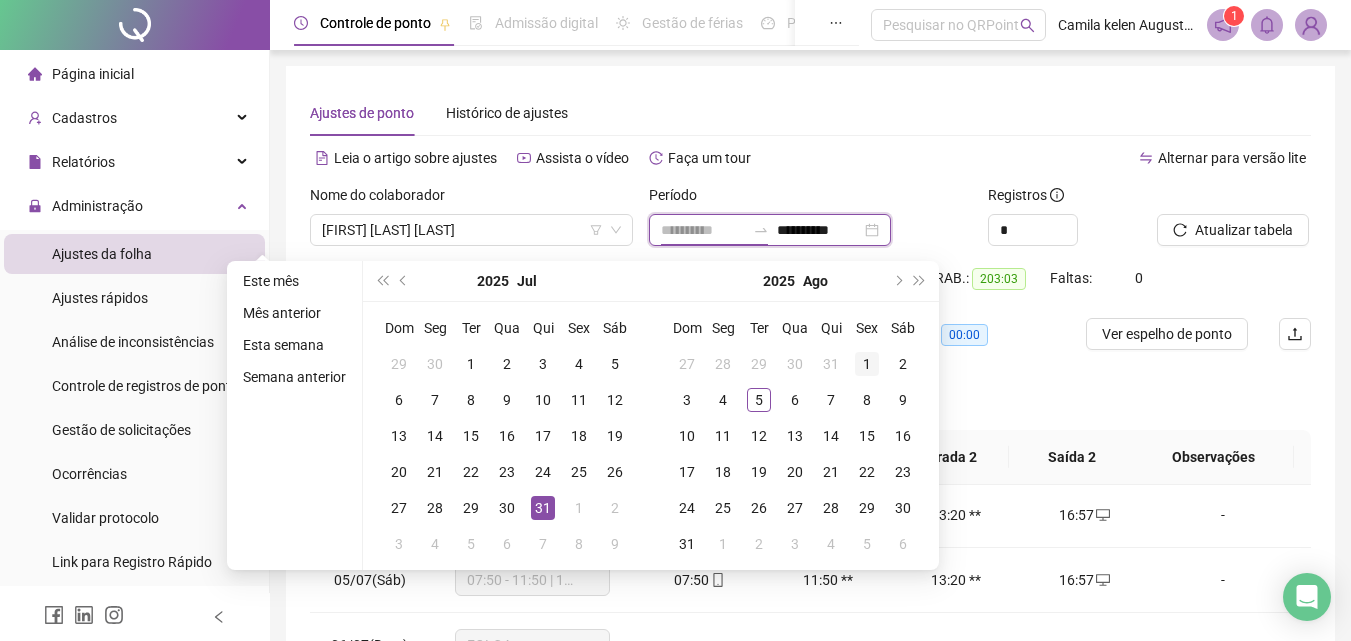 type on "**********" 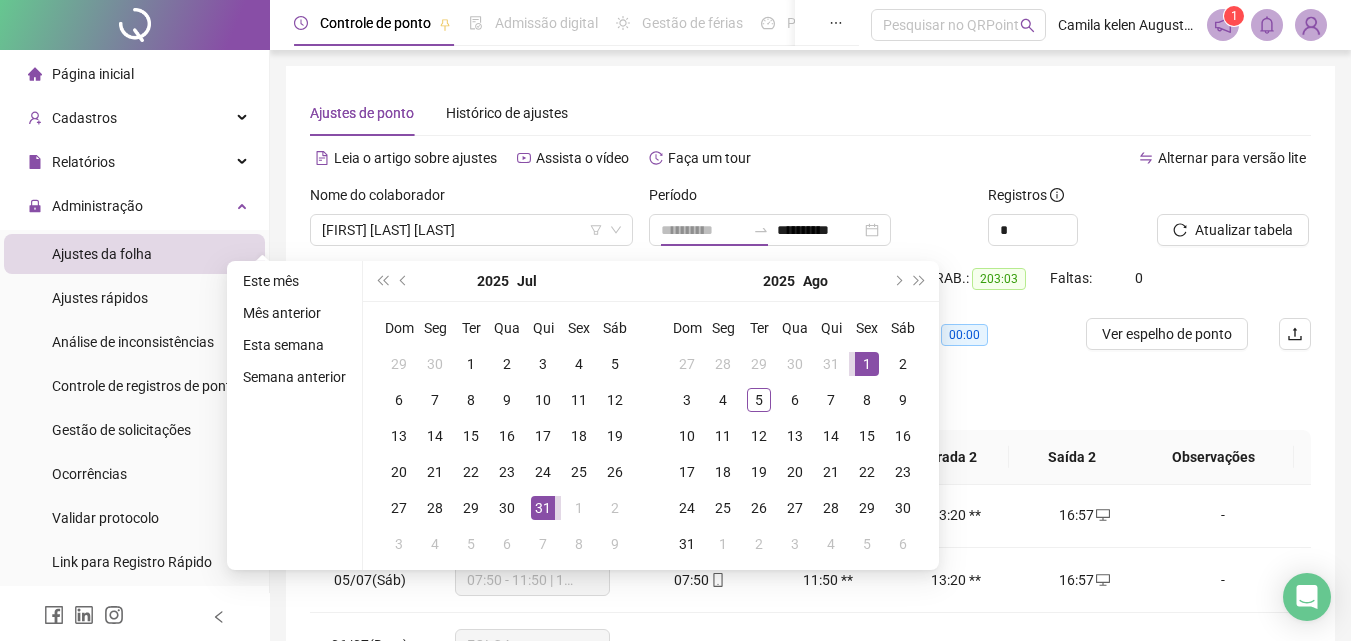 click on "1" at bounding box center [867, 364] 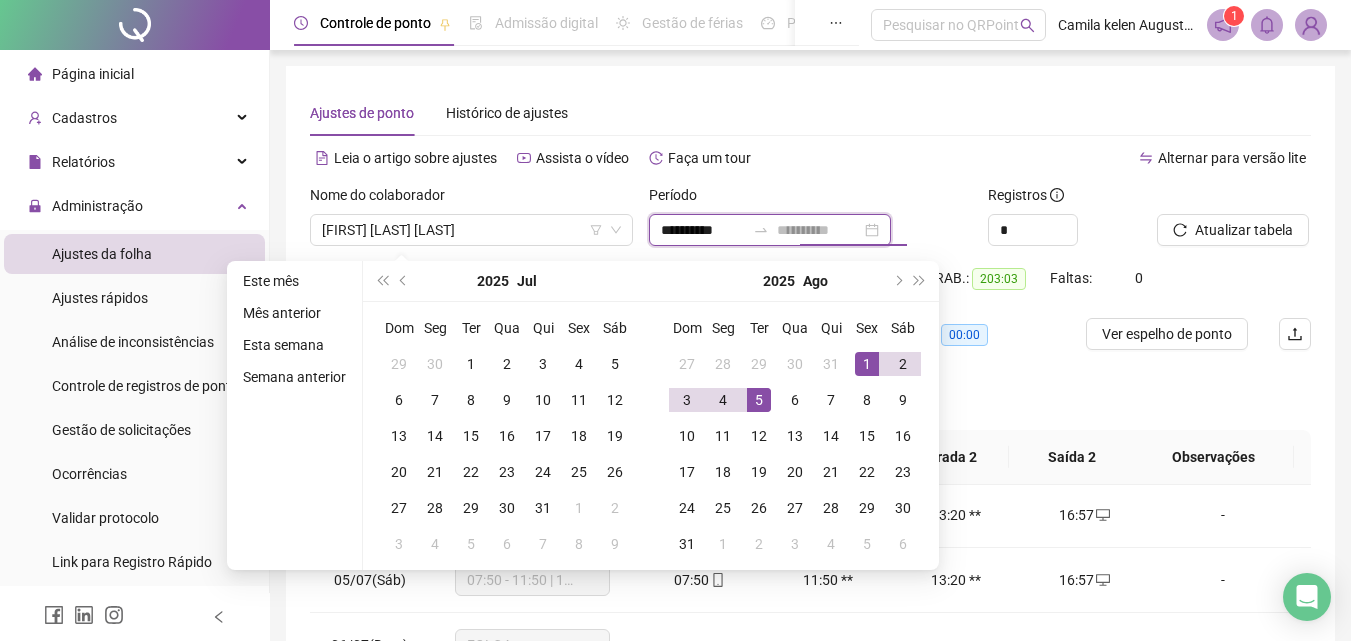 type on "**********" 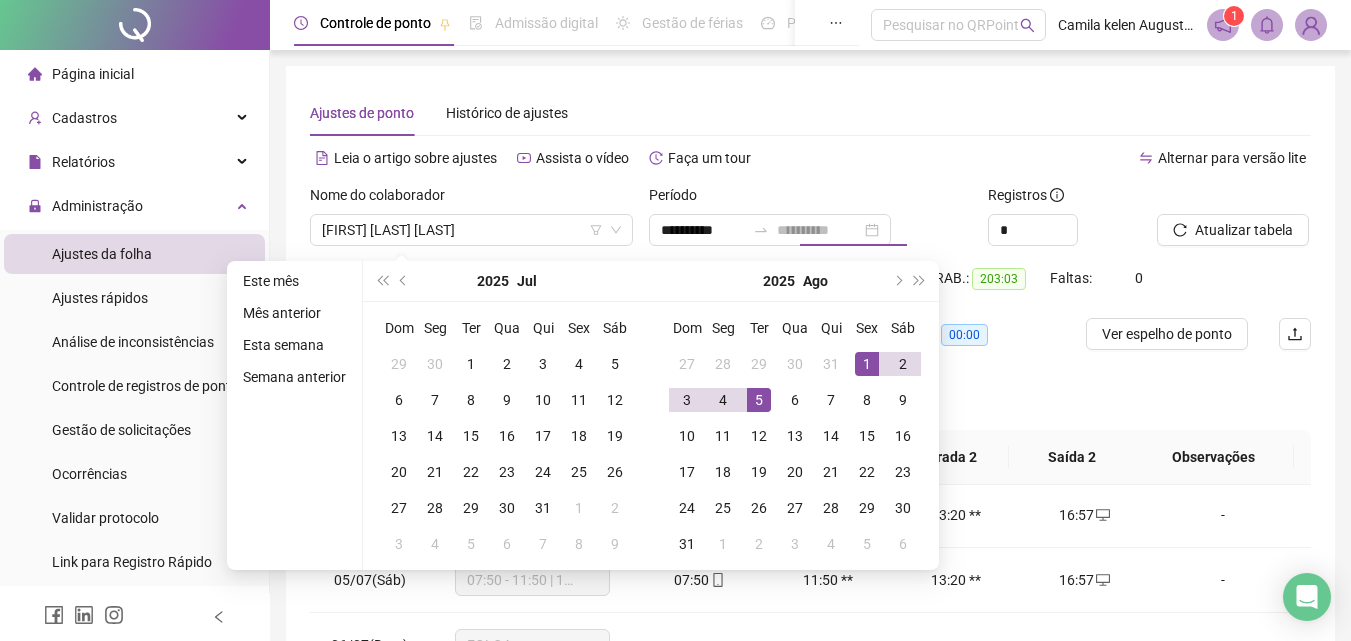 click on "5" at bounding box center (759, 400) 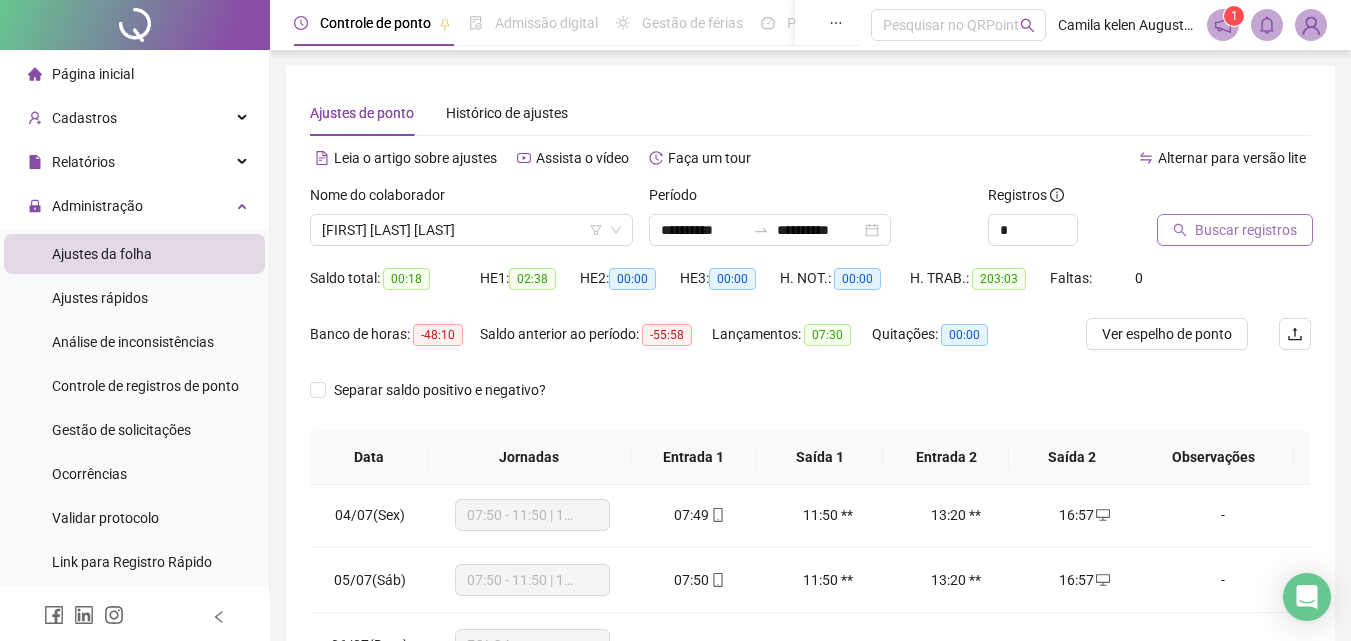 click on "Buscar registros" at bounding box center [1246, 230] 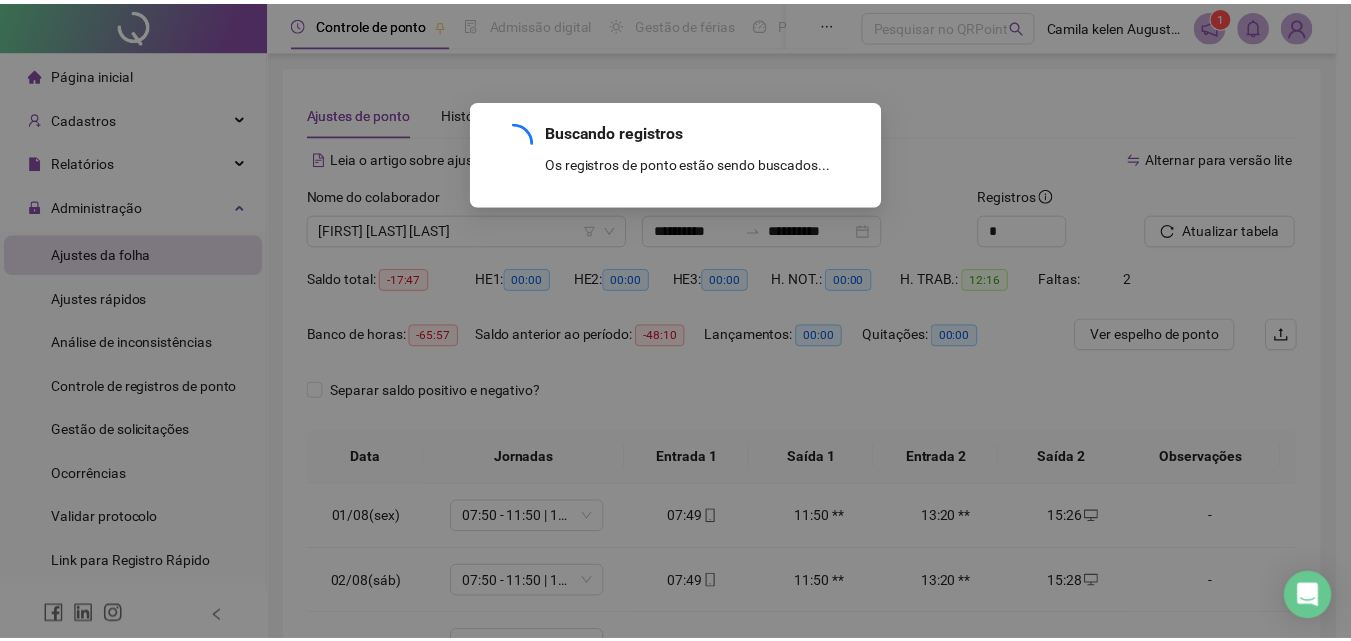 scroll, scrollTop: 0, scrollLeft: 0, axis: both 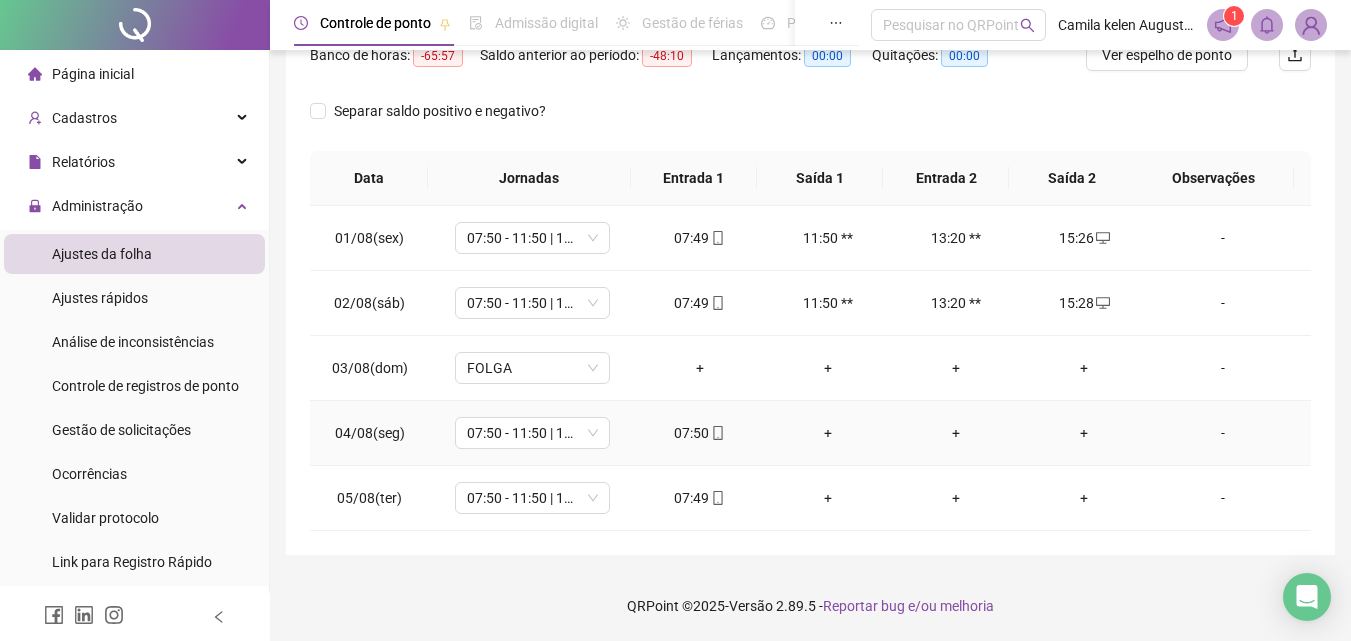click on "+" at bounding box center [1084, 433] 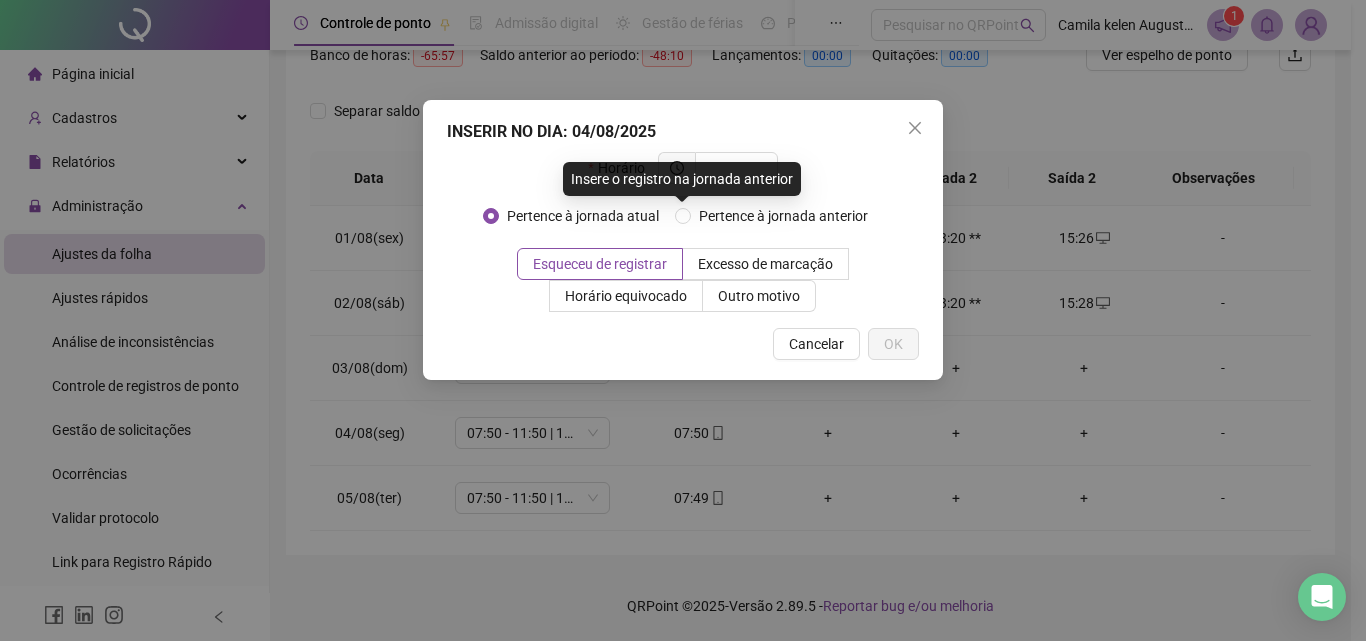 click on "Horário" at bounding box center [683, 176] 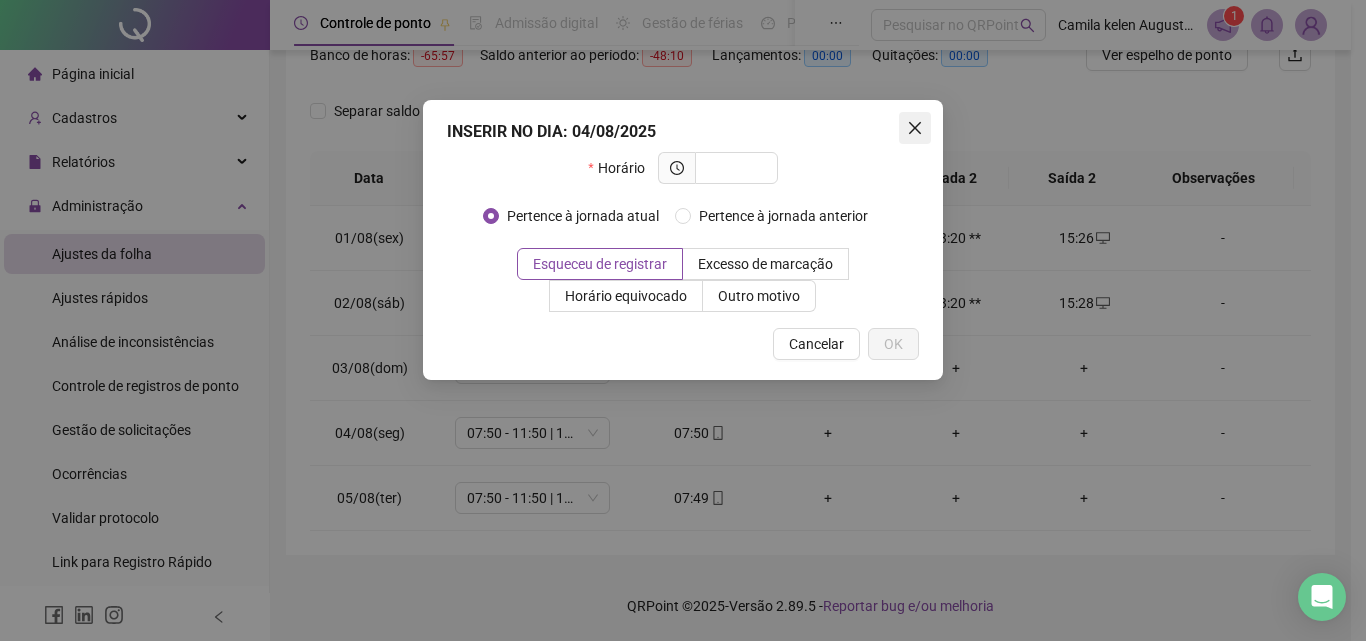 click 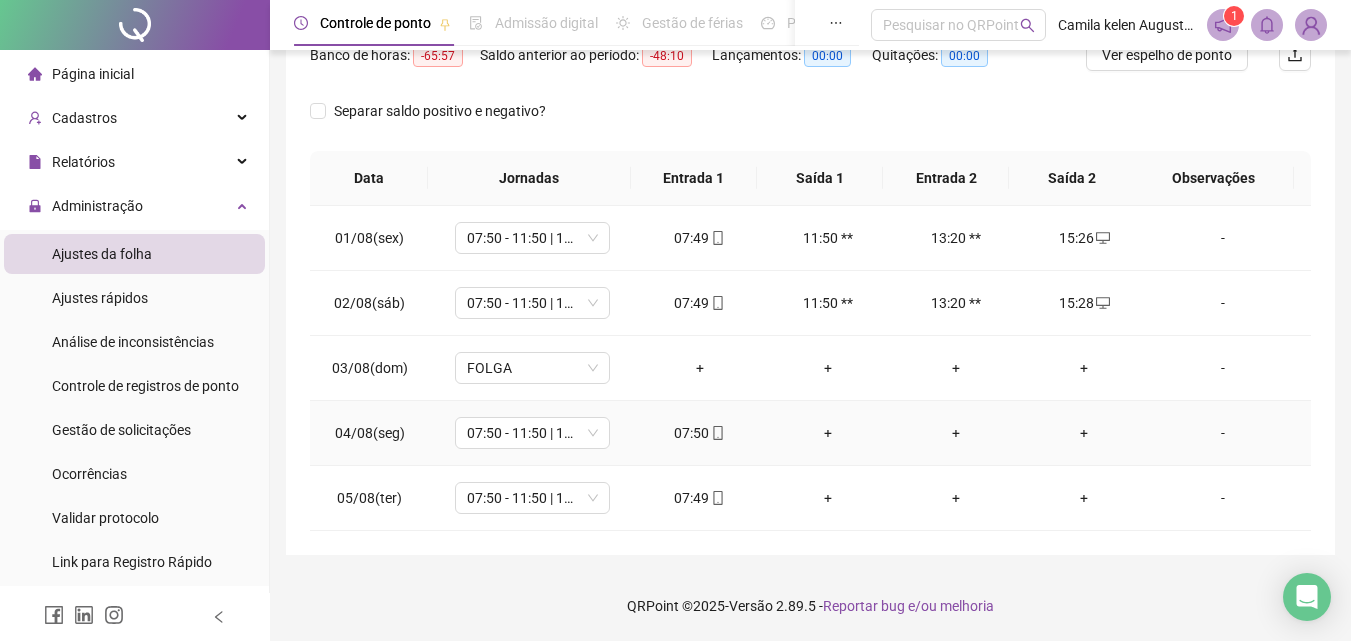 click on "+" at bounding box center [1084, 433] 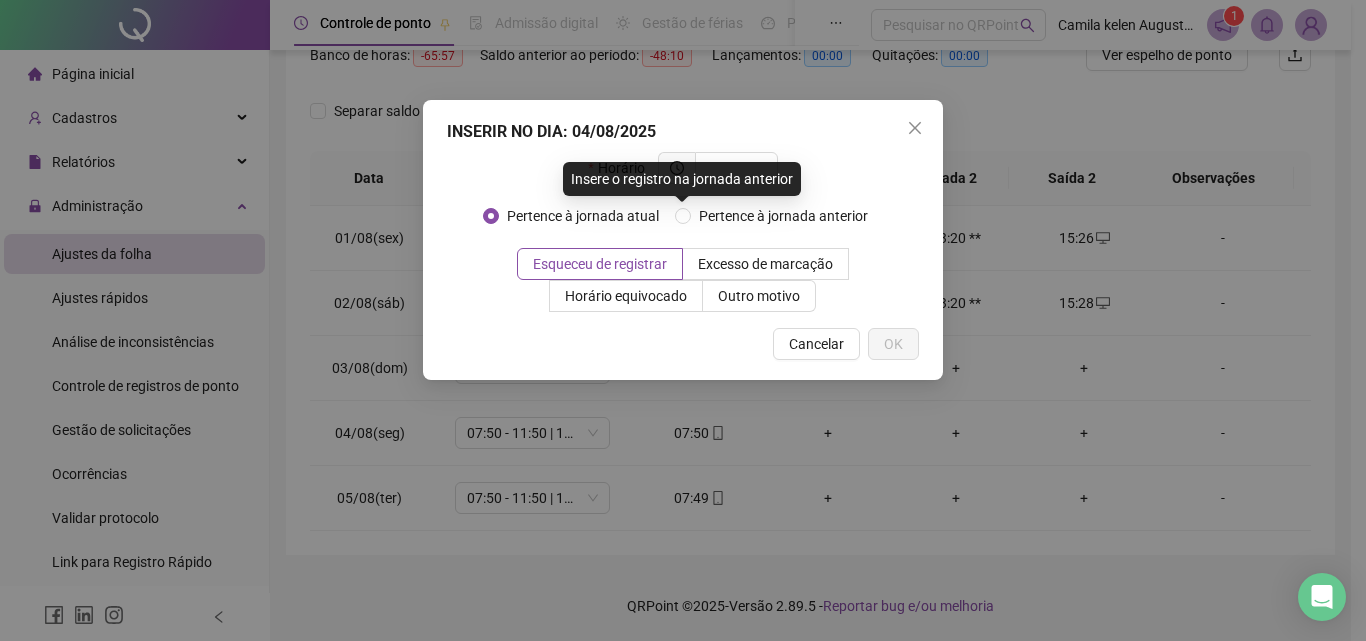 click on "Insere o registro na jornada anterior" at bounding box center (682, 179) 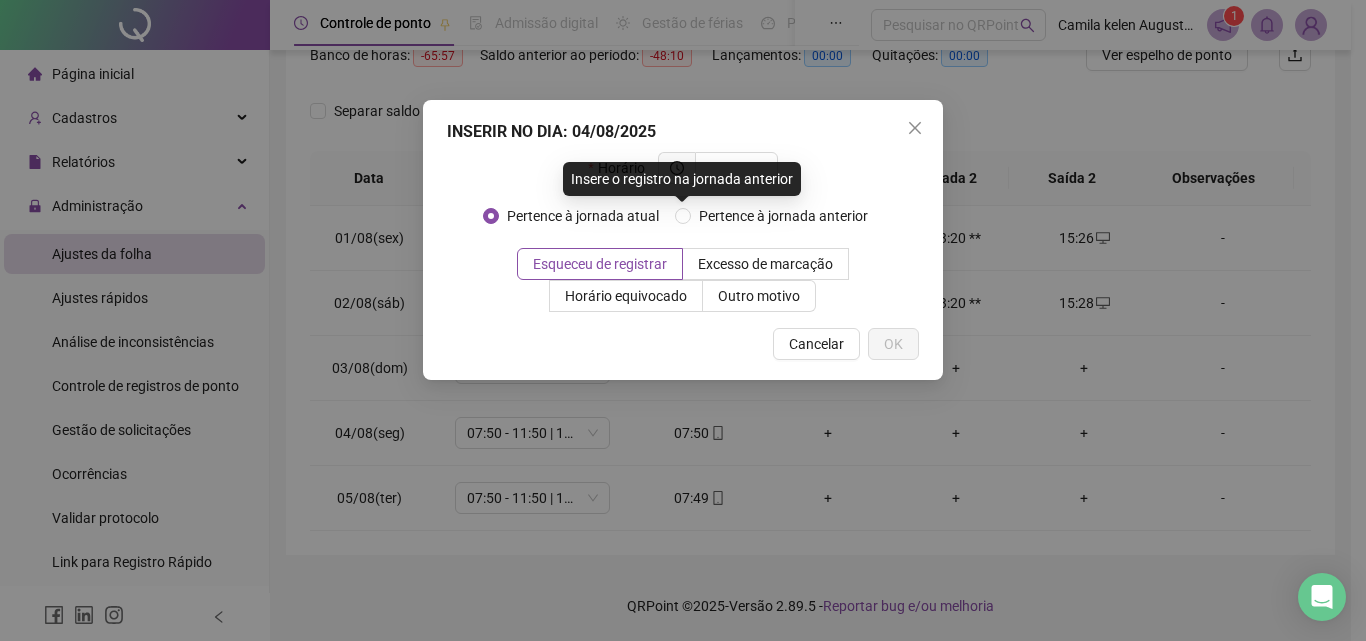 click on "Insere o registro na jornada anterior" at bounding box center (682, 179) 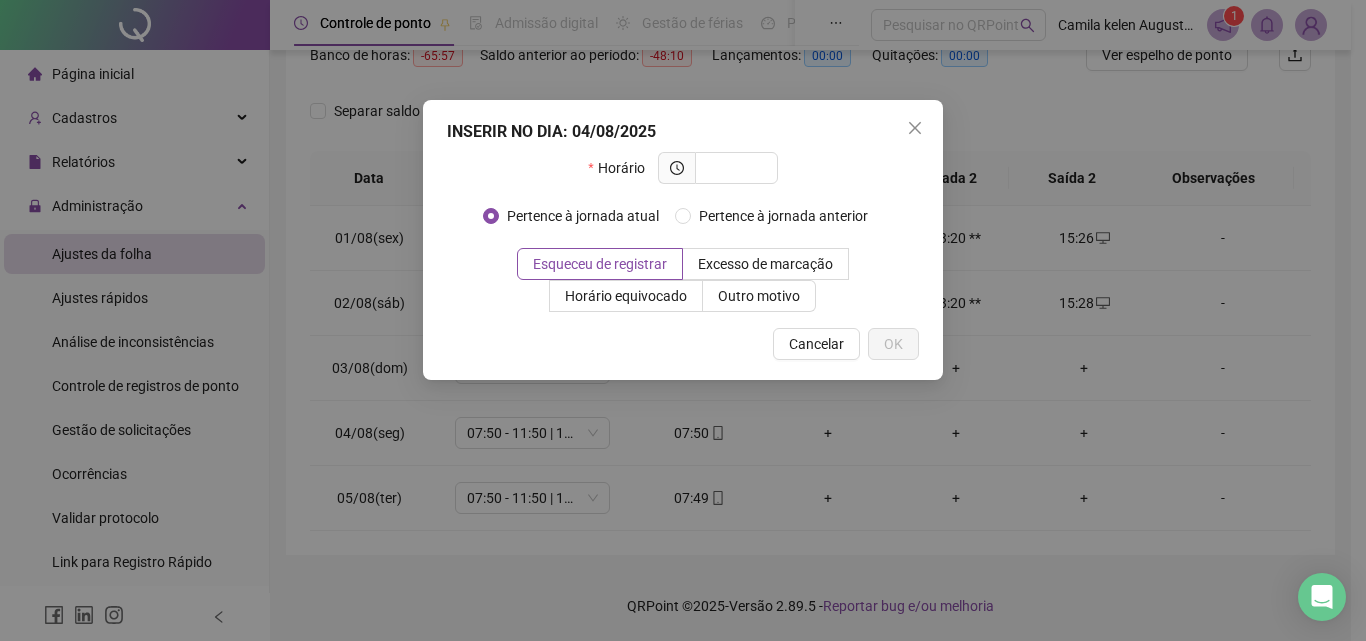 click on "Horário" at bounding box center [683, 176] 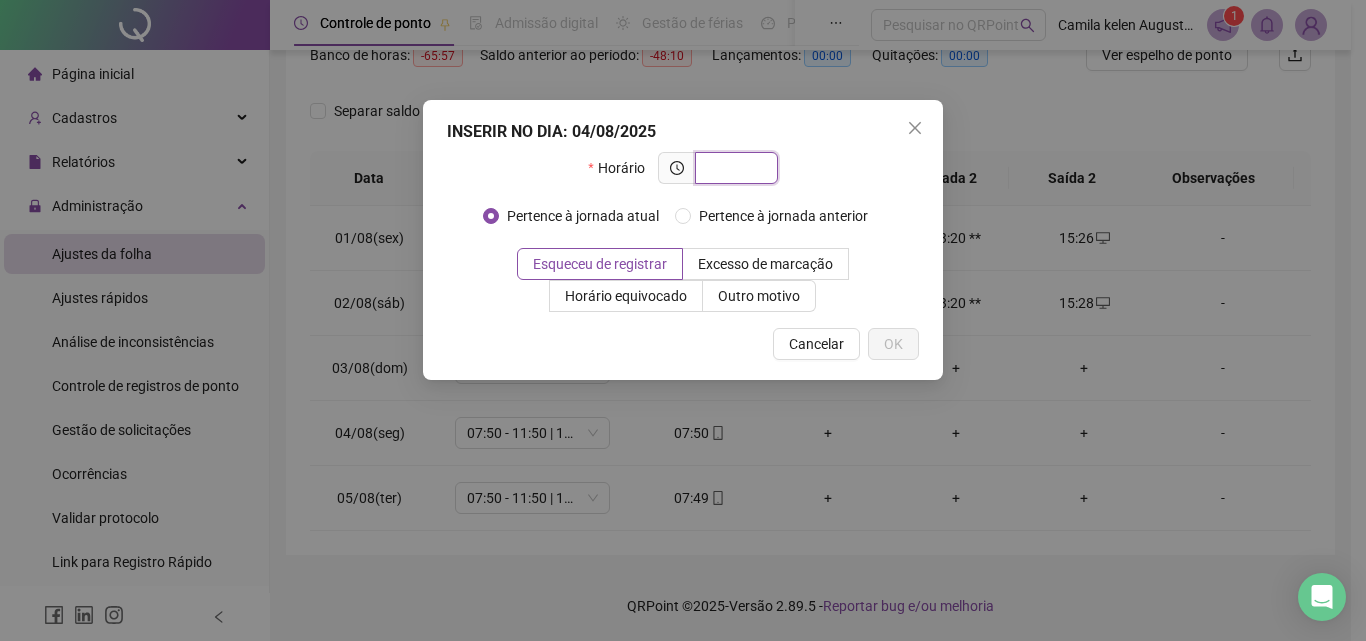 click at bounding box center [734, 168] 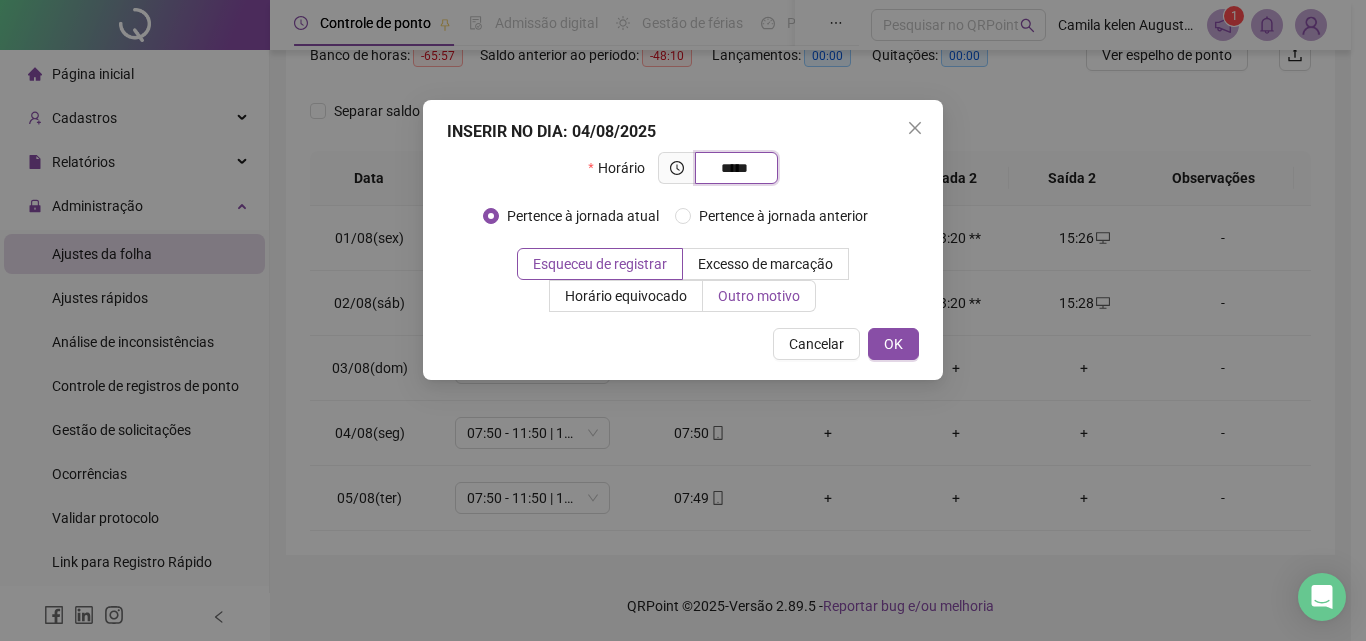 type on "*****" 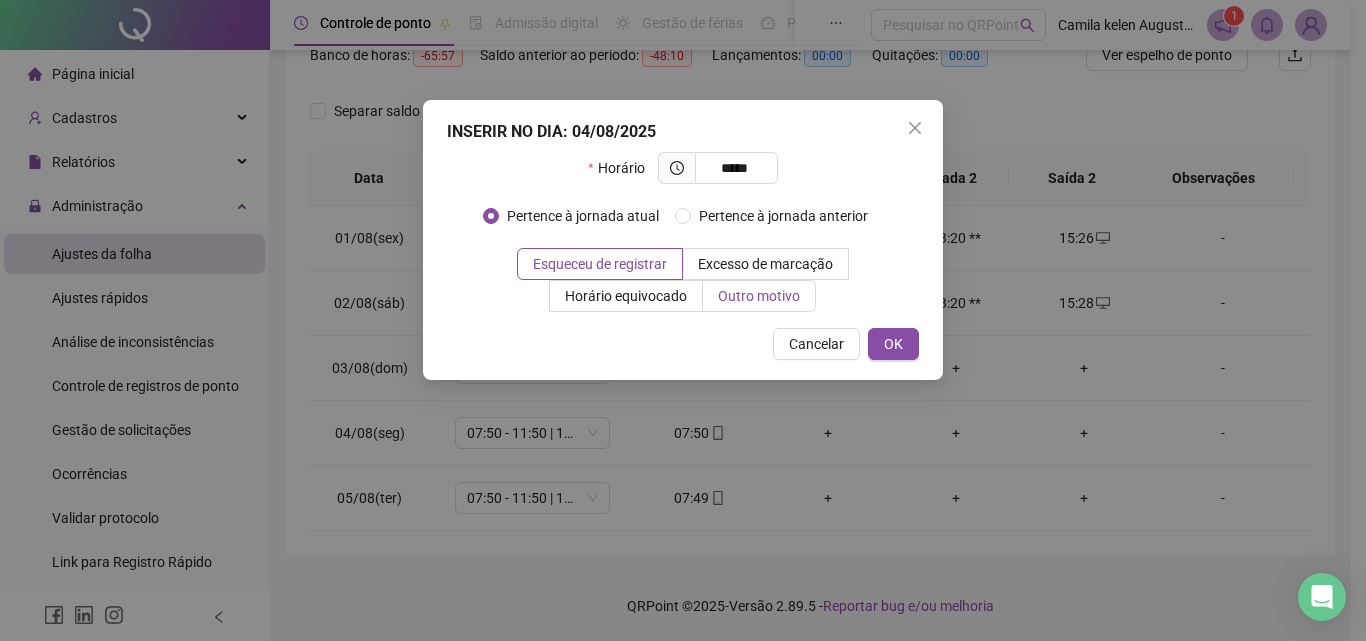click on "Outro motivo" at bounding box center (759, 296) 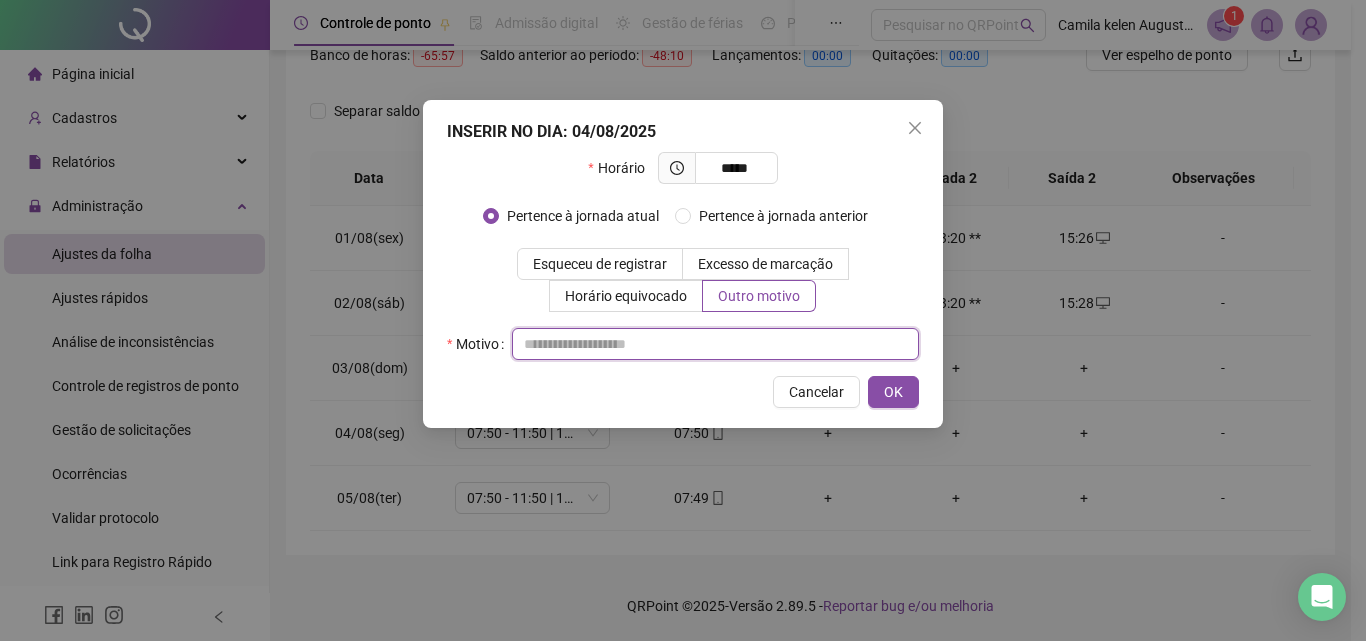 click at bounding box center [715, 344] 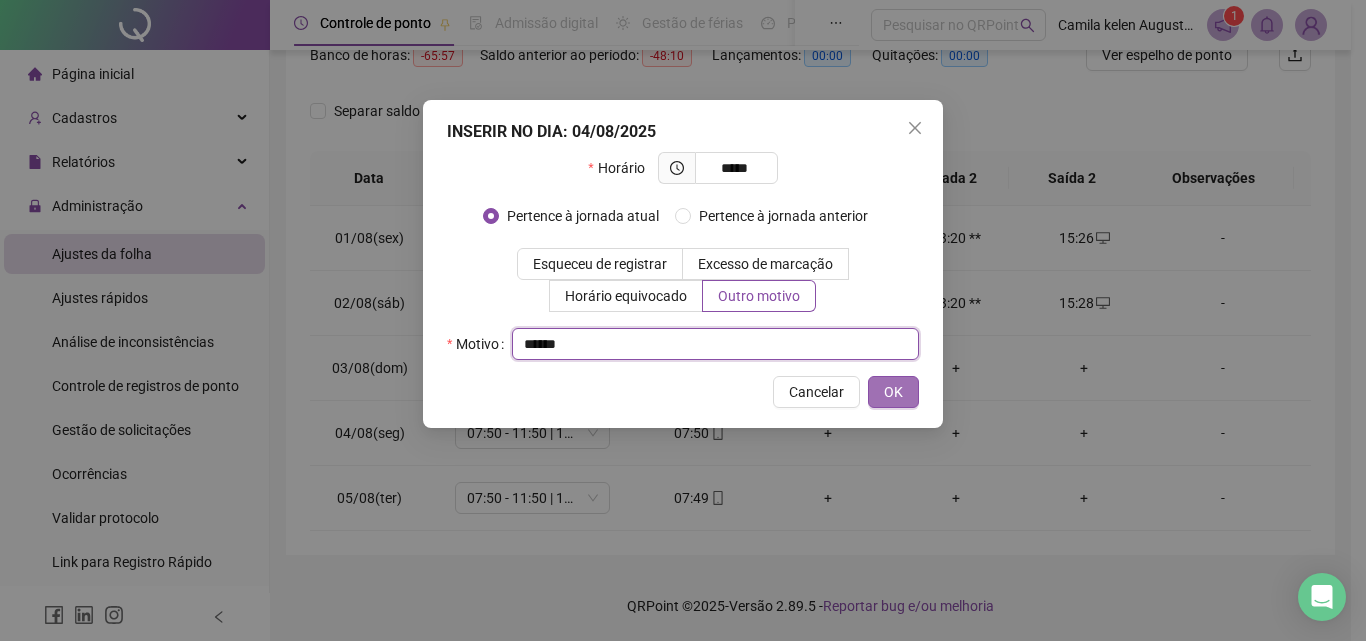 type on "*****" 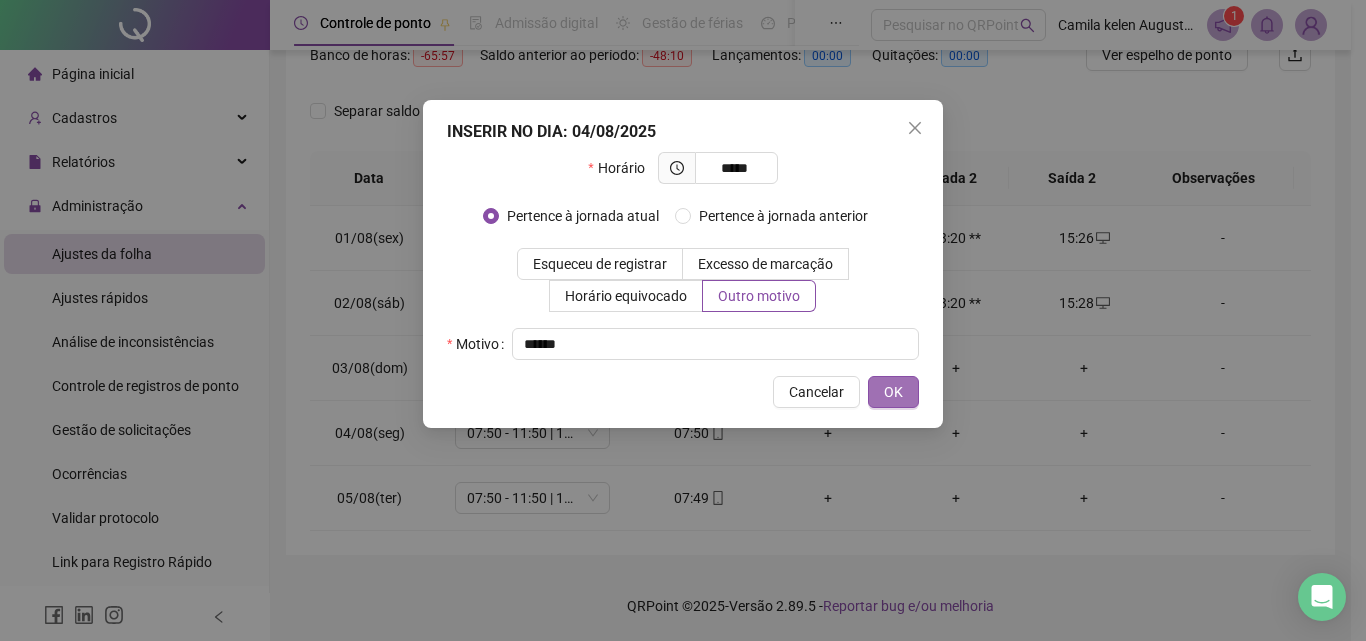 click on "OK" at bounding box center [893, 392] 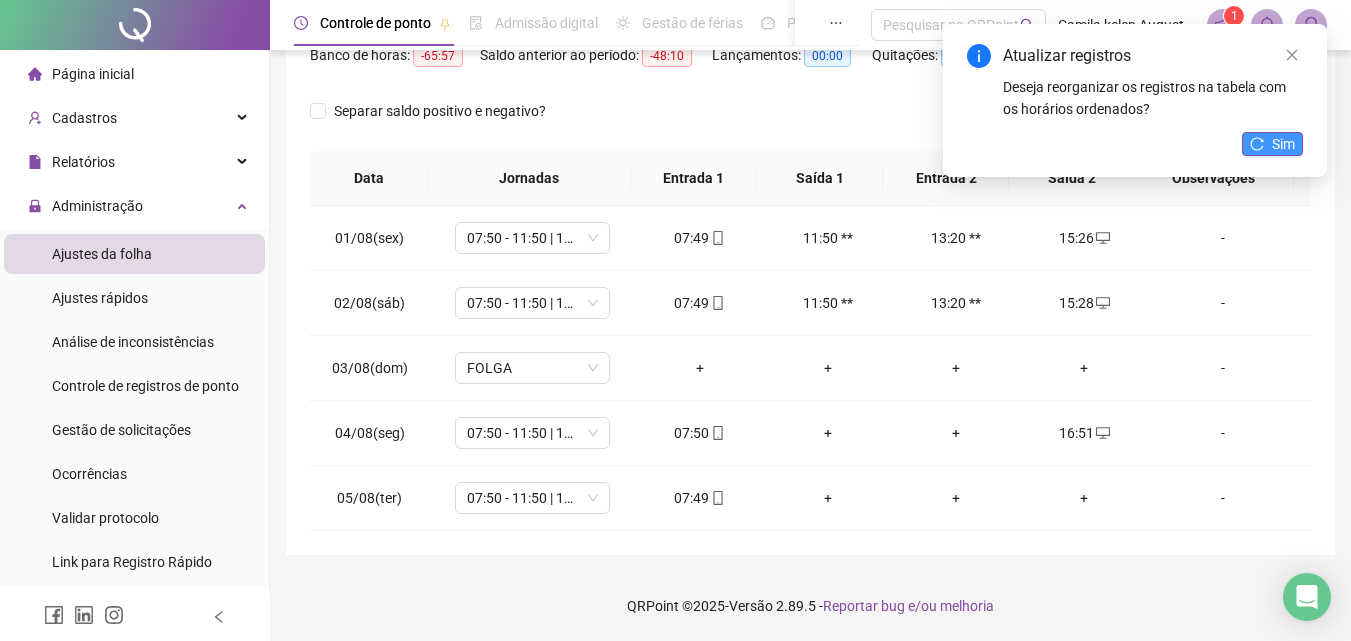 click on "Sim" at bounding box center (1283, 144) 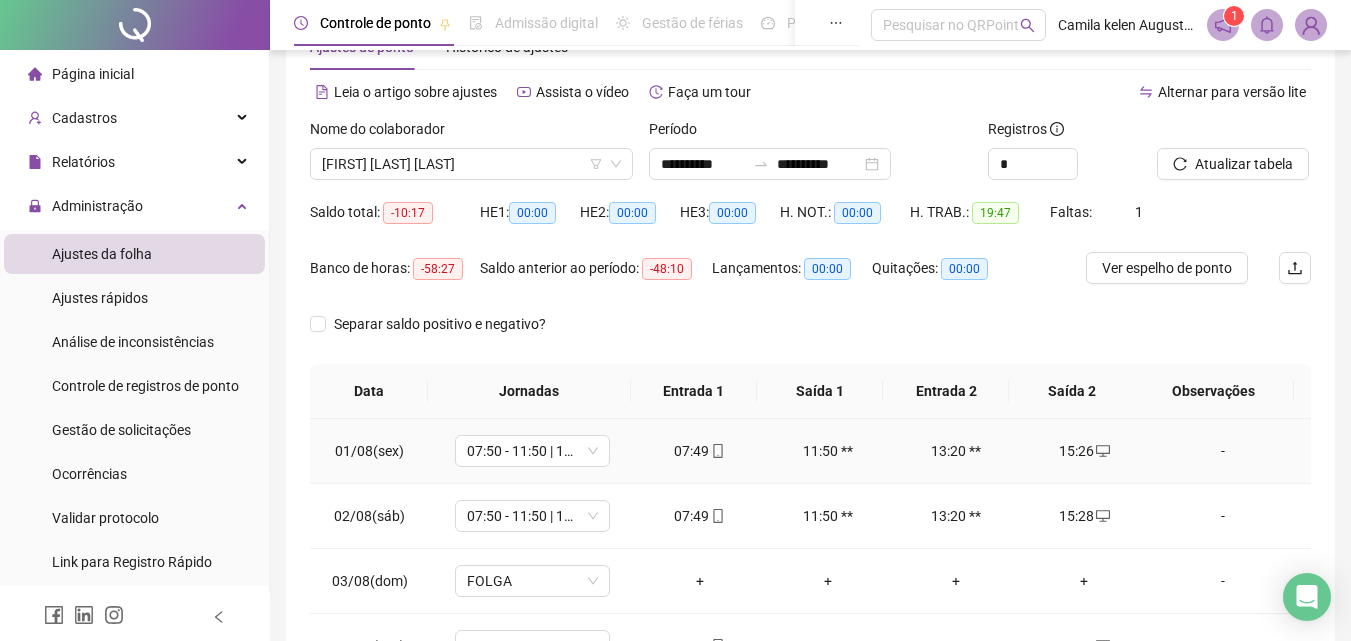 scroll, scrollTop: 0, scrollLeft: 0, axis: both 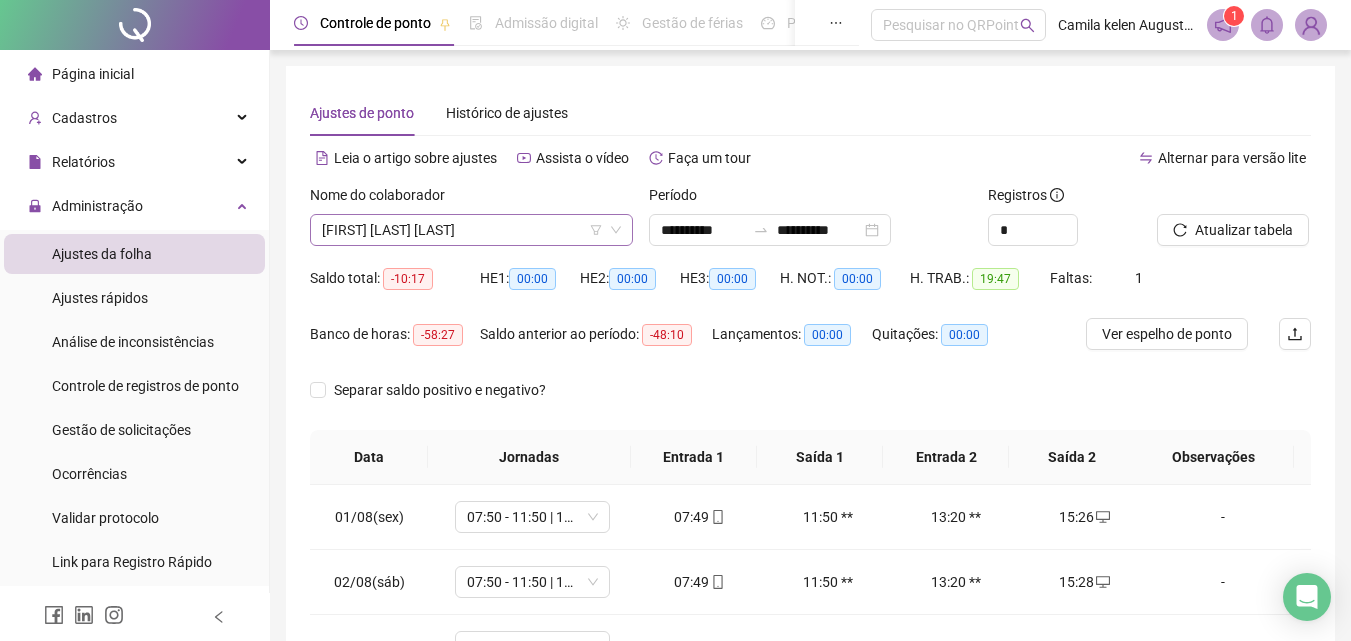 click on "[FIRST] [LAST] [LAST]" at bounding box center (471, 230) 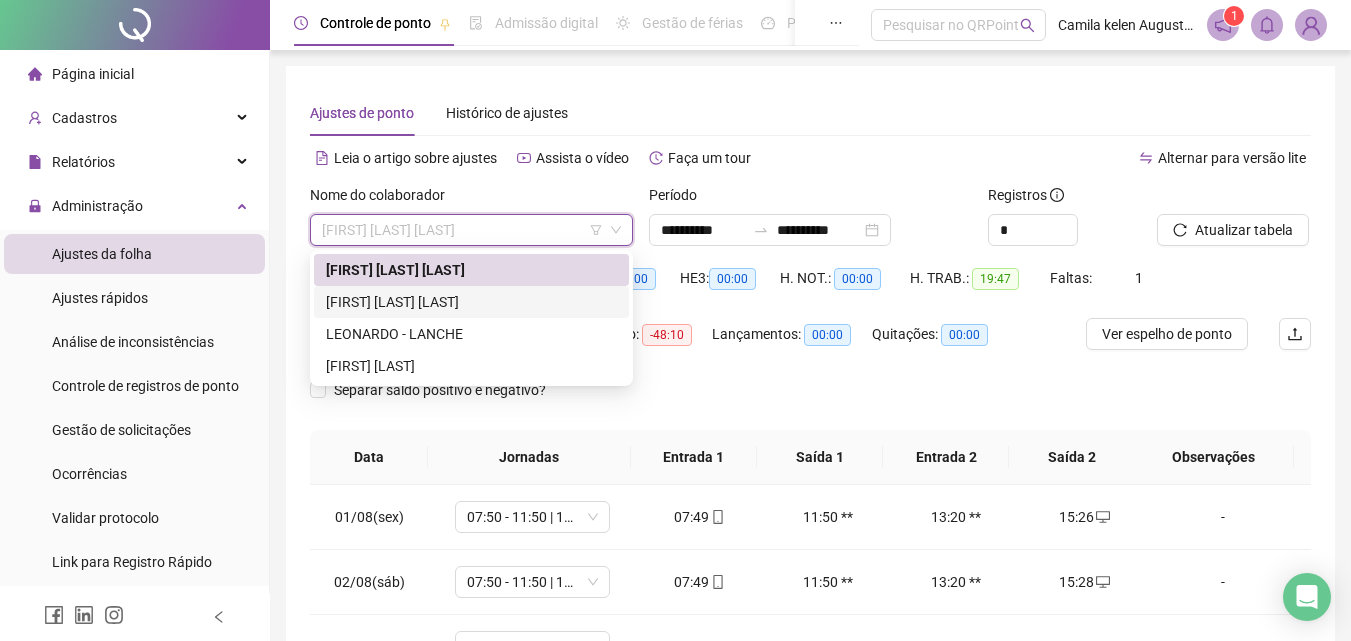 click on "[FIRST] [LAST] [LAST]" at bounding box center (471, 302) 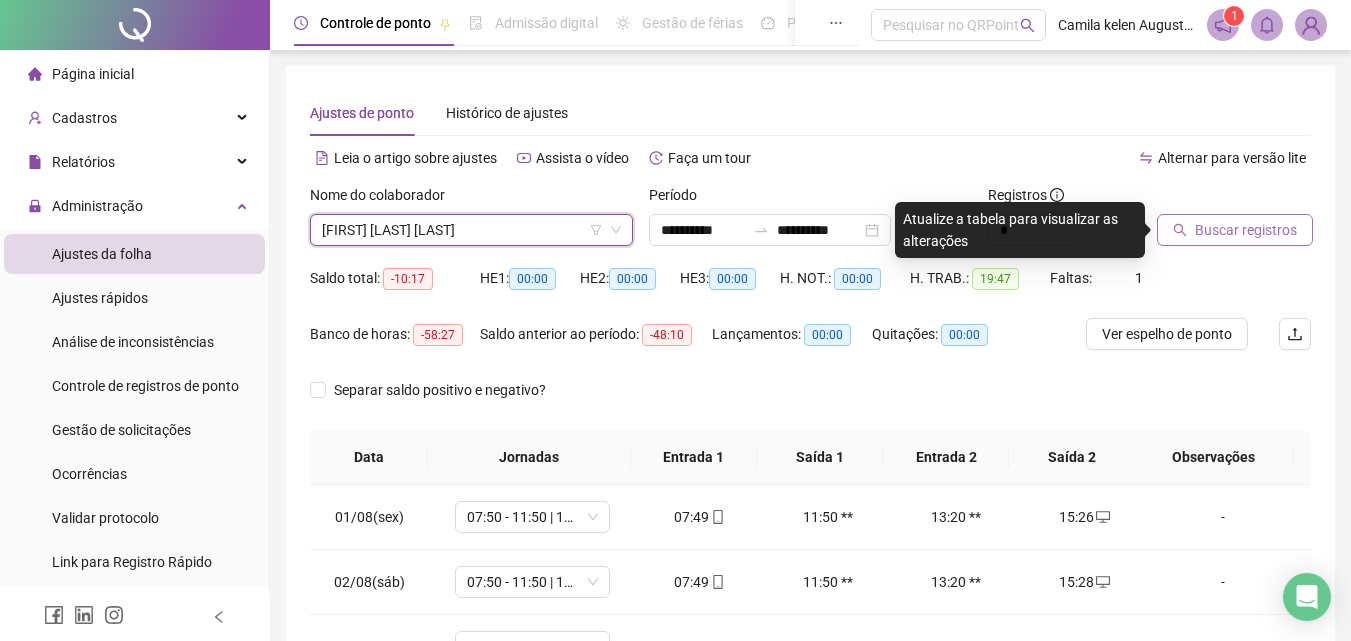 click on "Buscar registros" at bounding box center [1246, 230] 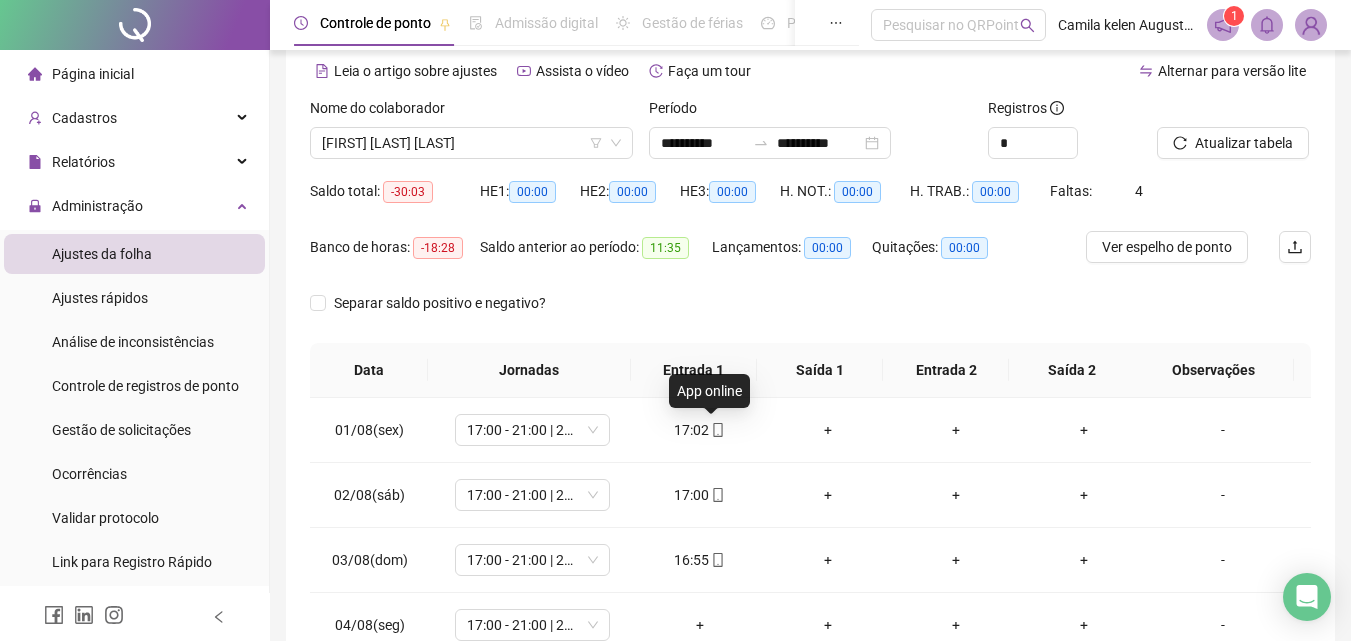scroll, scrollTop: 0, scrollLeft: 0, axis: both 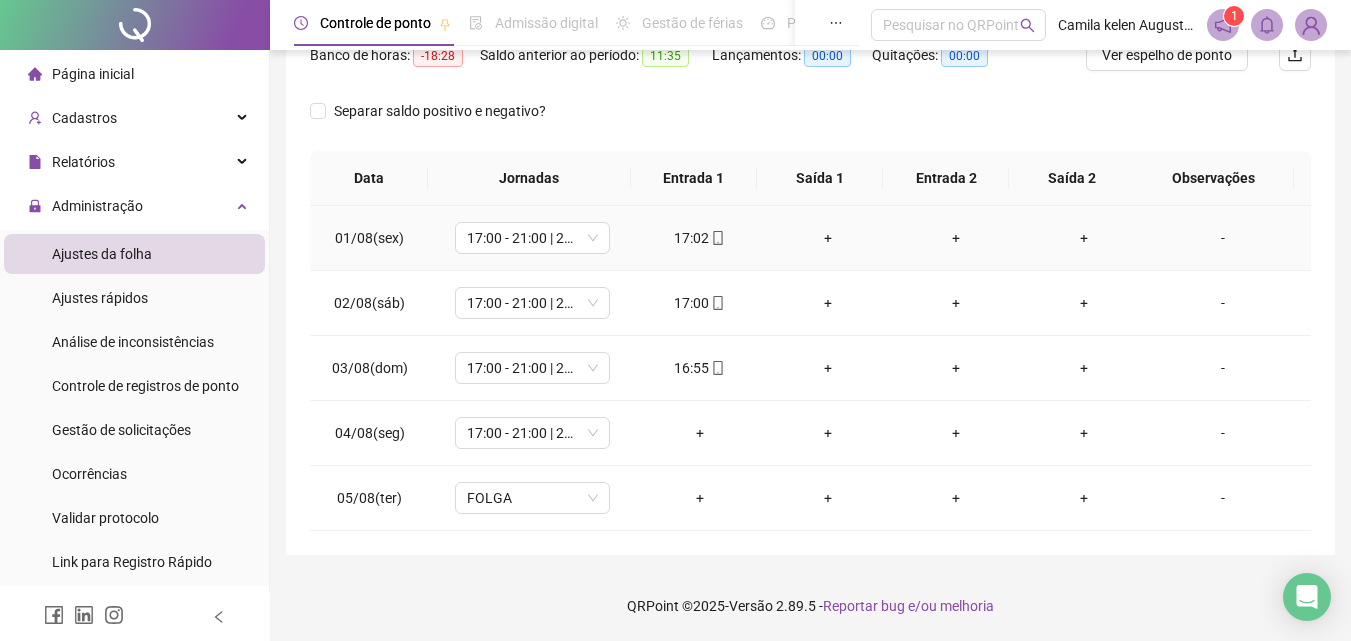 click on "+" at bounding box center (1084, 238) 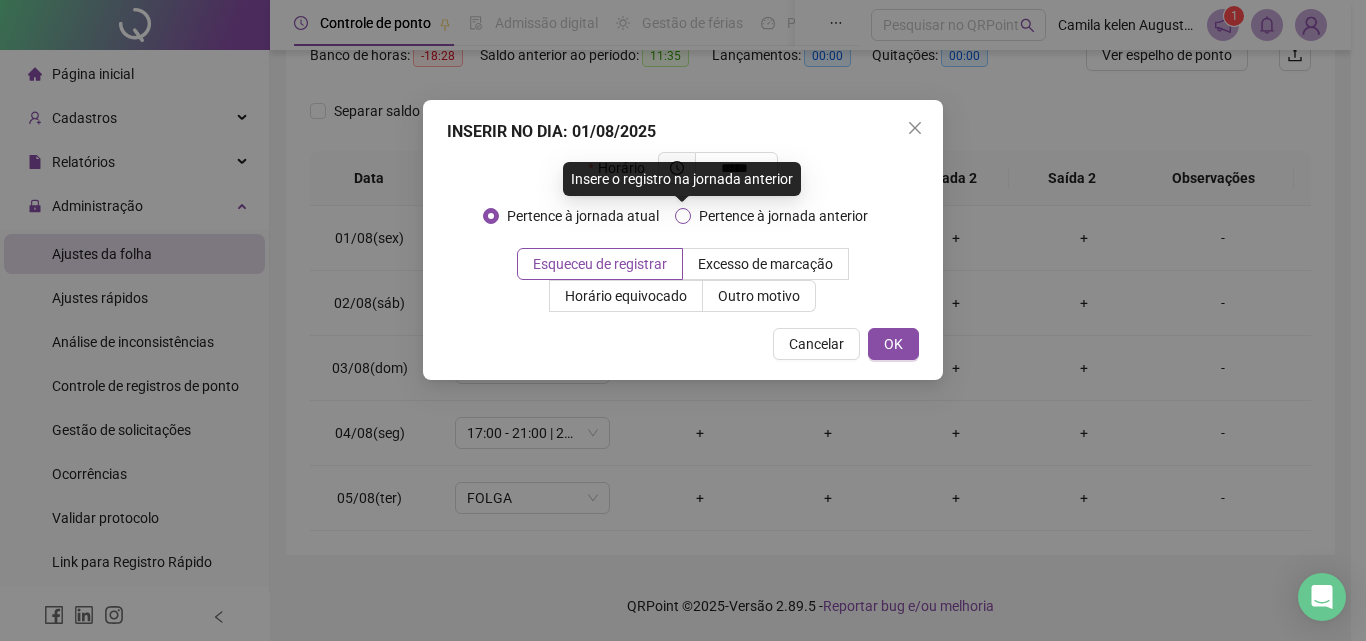 type on "*****" 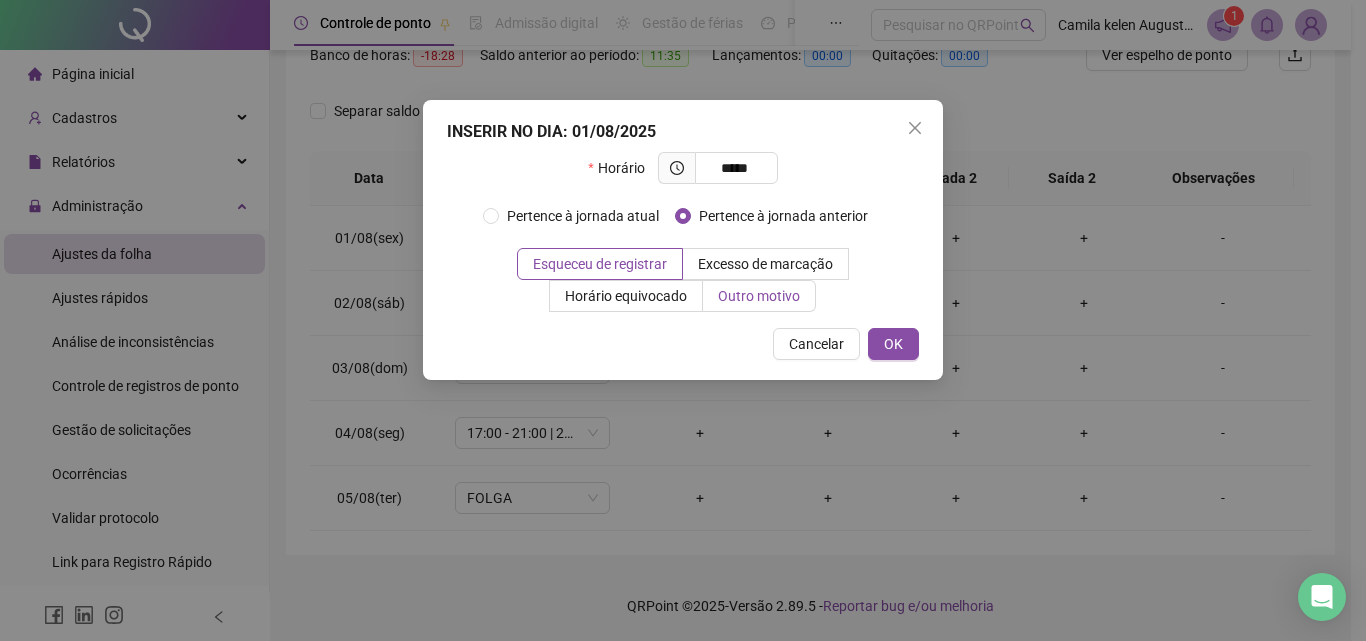 click on "Outro motivo" at bounding box center [759, 296] 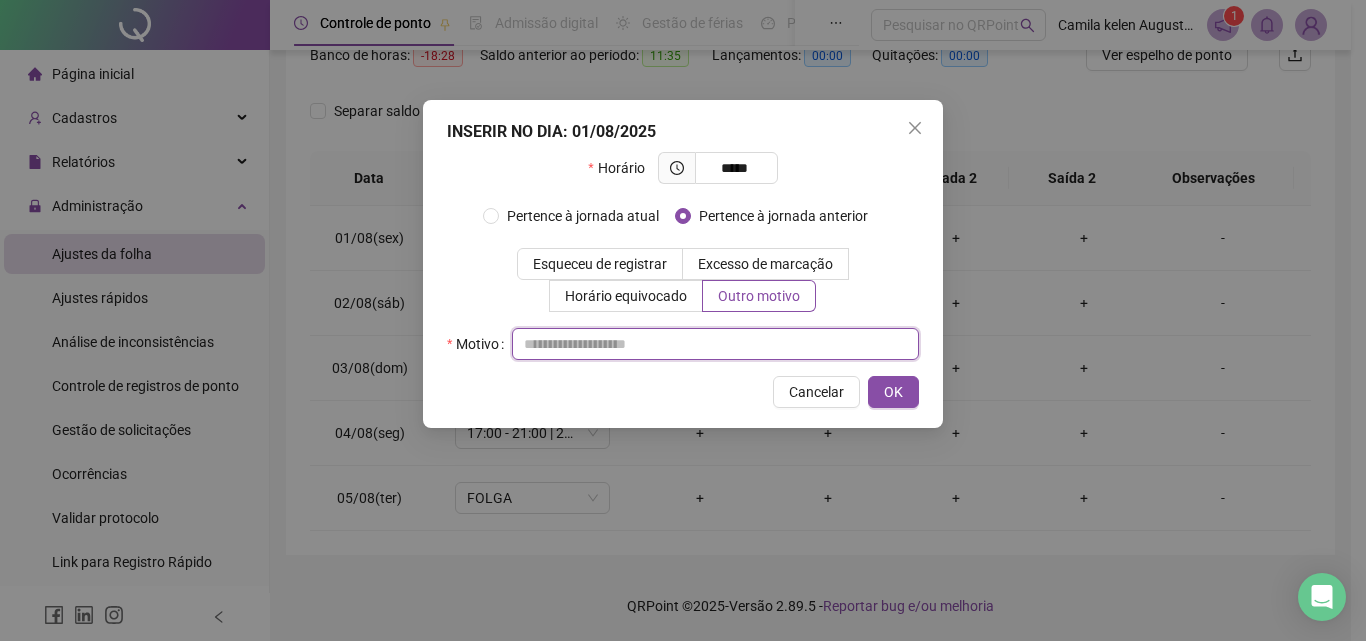 click at bounding box center (715, 344) 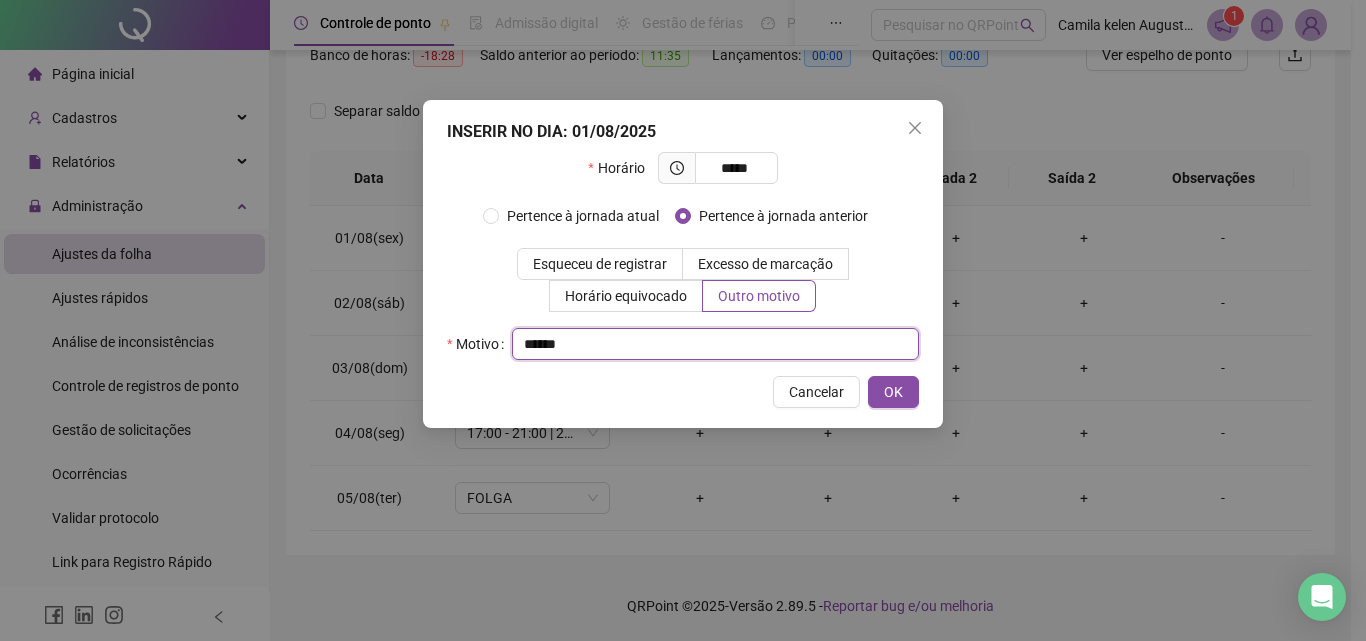 click on "*****" at bounding box center (715, 344) 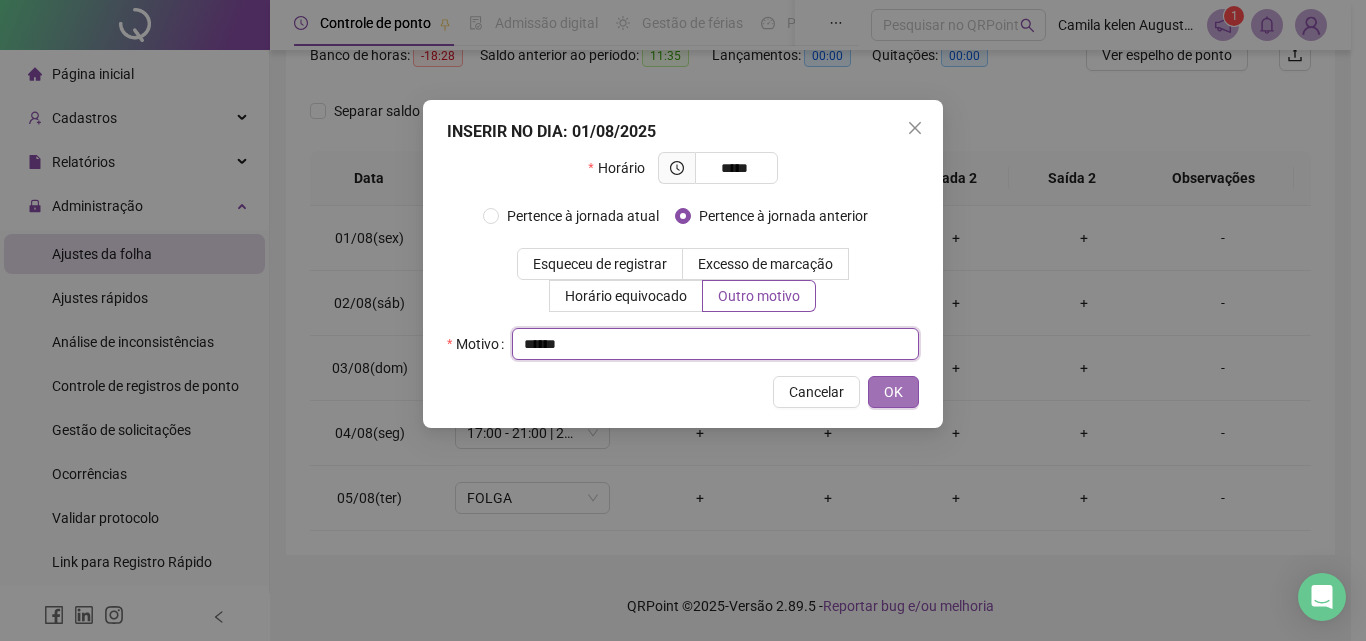 type on "*****" 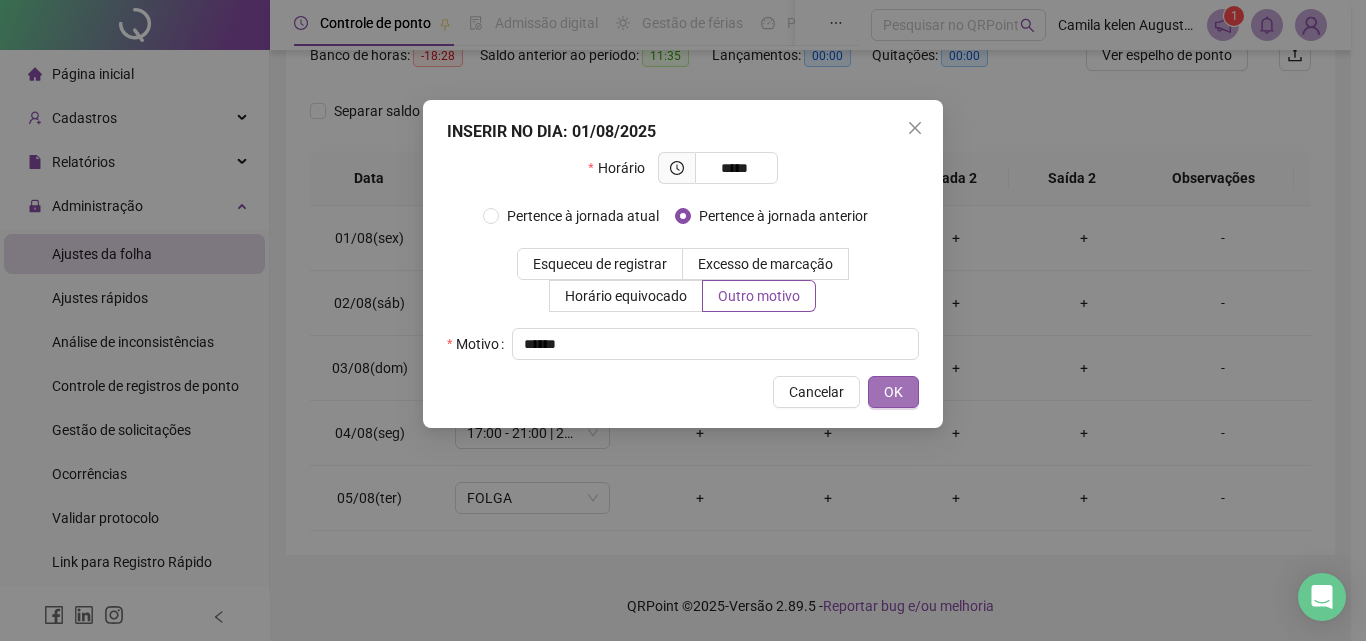 click on "OK" at bounding box center [893, 392] 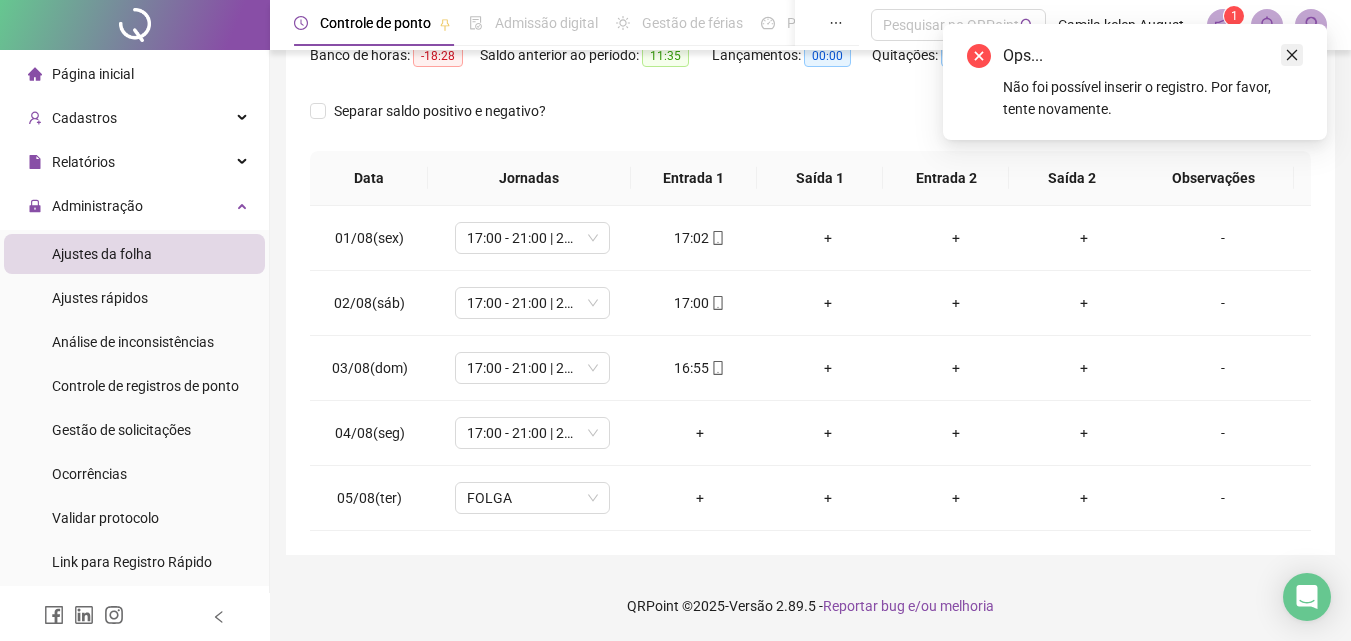 click 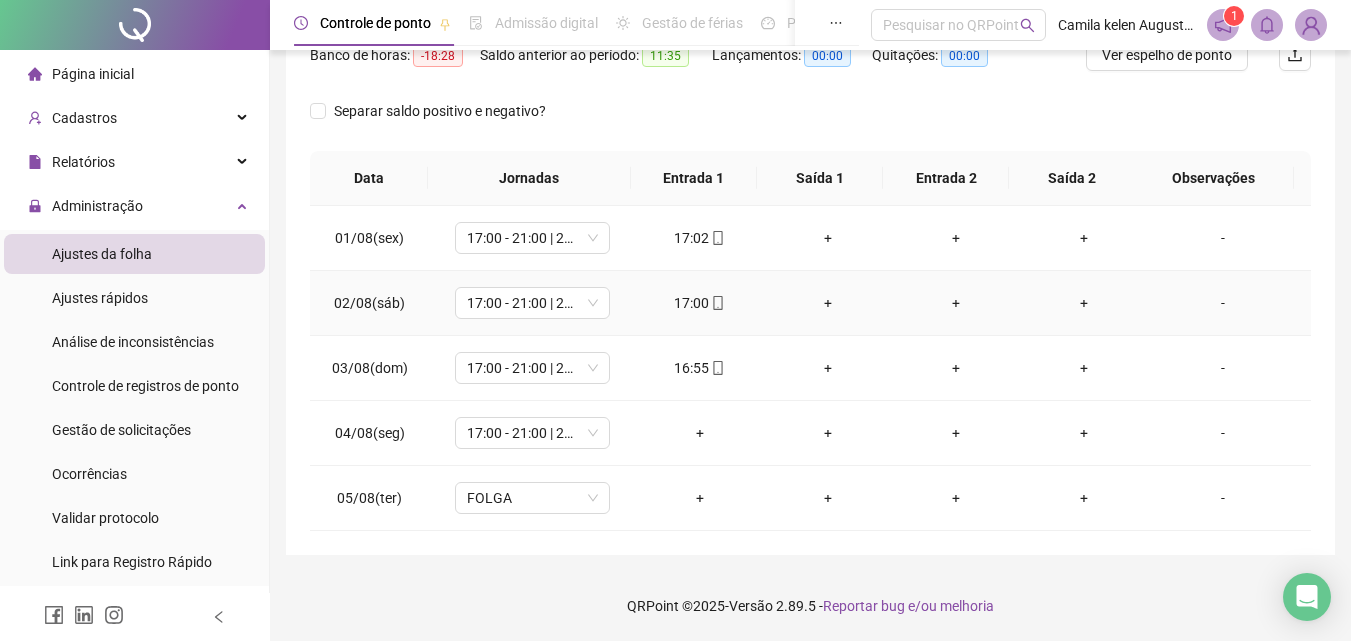 click on "+" at bounding box center (1084, 303) 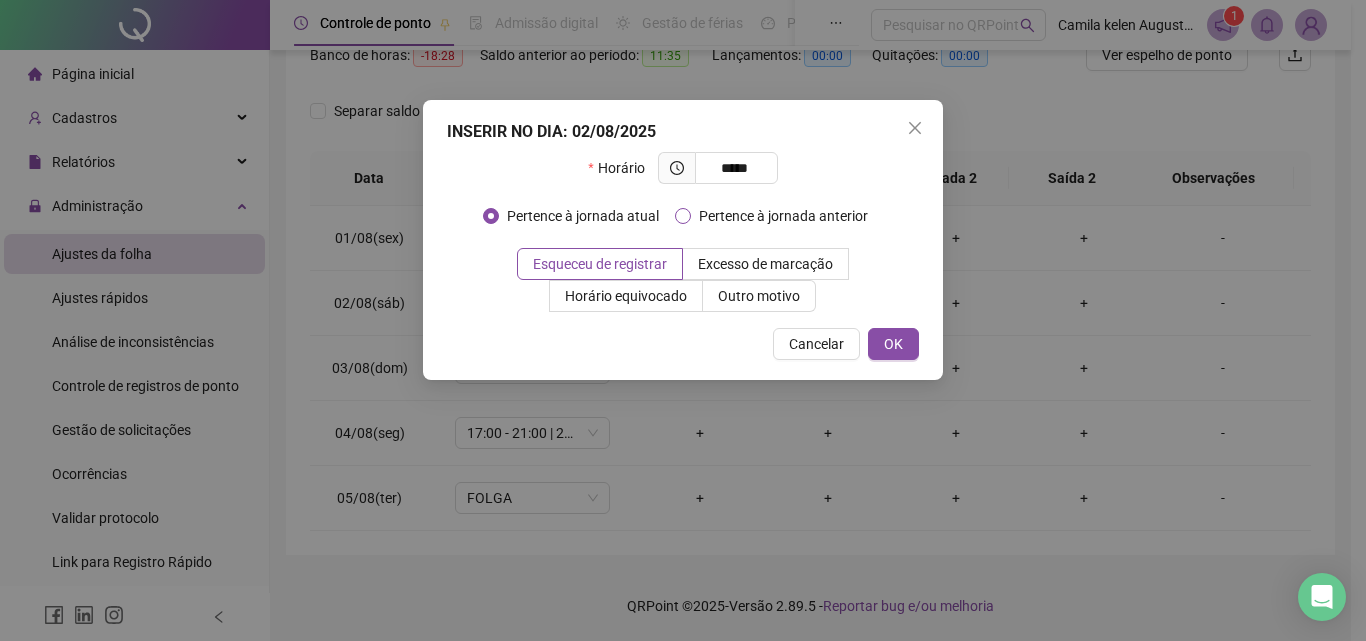 type on "*****" 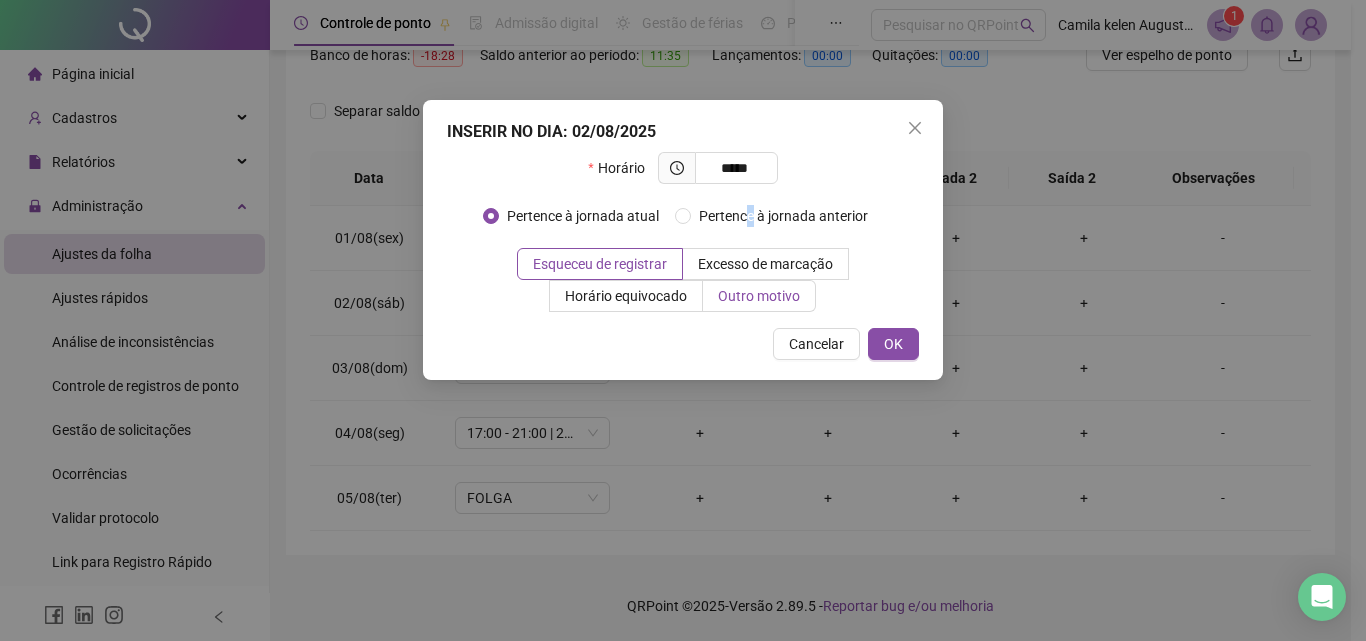 click on "Outro motivo" at bounding box center [759, 296] 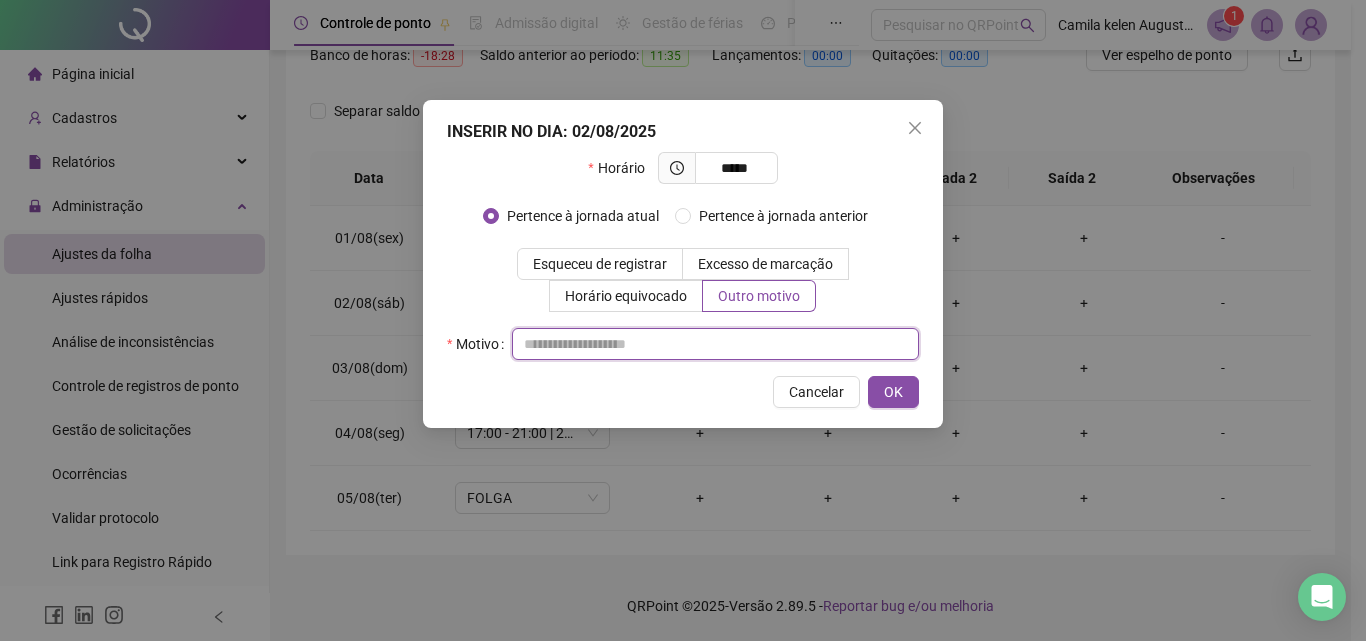 click at bounding box center (715, 344) 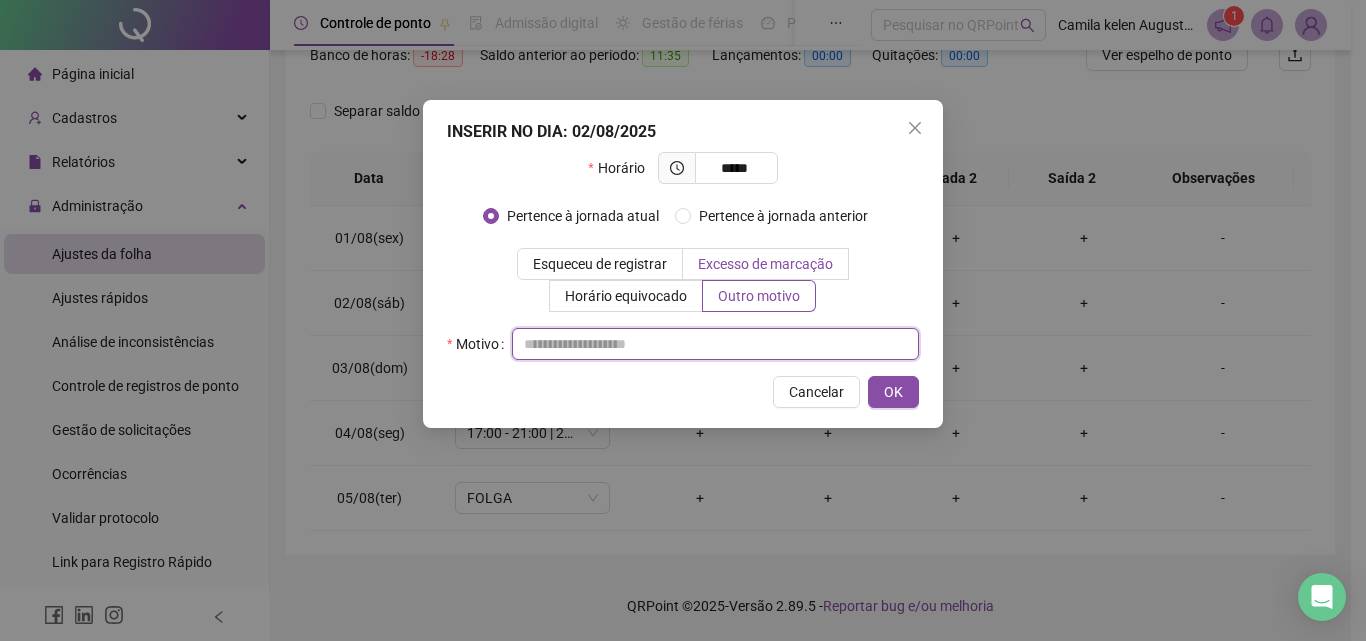 paste on "*****" 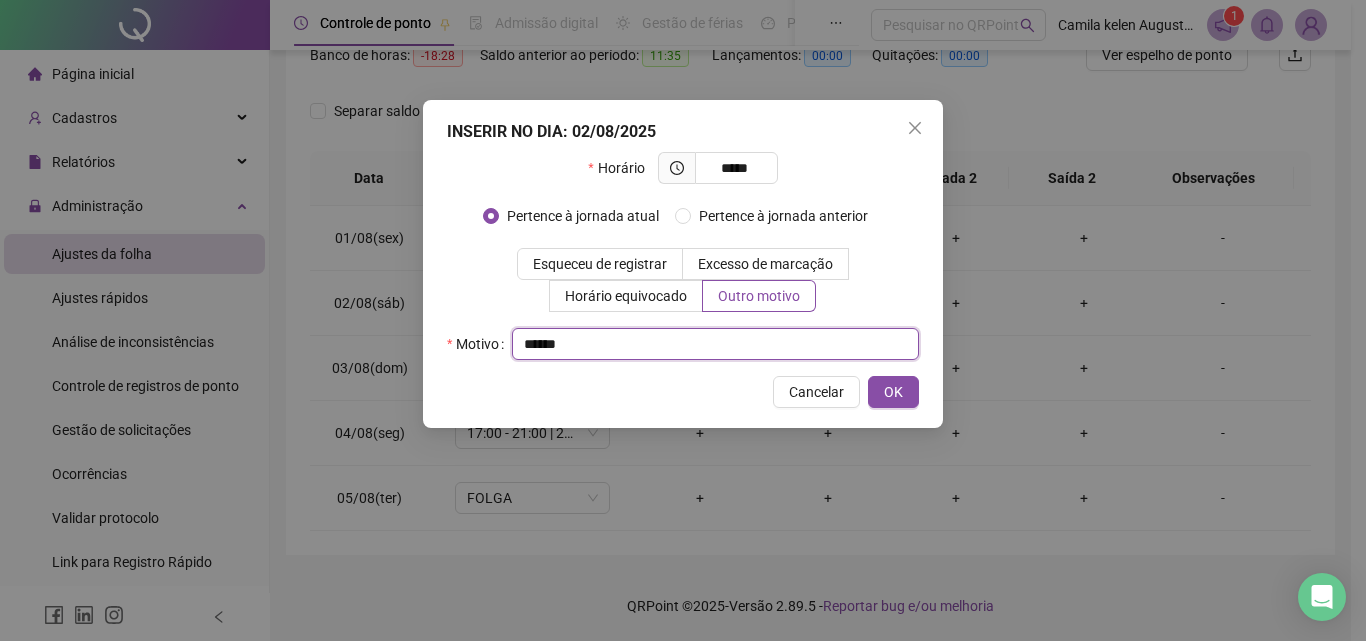 type on "*****" 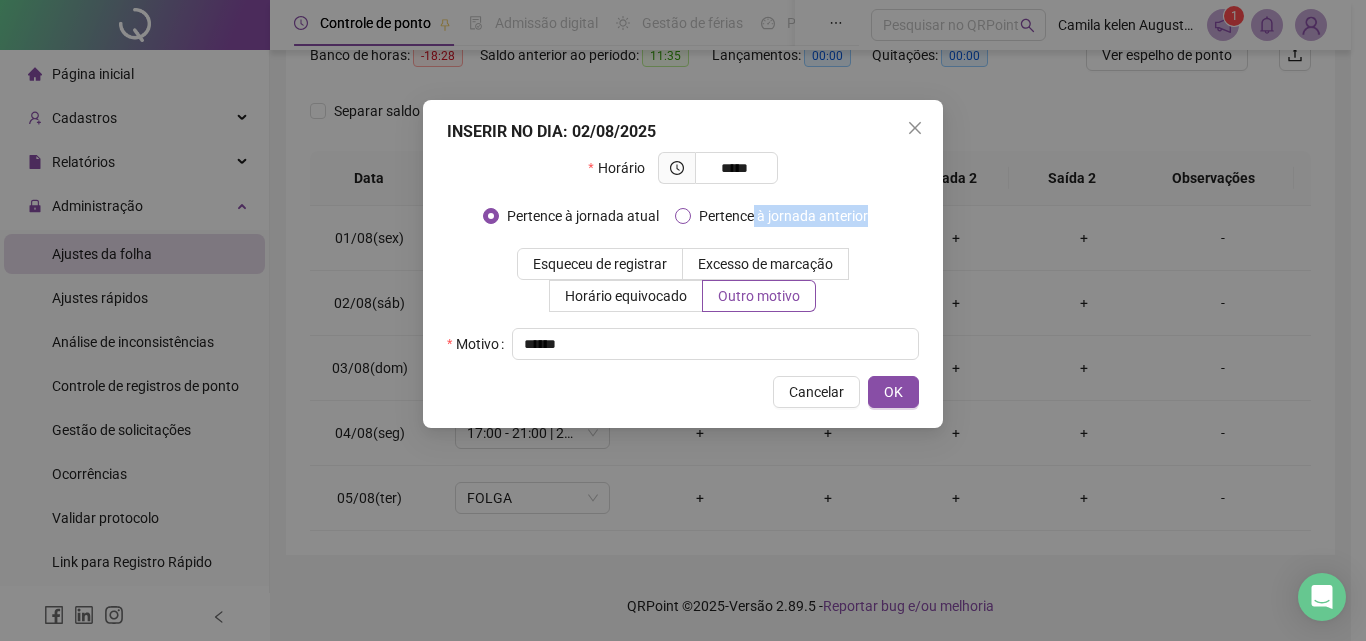 click on "Pertence à jornada atual Pertence à jornada anterior" at bounding box center (683, 216) 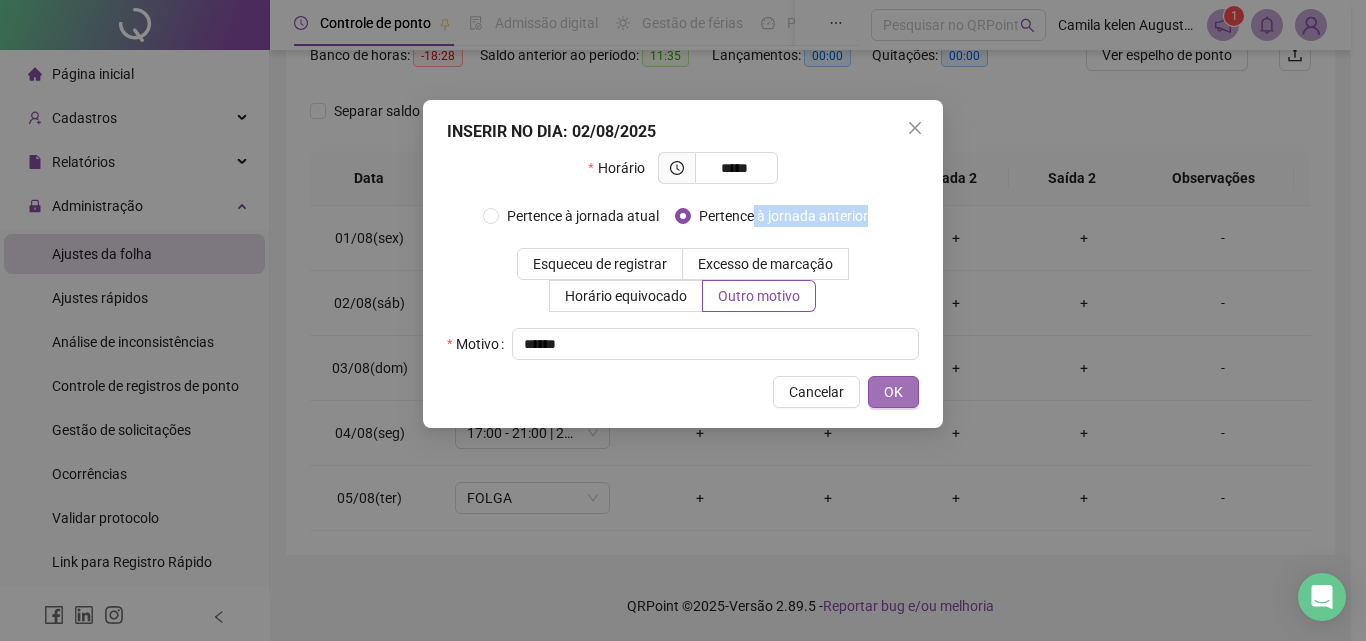 click on "OK" at bounding box center [893, 392] 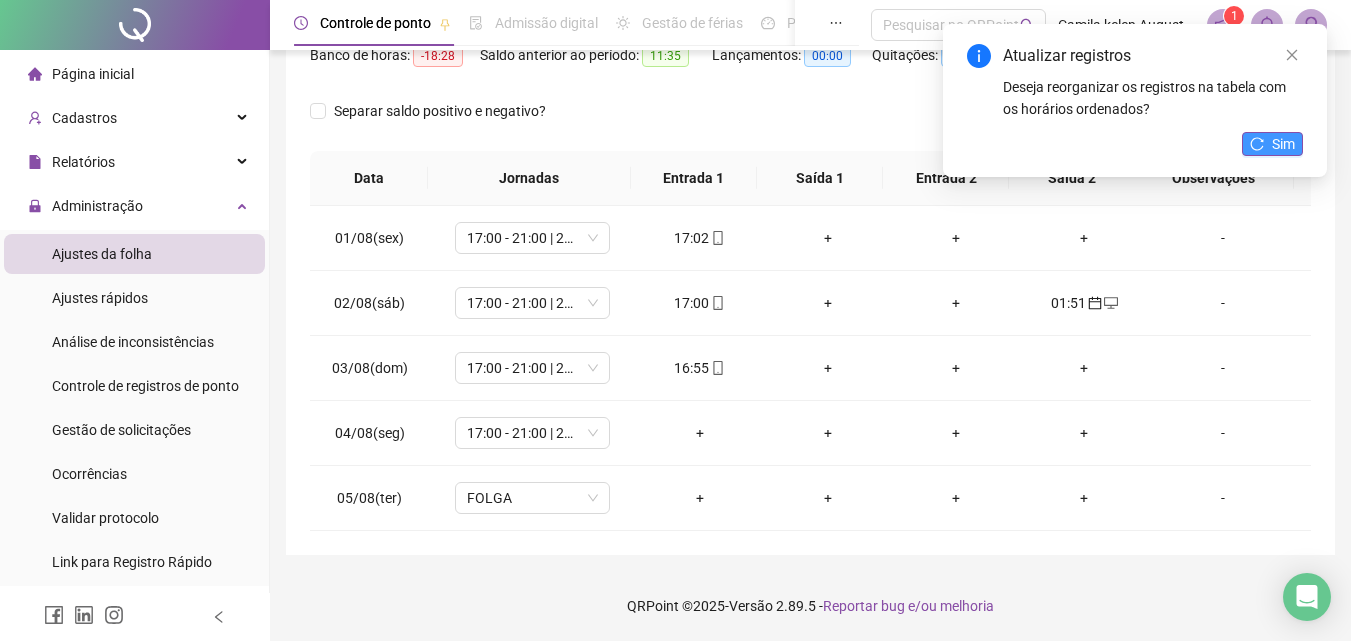 click on "Sim" at bounding box center [1283, 144] 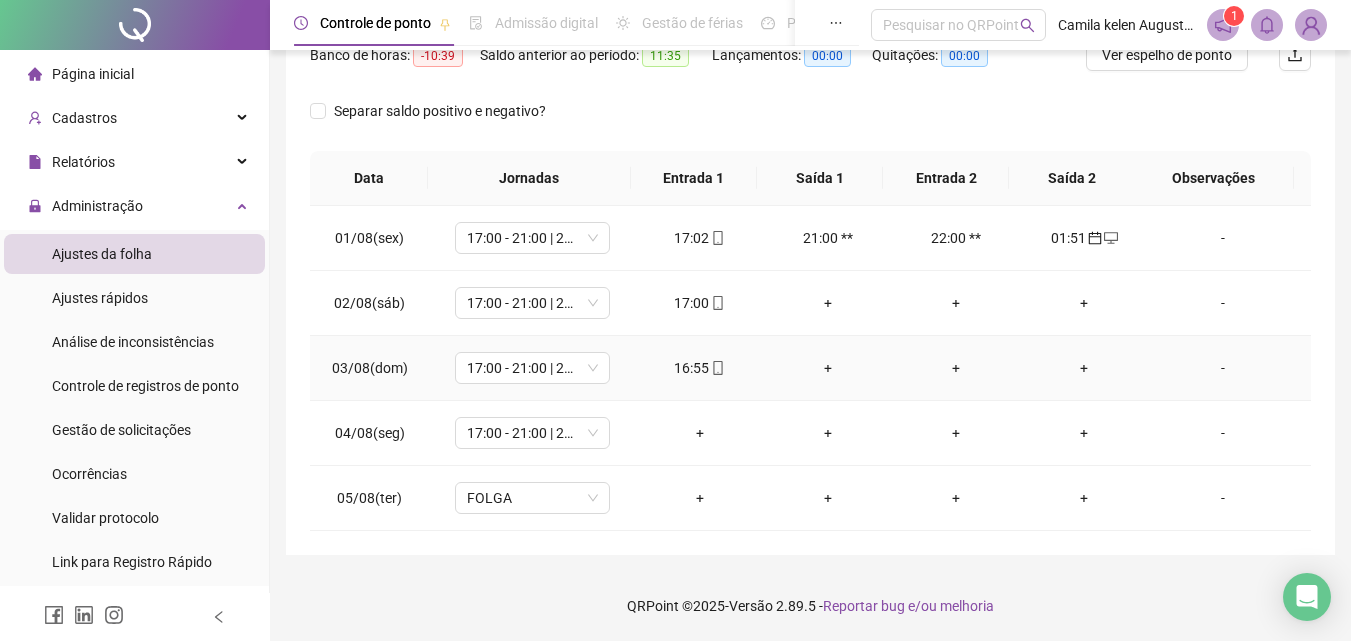 click on "+" at bounding box center [1084, 368] 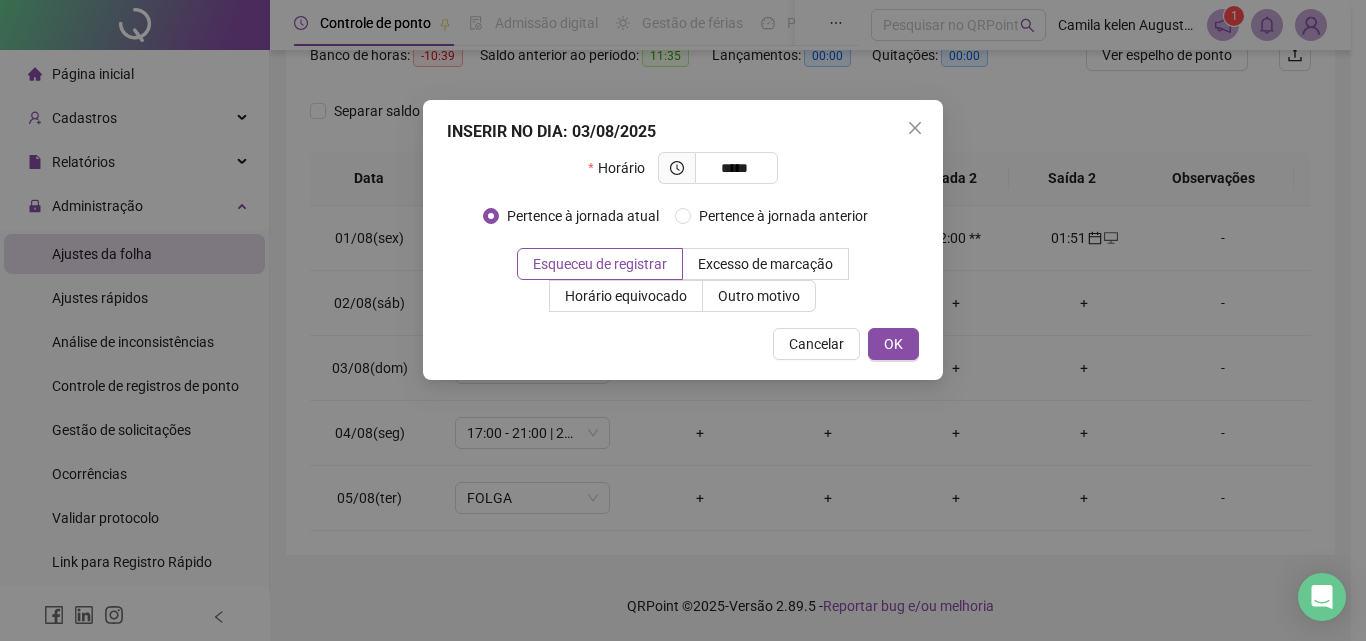 type on "*****" 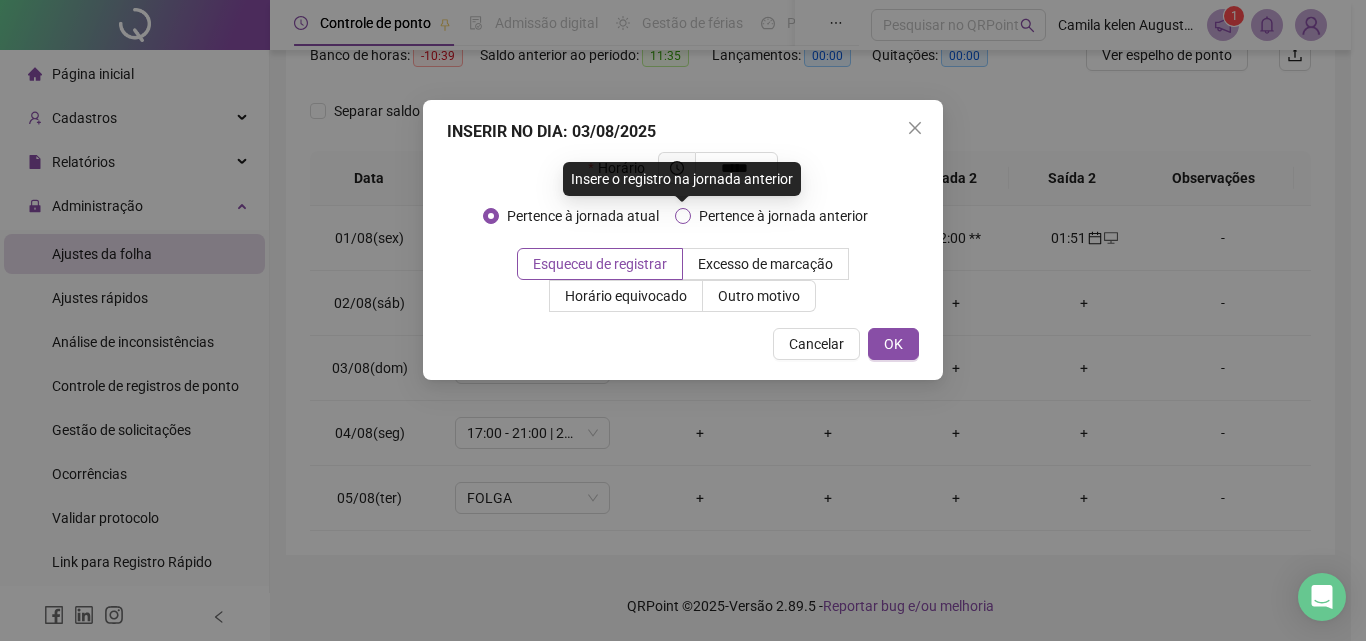 click on "Pertence à jornada anterior" at bounding box center [783, 216] 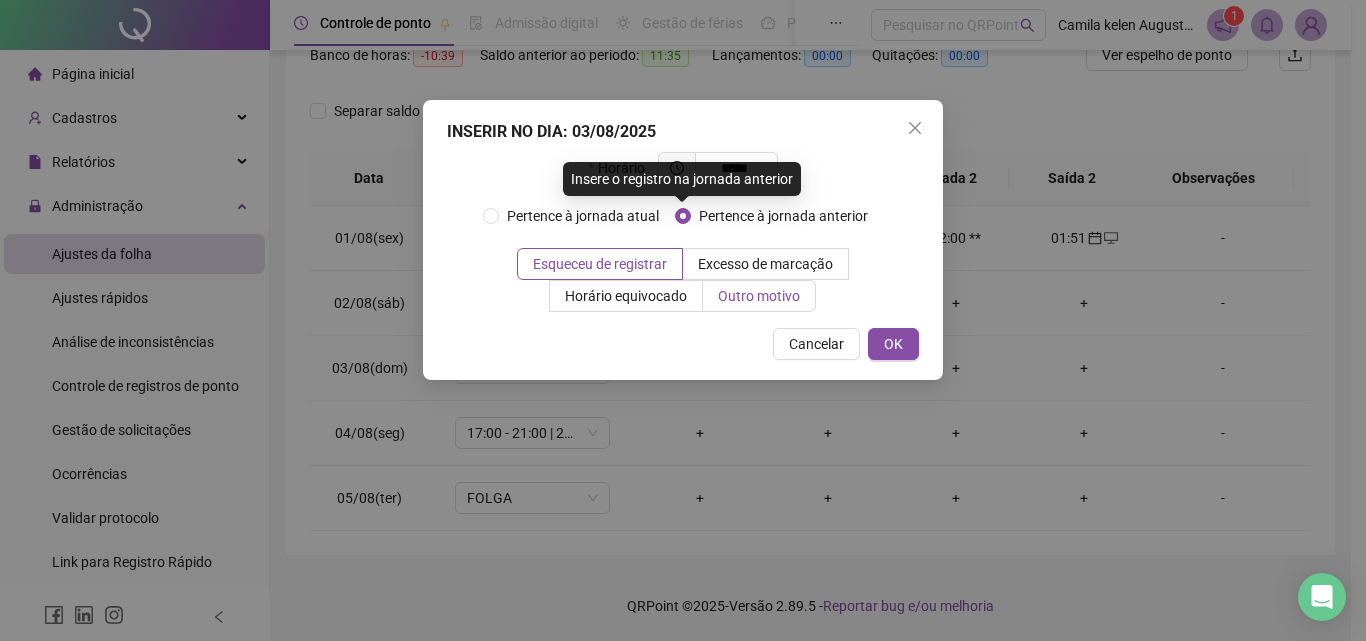 click on "Outro motivo" at bounding box center (759, 296) 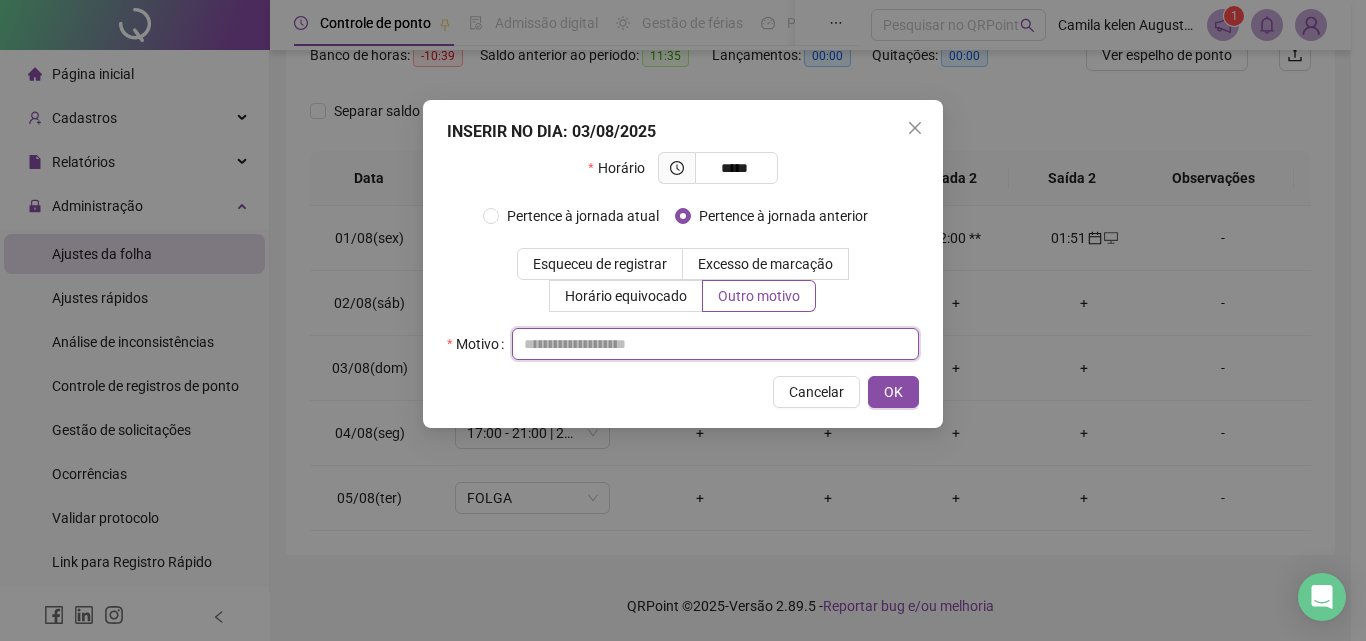 click at bounding box center [715, 344] 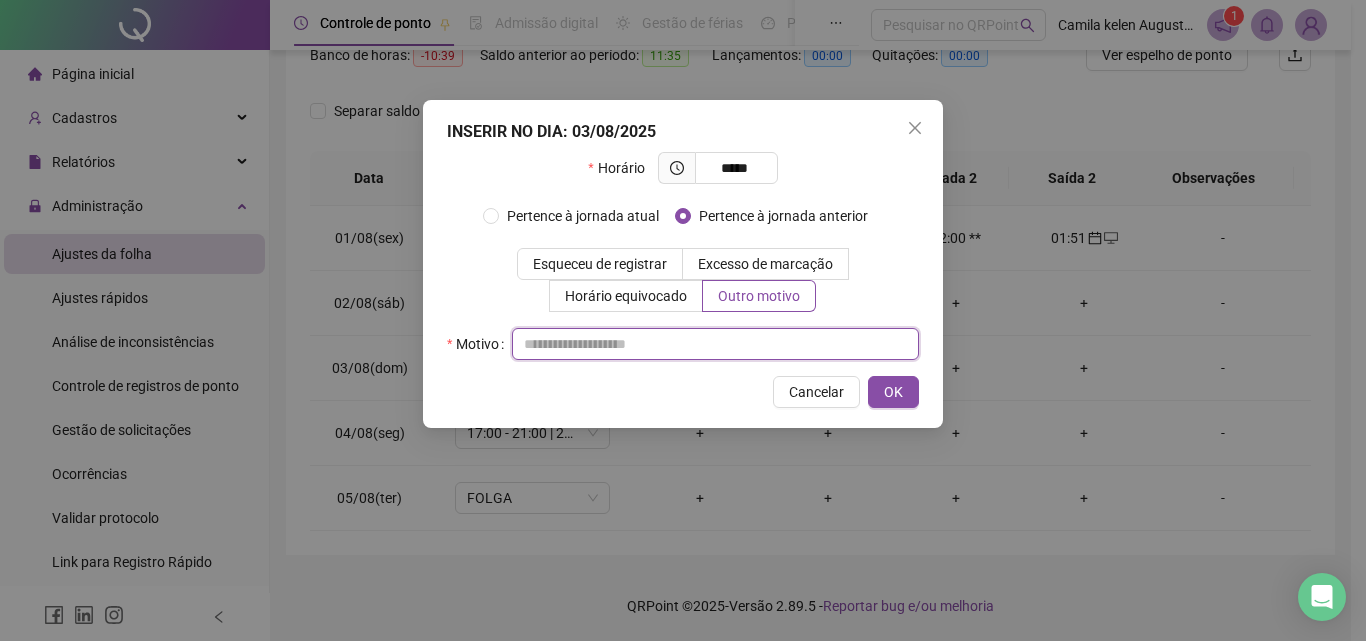 paste on "*****" 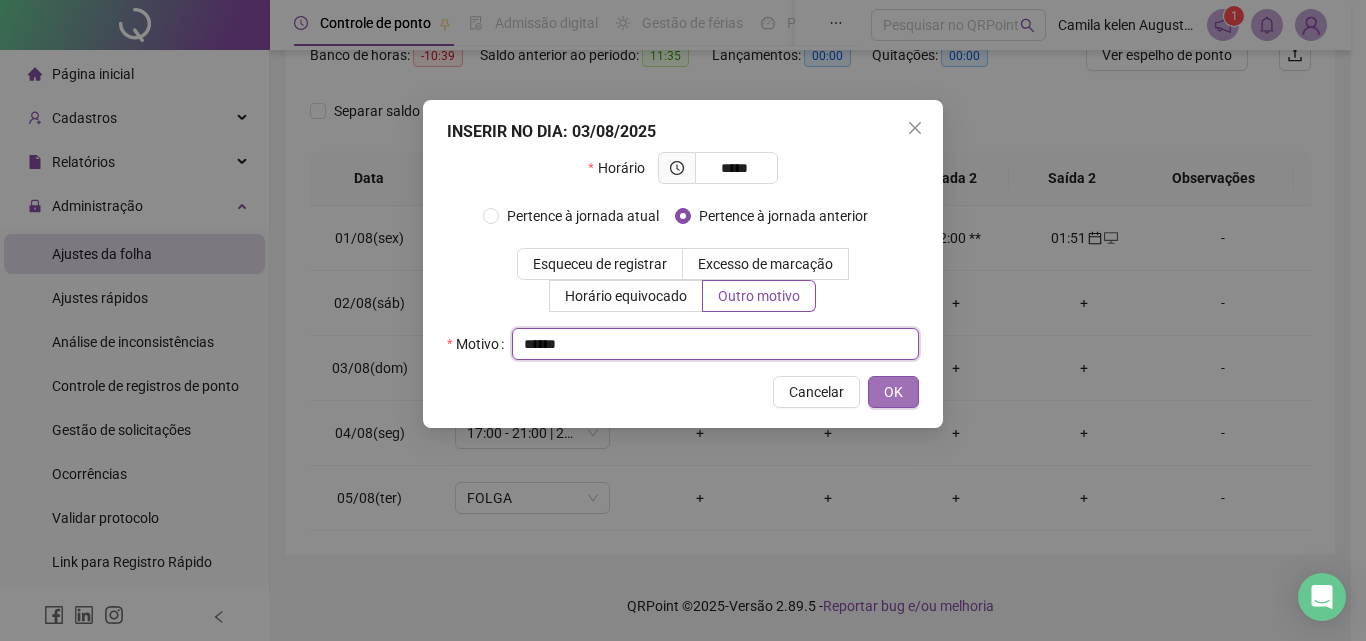 type on "*****" 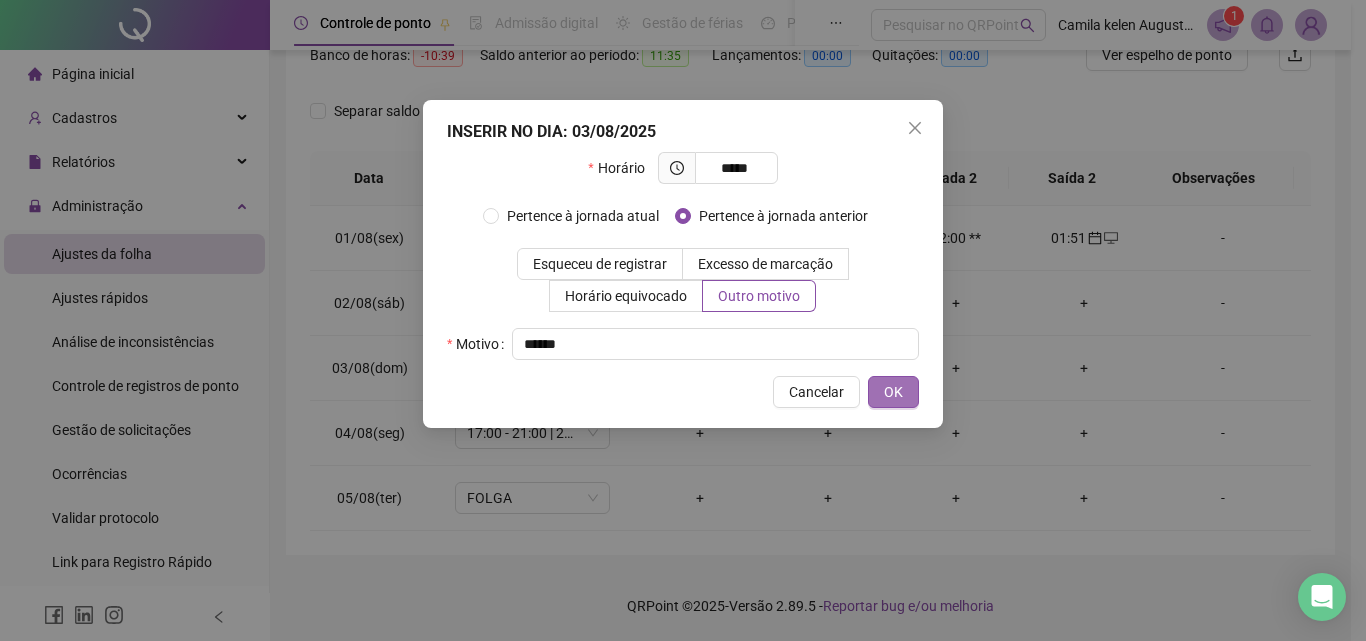click on "OK" at bounding box center [893, 392] 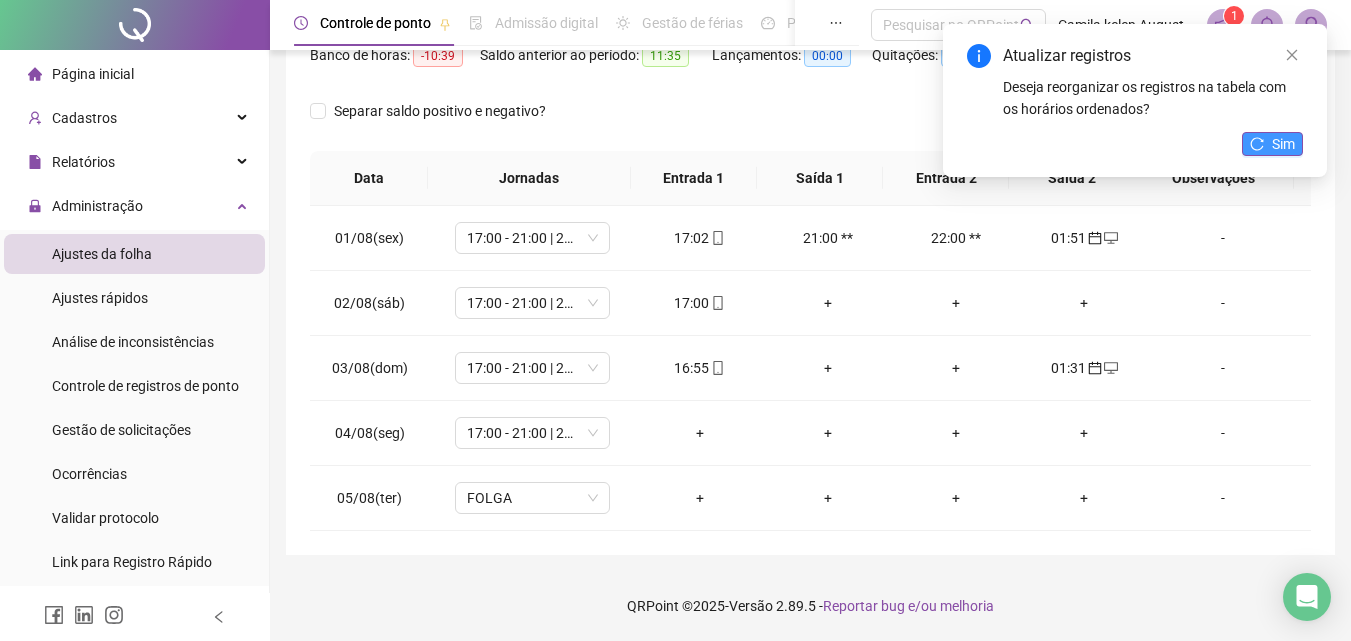 click 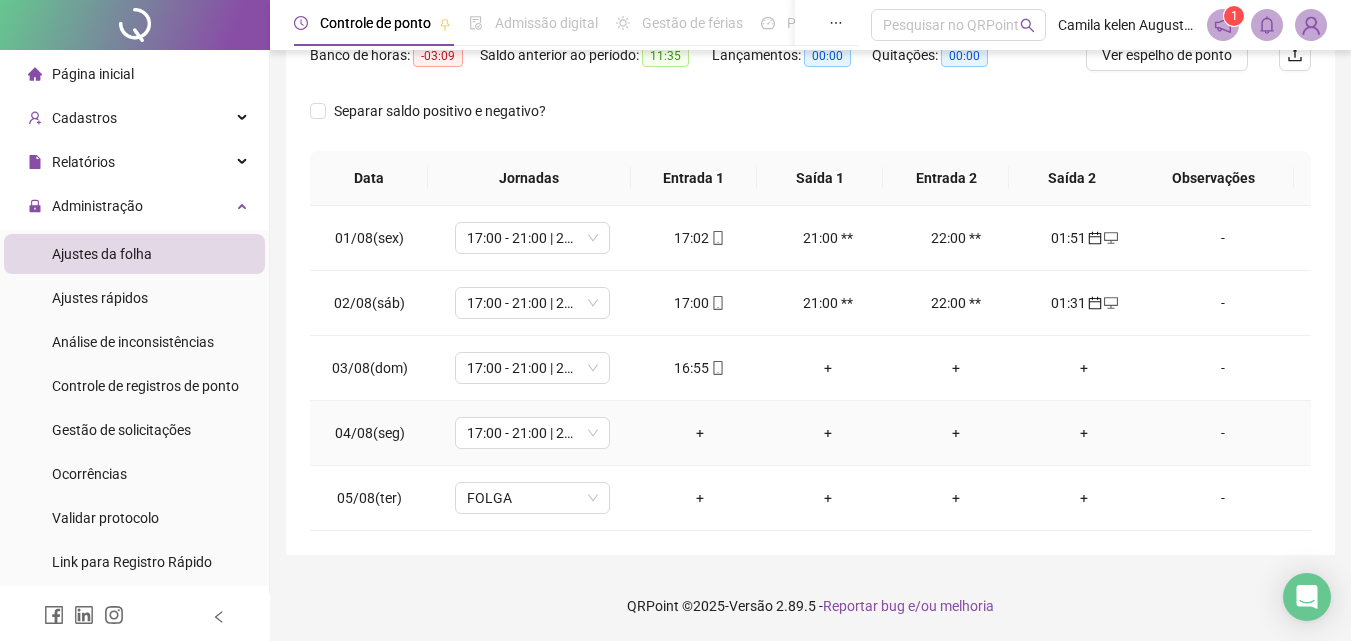 click on "+" at bounding box center (1084, 433) 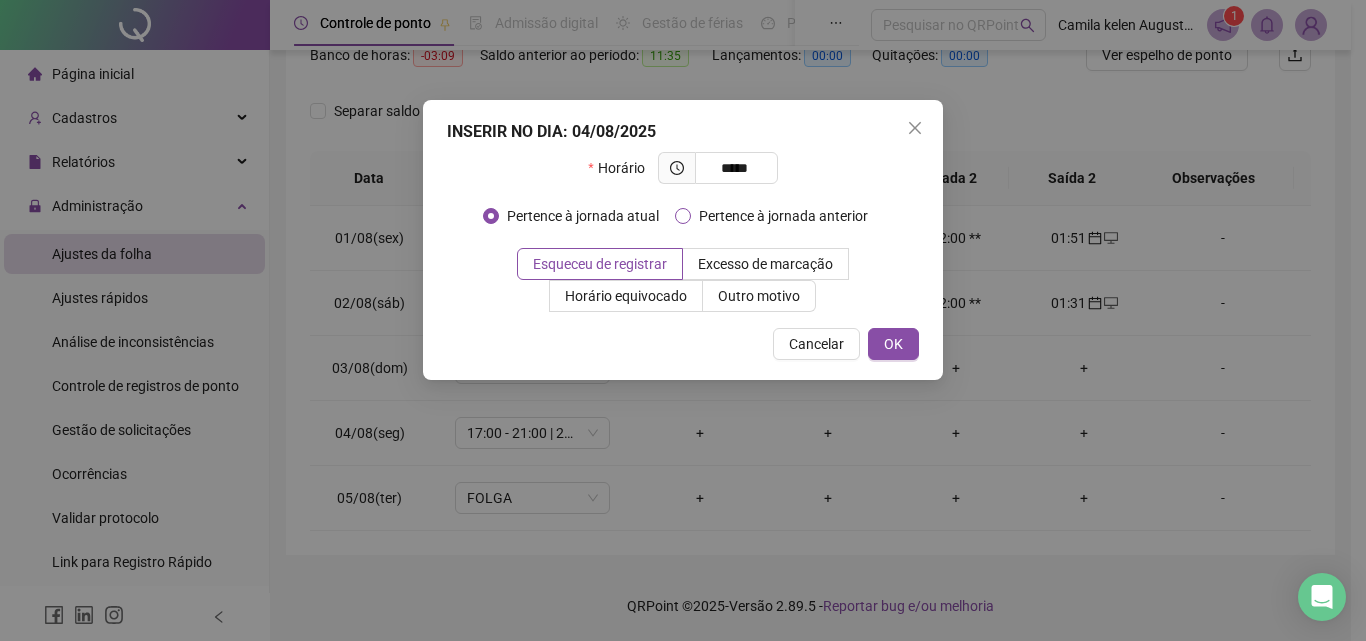 type on "*****" 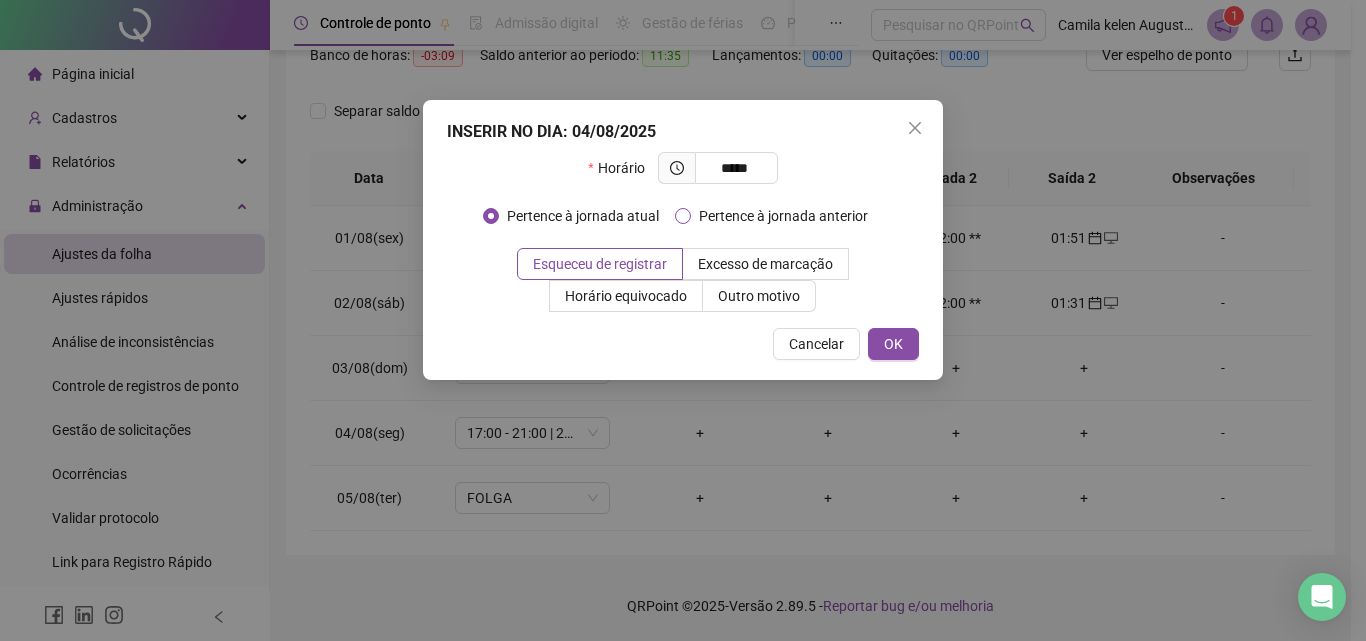 click on "Pertence à jornada anterior" at bounding box center [783, 216] 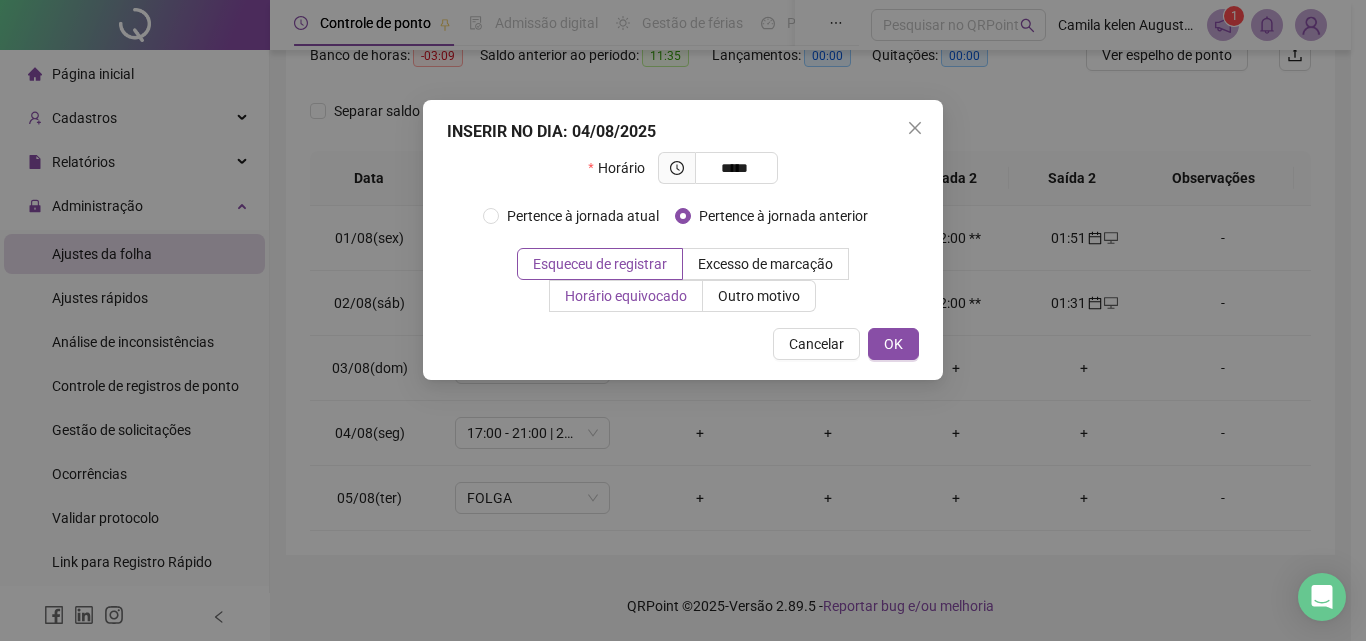 click on "Horário equivocado" at bounding box center (626, 296) 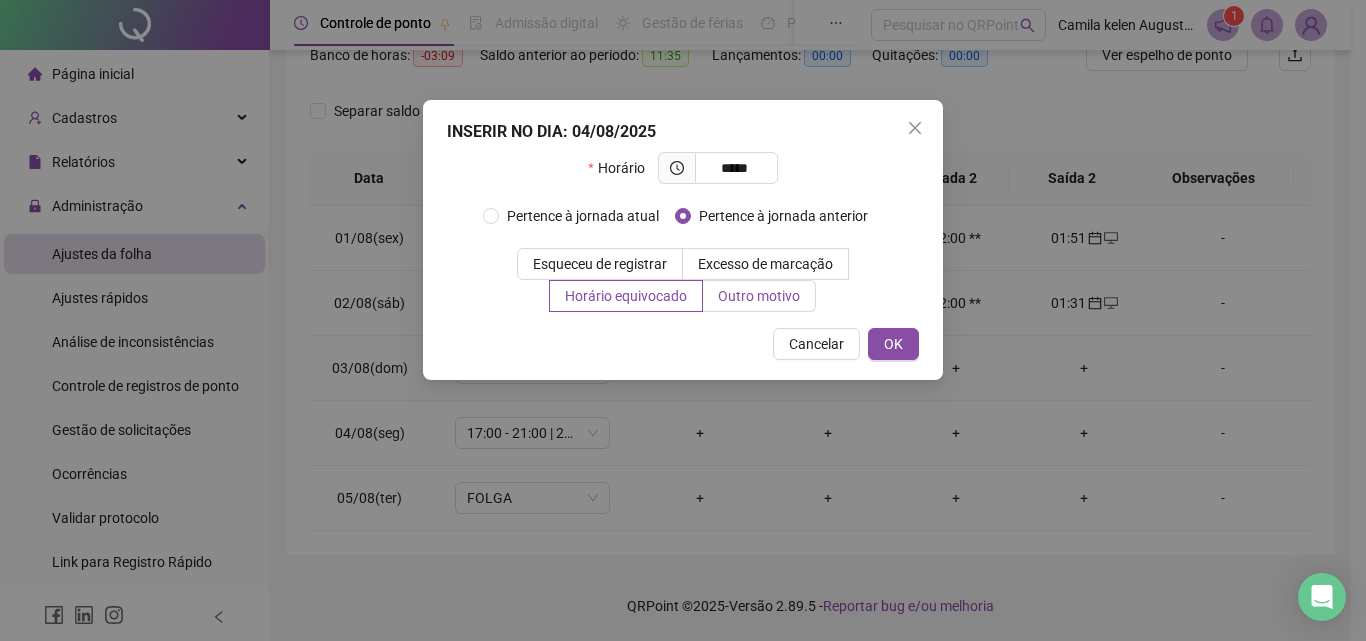 click on "Outro motivo" at bounding box center (759, 296) 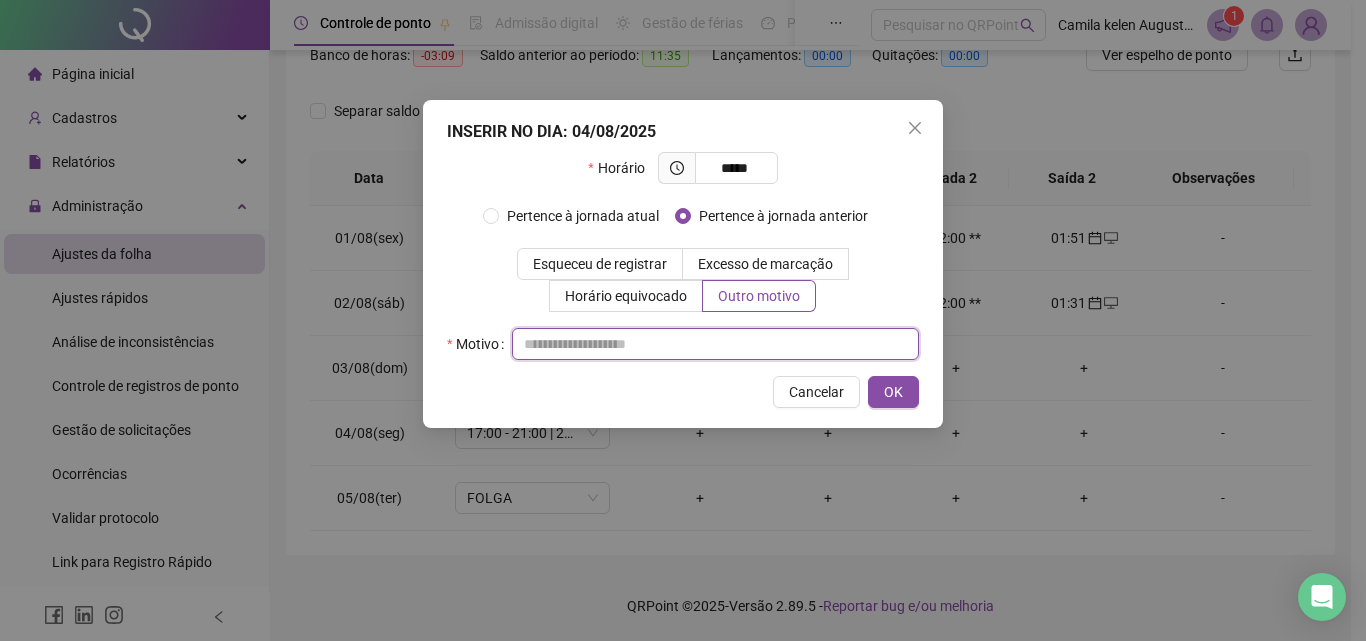 click at bounding box center (715, 344) 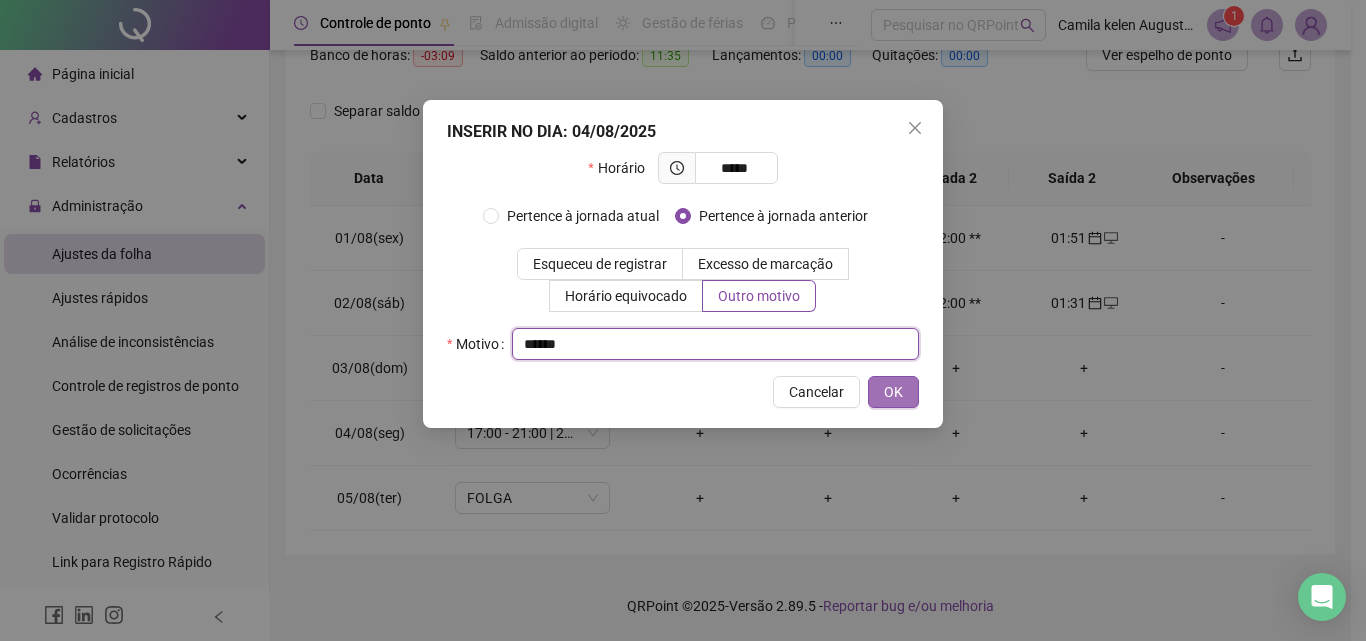 type on "*****" 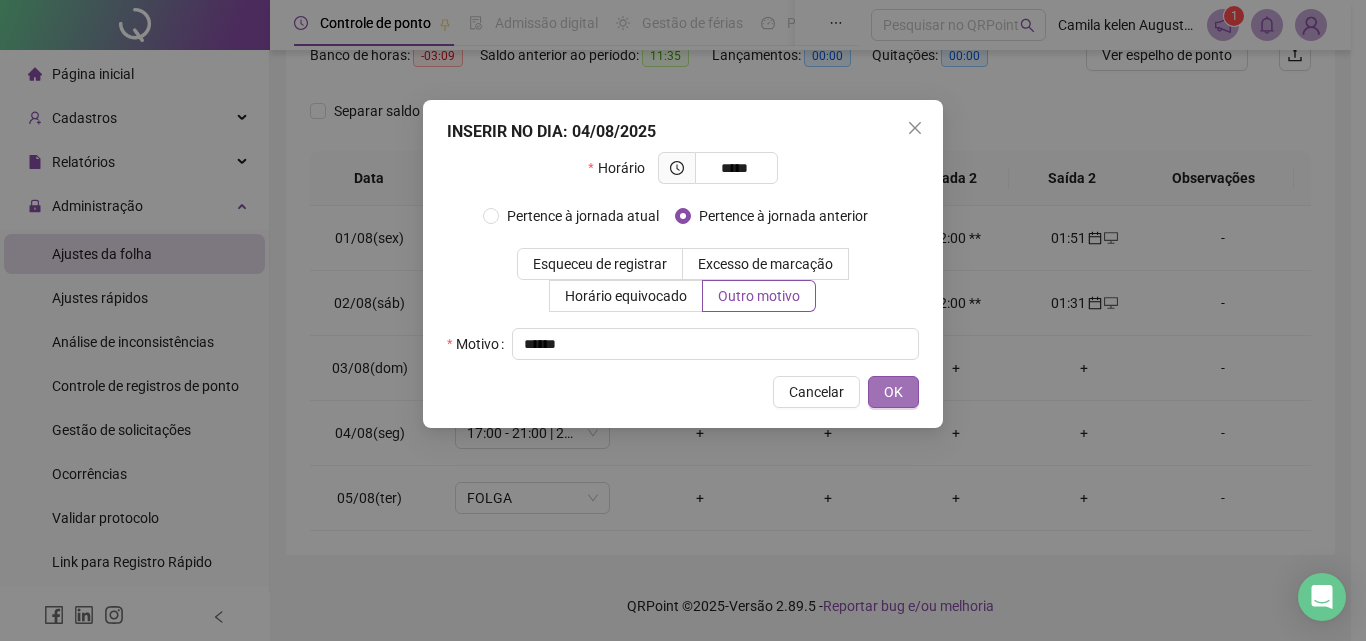 click on "OK" at bounding box center [893, 392] 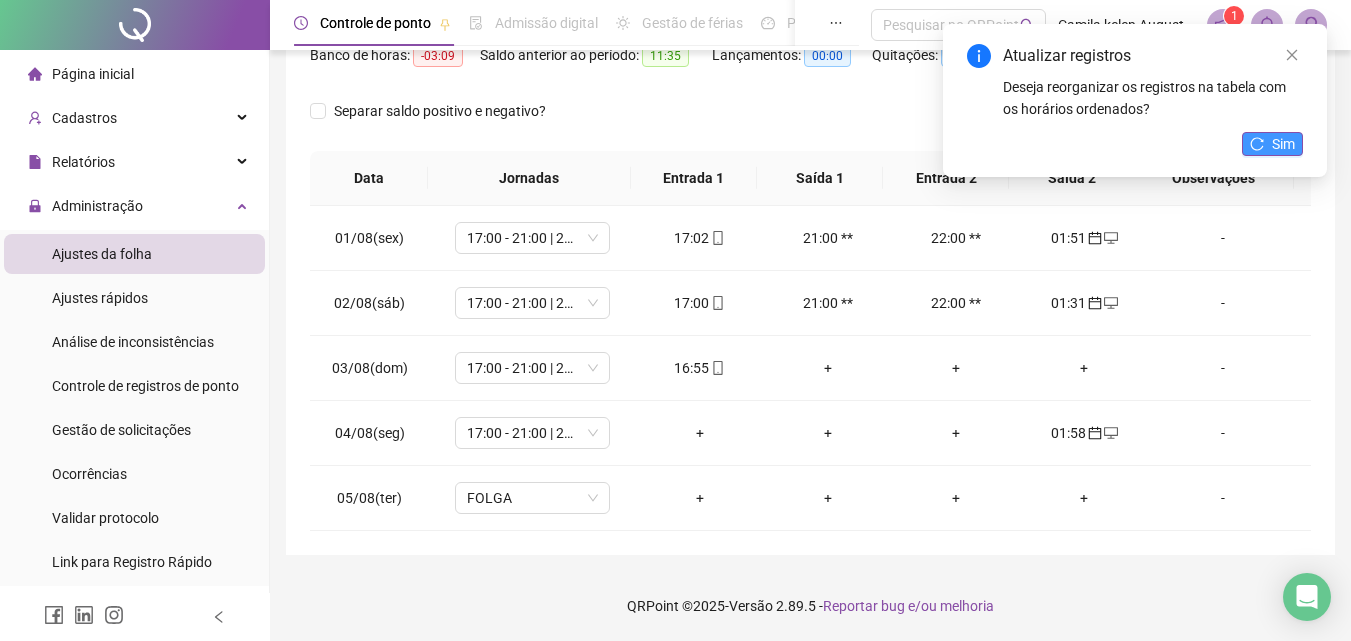 click on "Sim" at bounding box center (1283, 144) 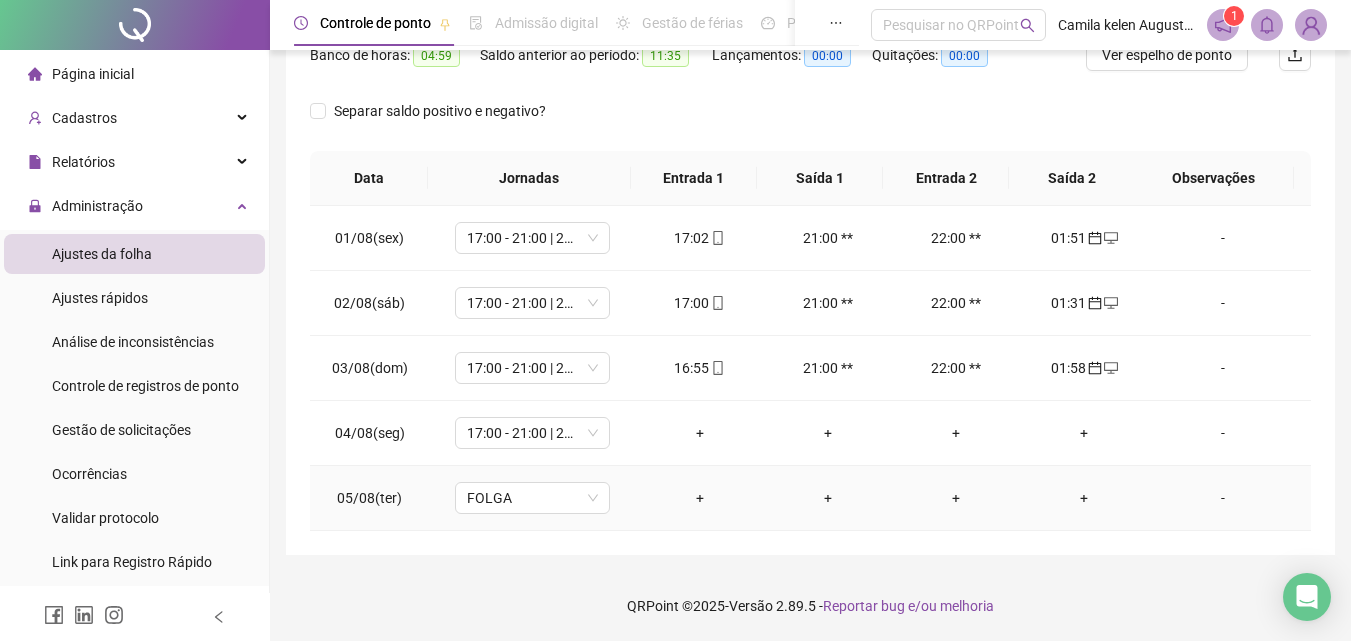 click on "+" at bounding box center [1084, 498] 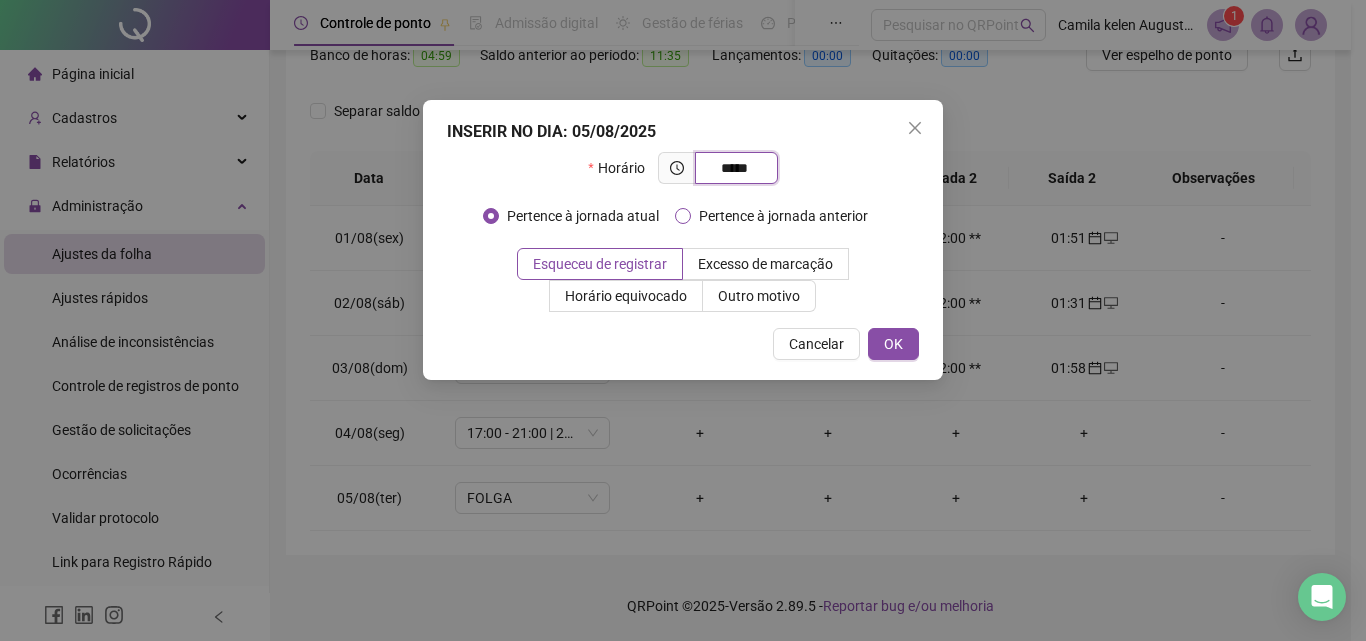 type on "*****" 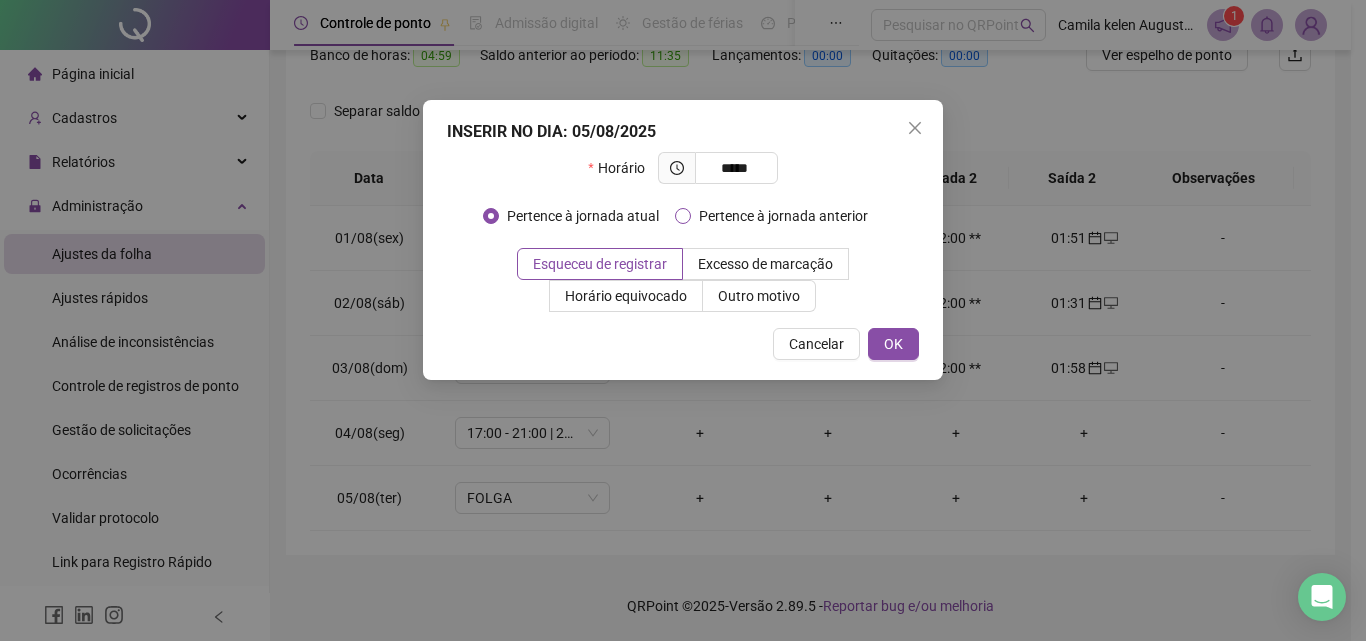 click on "Pertence à jornada anterior" at bounding box center [783, 216] 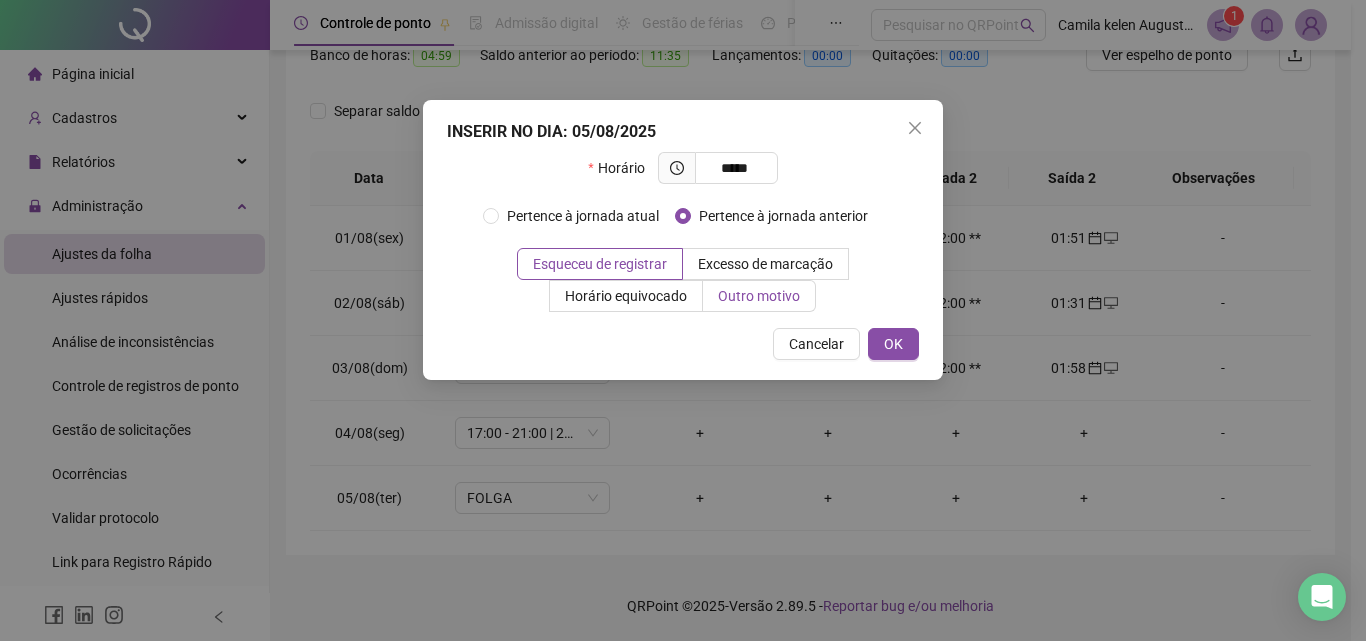 click on "Outro motivo" at bounding box center (759, 296) 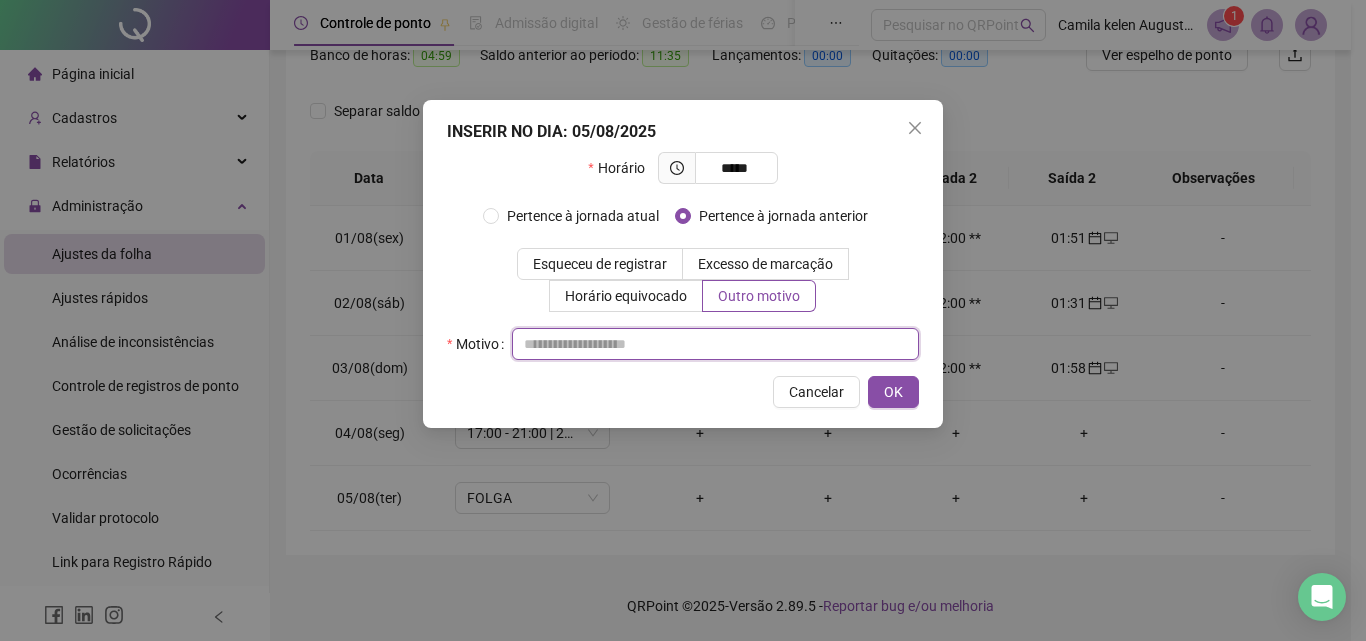 click at bounding box center [715, 344] 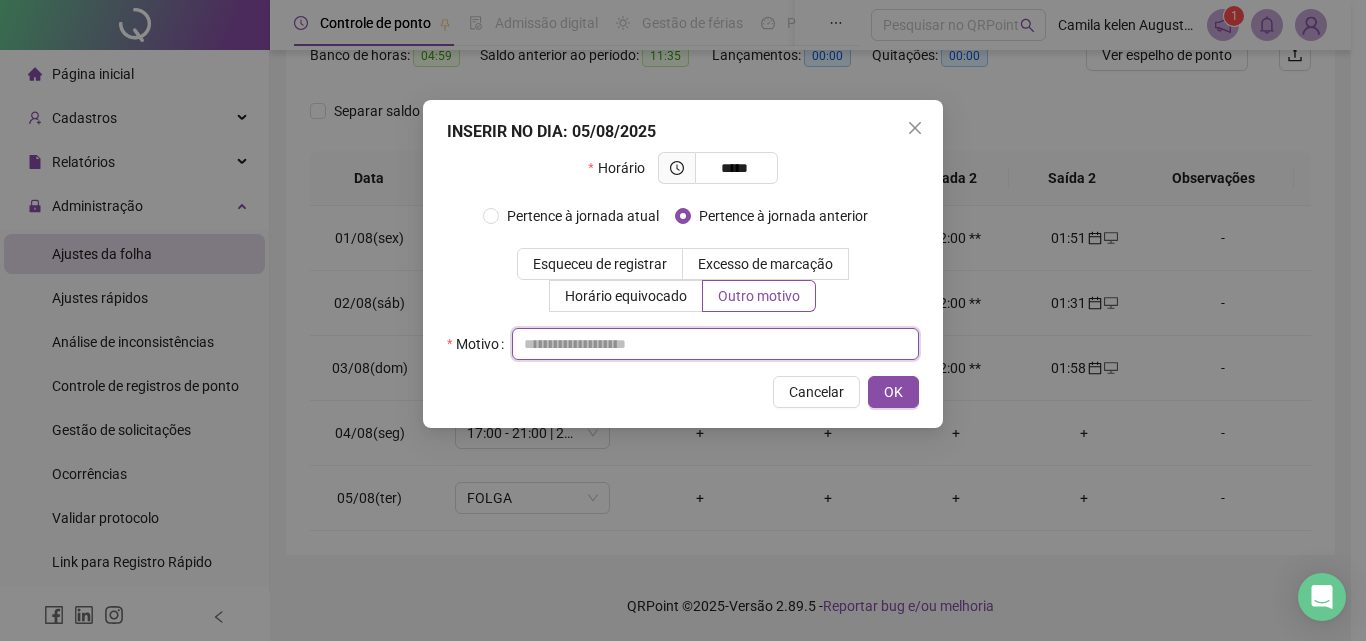 paste on "*****" 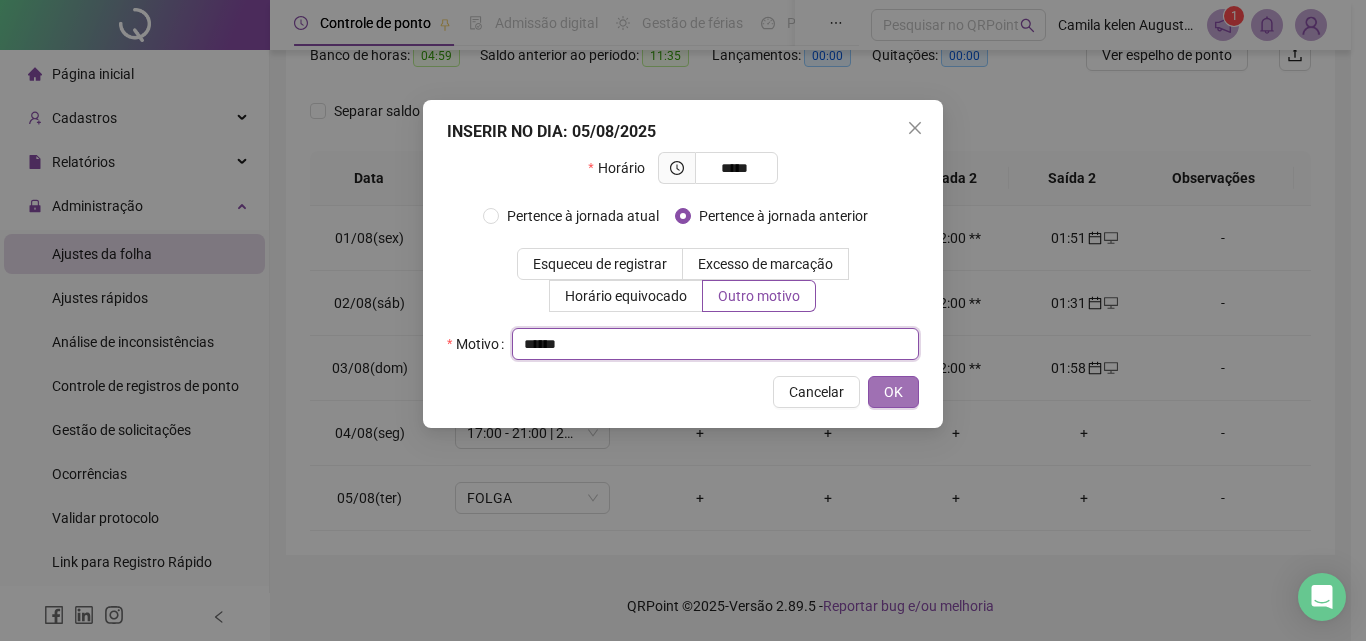 type on "*****" 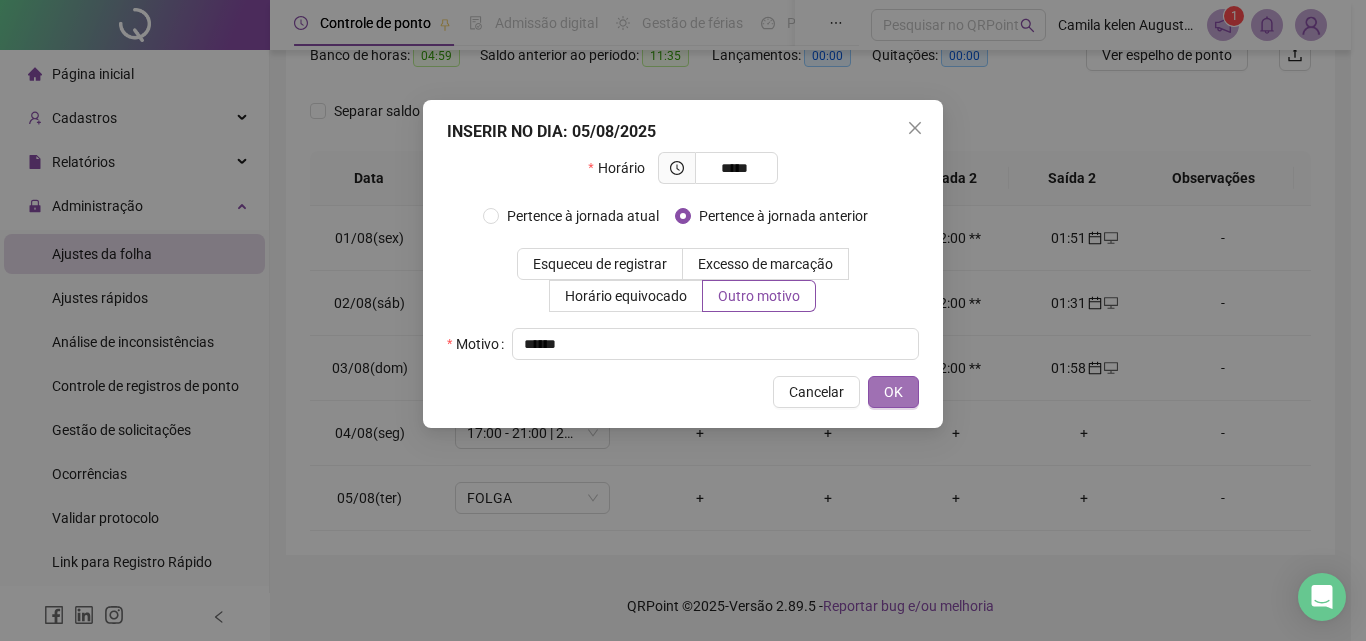 click on "OK" at bounding box center [893, 392] 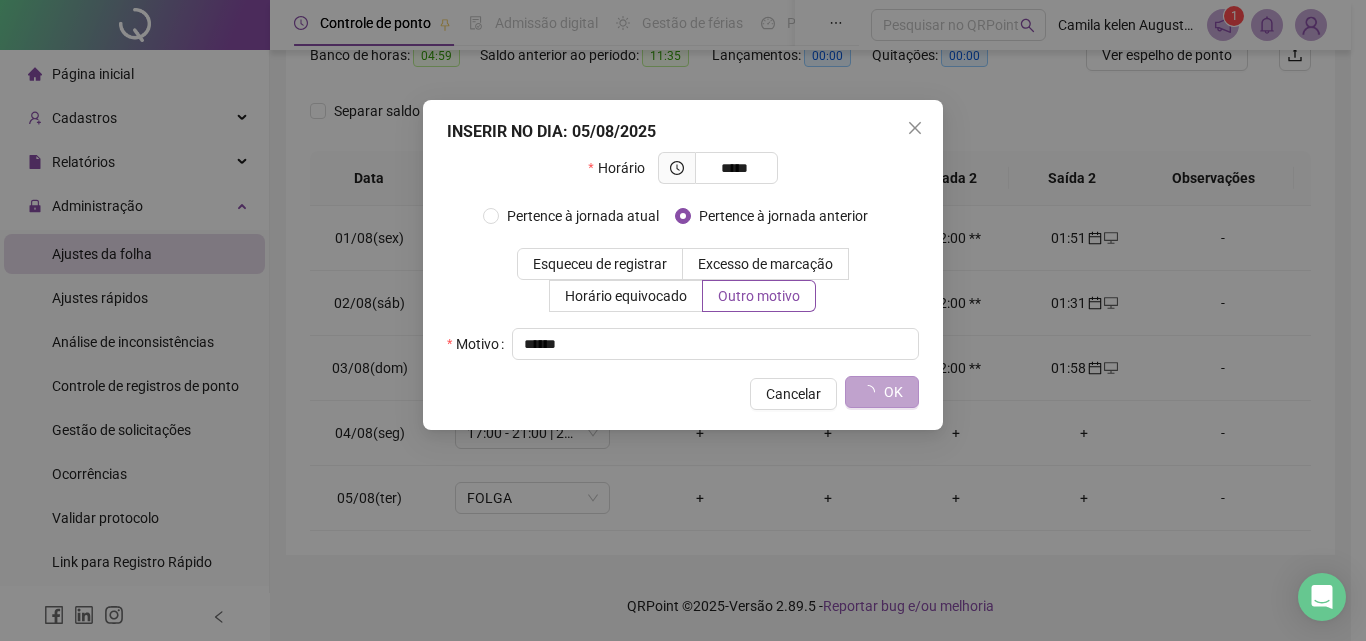 type 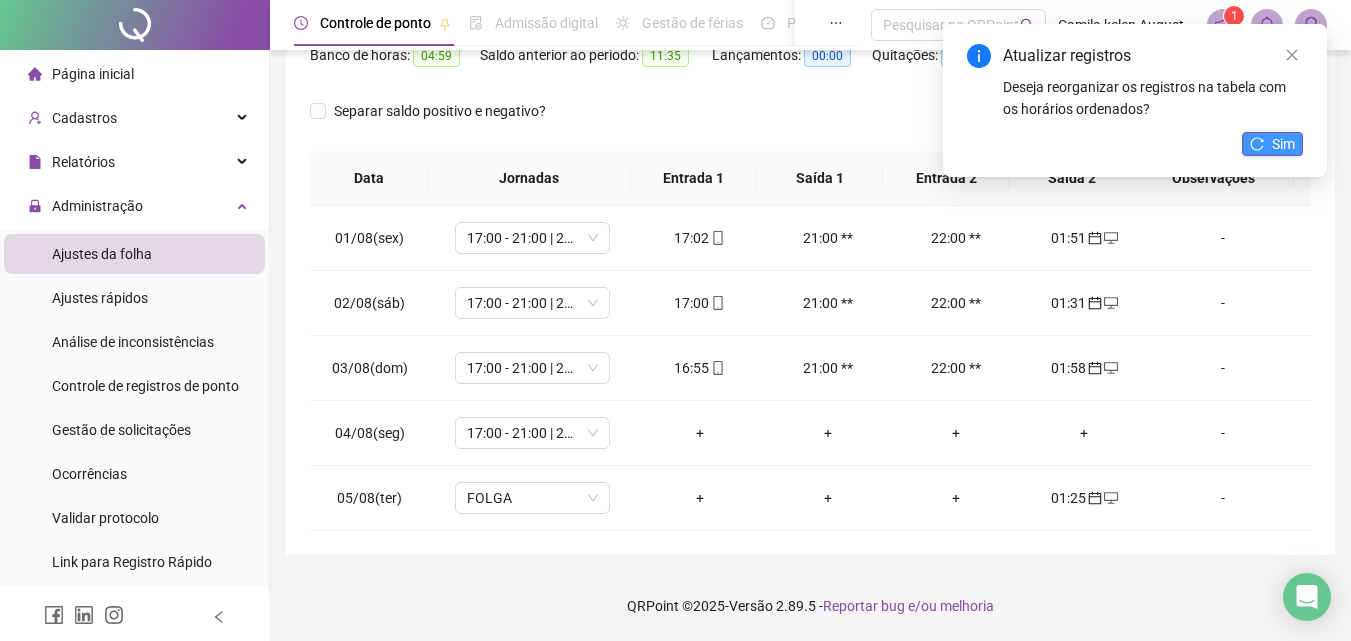 click on "Sim" at bounding box center (1272, 144) 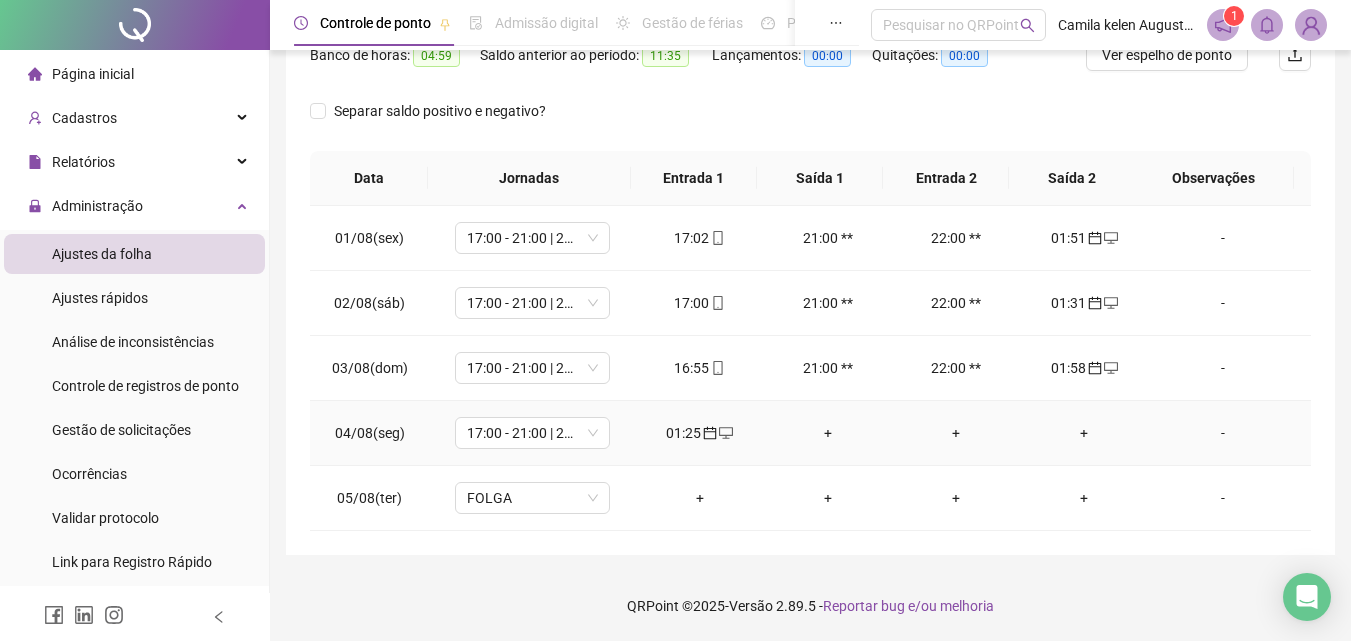 click 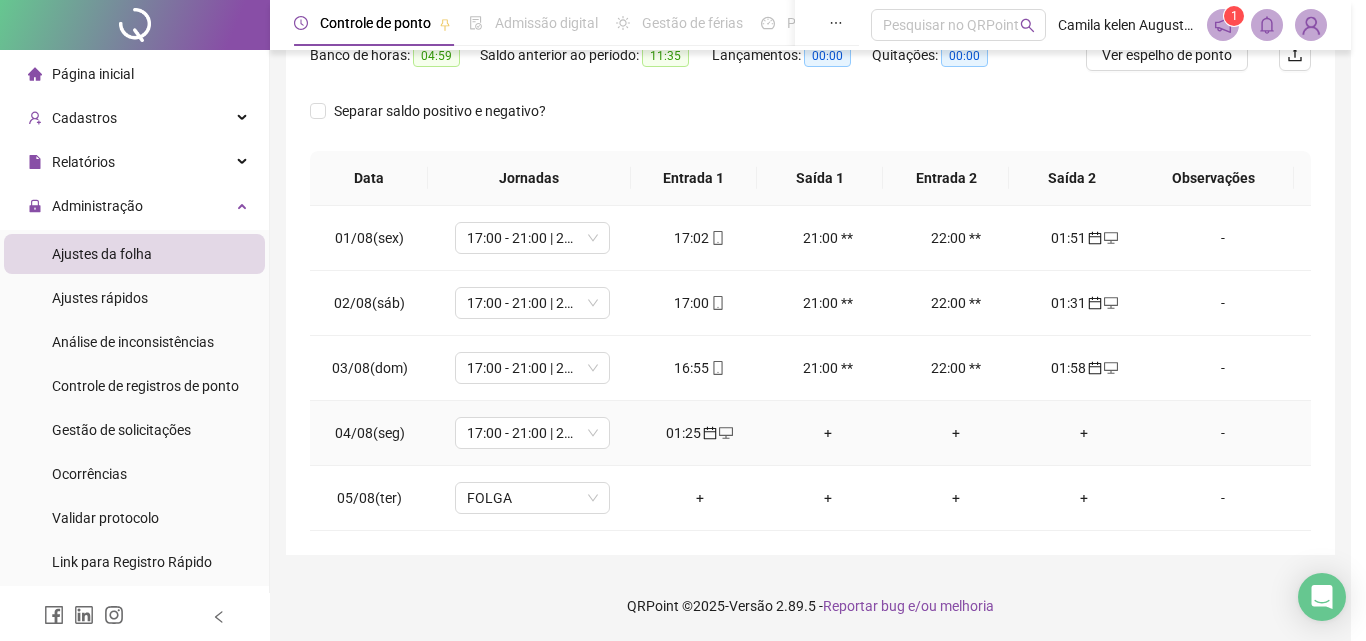 type on "**********" 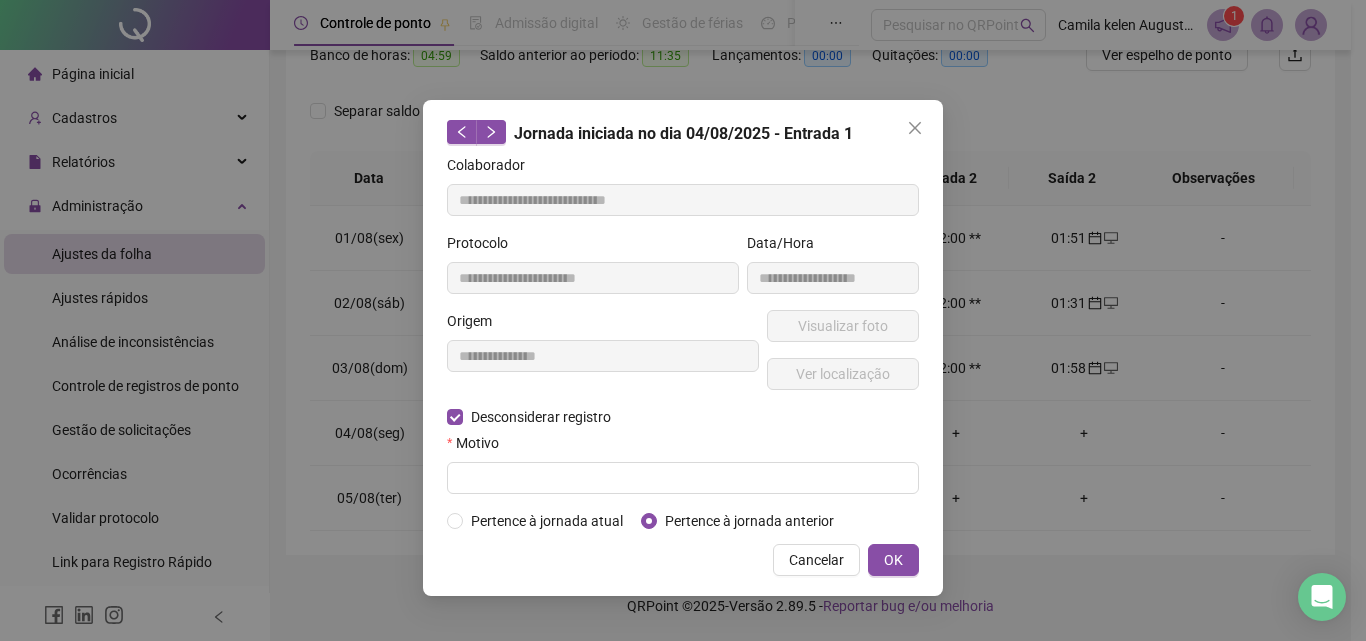 click on "Motivo" at bounding box center (683, 447) 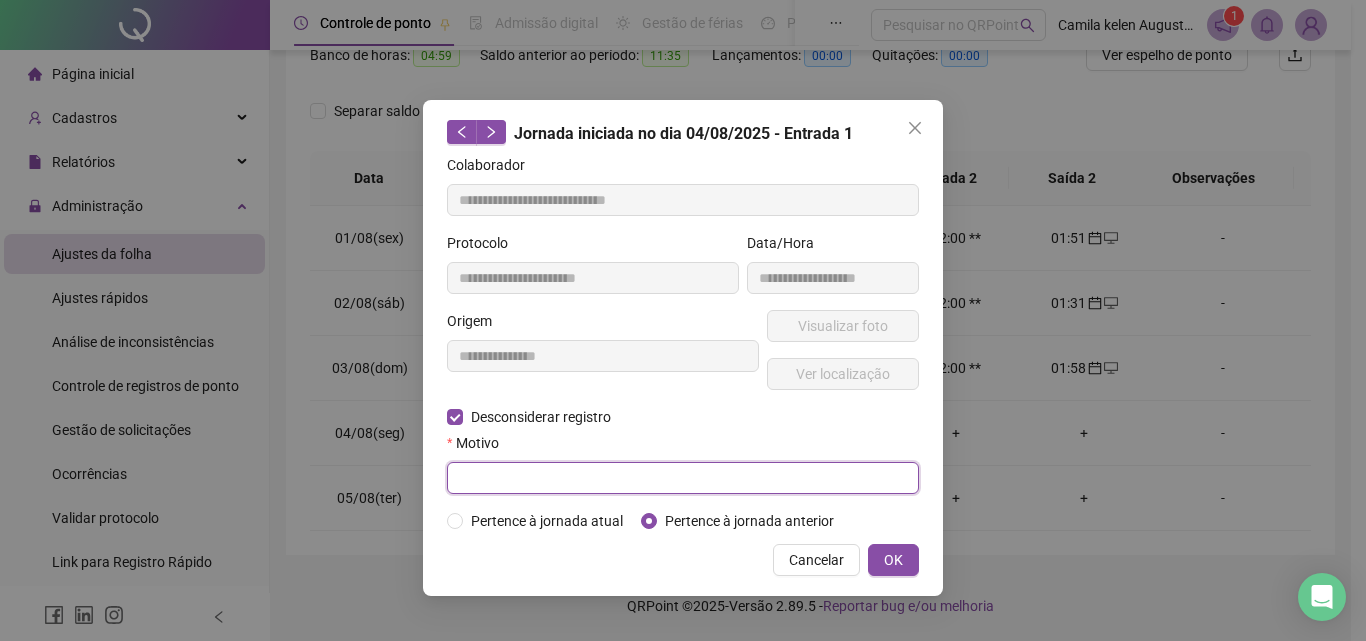 click at bounding box center (683, 478) 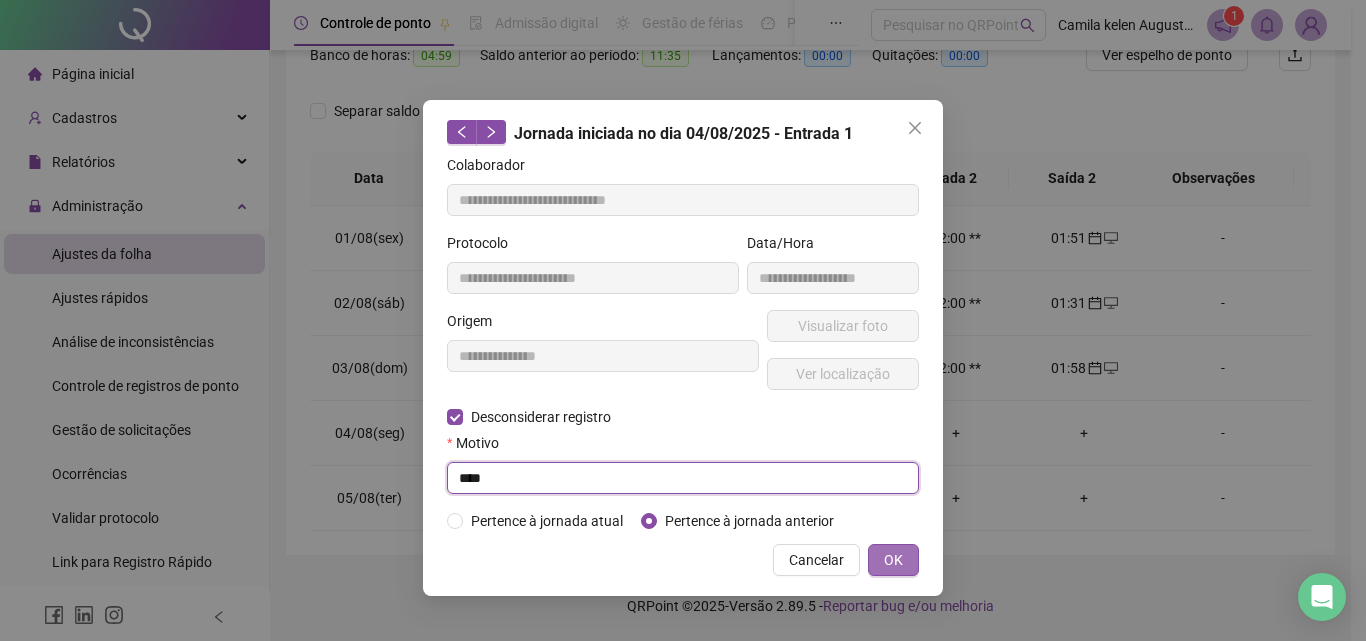 type on "****" 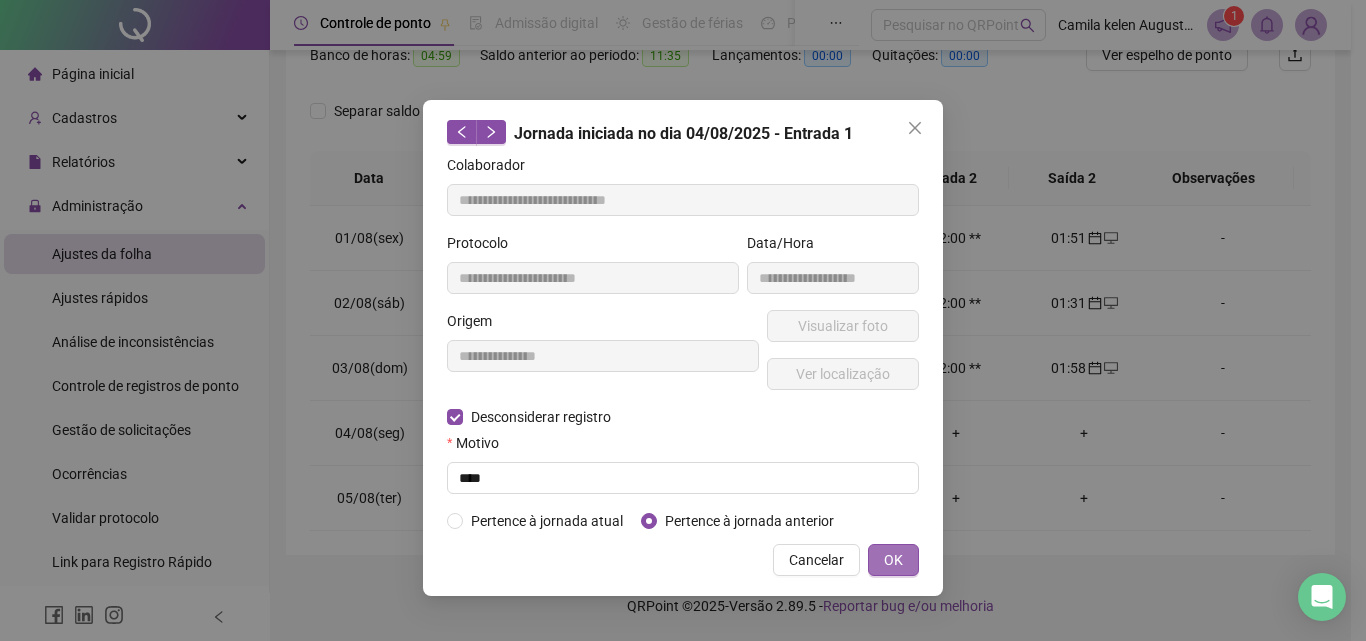 click on "OK" at bounding box center (893, 560) 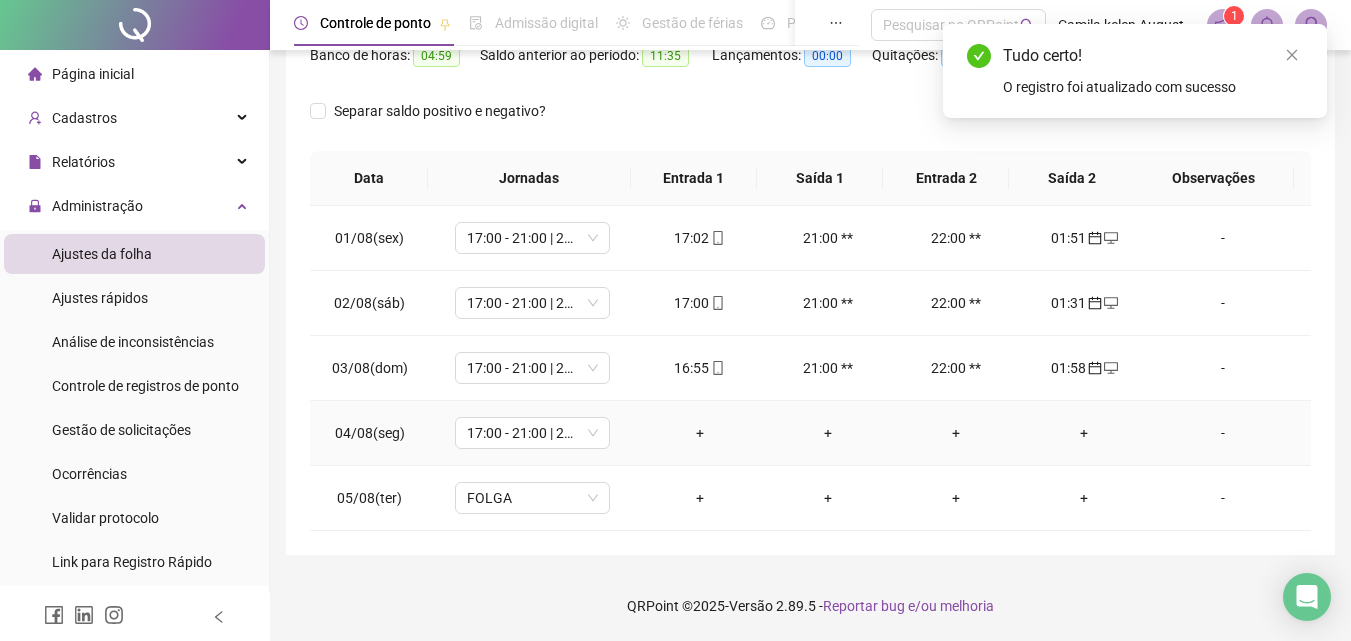 click on "+" at bounding box center [700, 433] 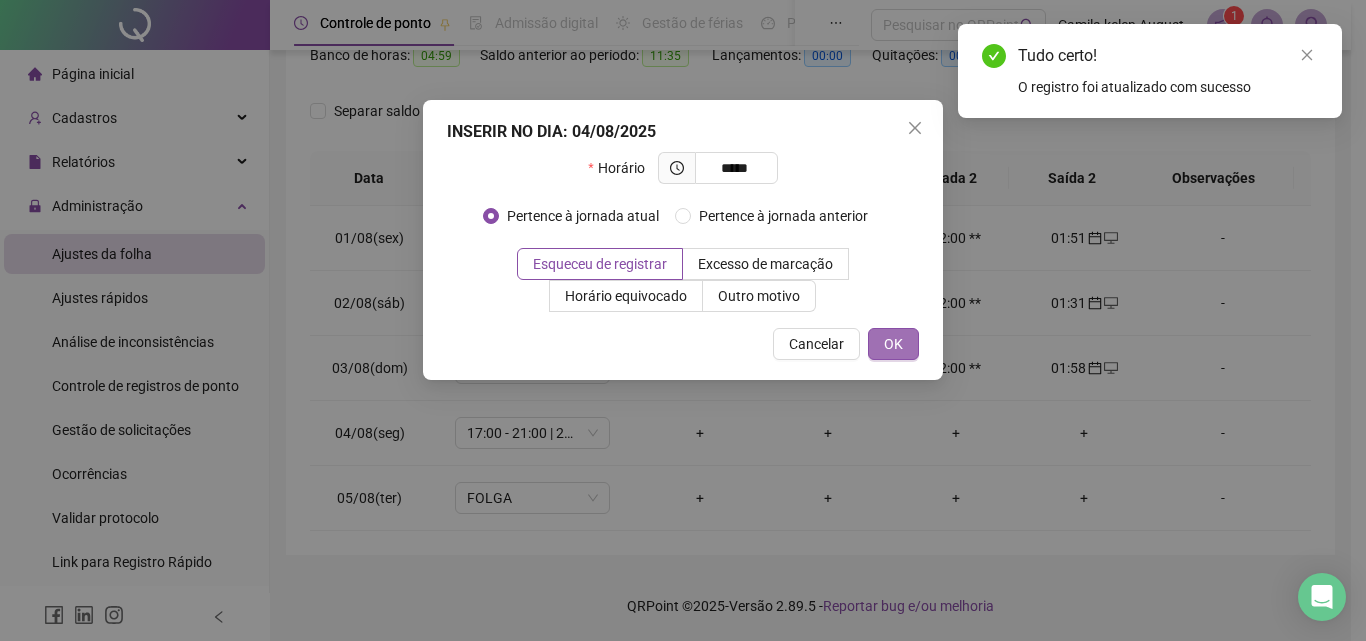 type on "*****" 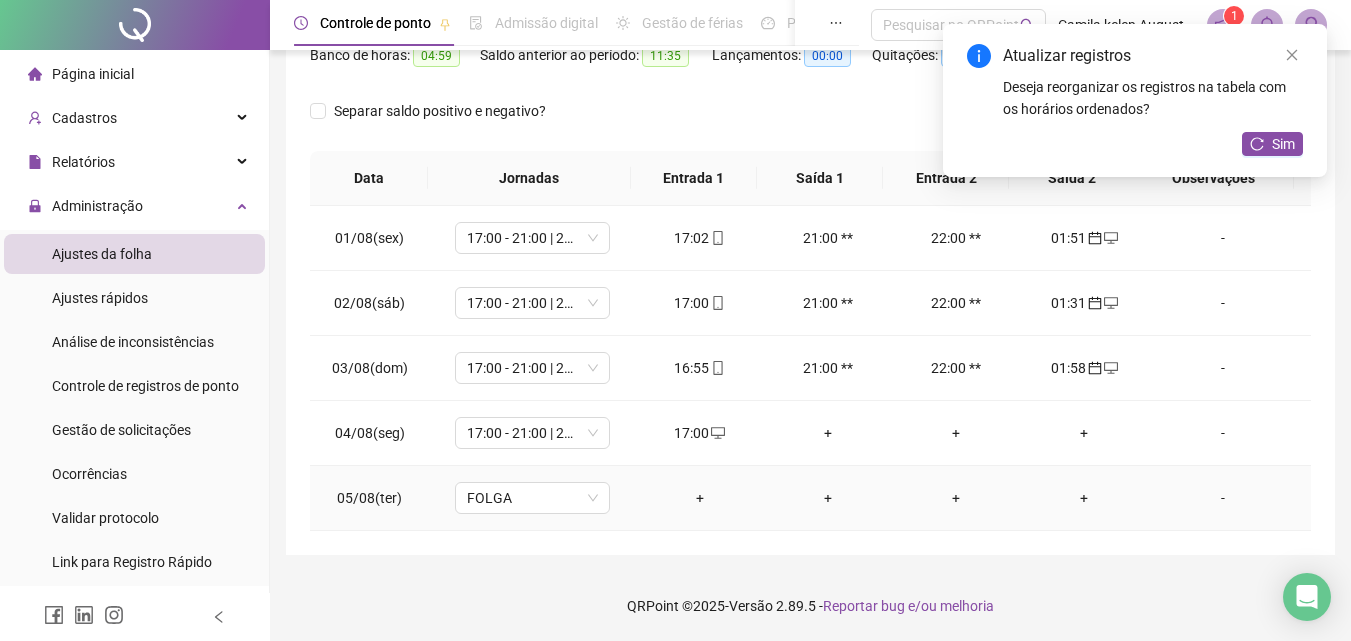 click on "+" at bounding box center [1084, 498] 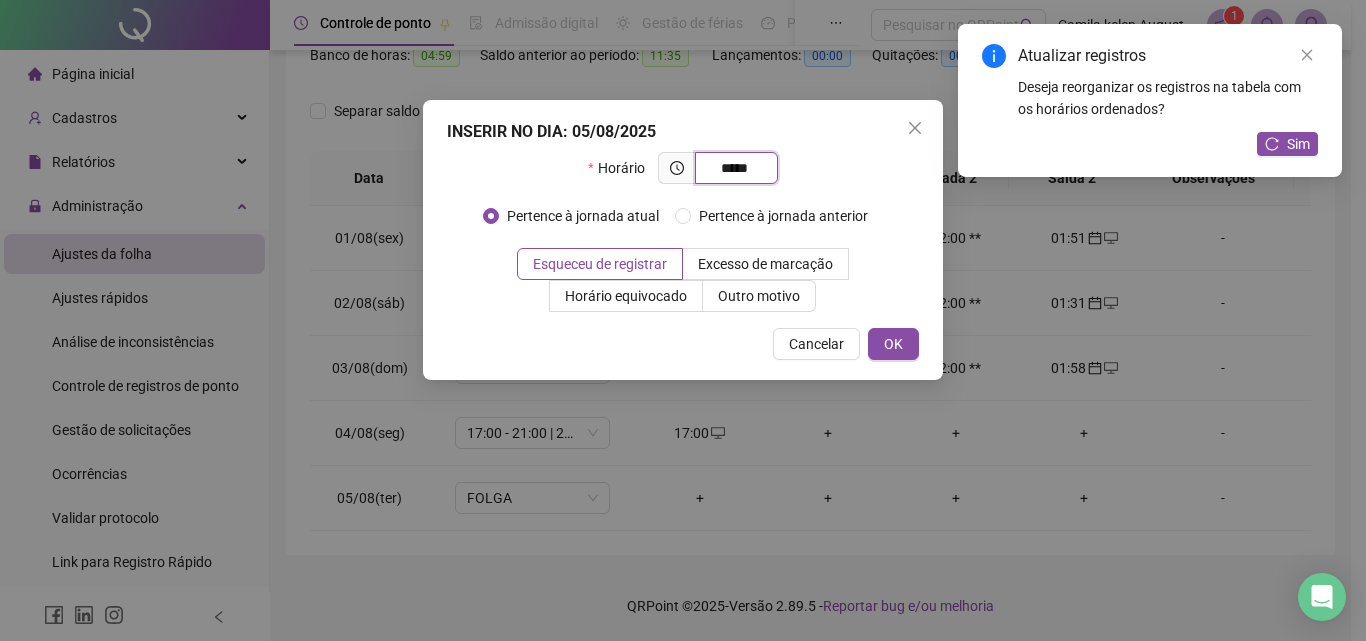 type on "*****" 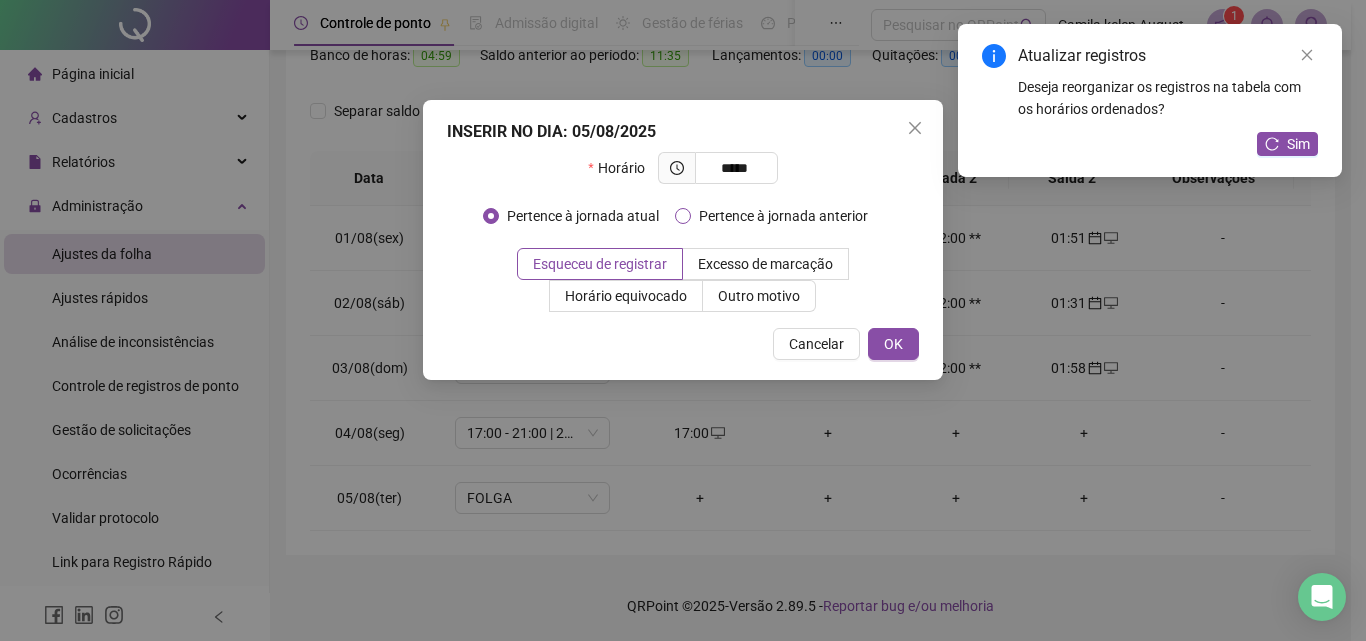 click on "Pertence à jornada anterior" at bounding box center [783, 216] 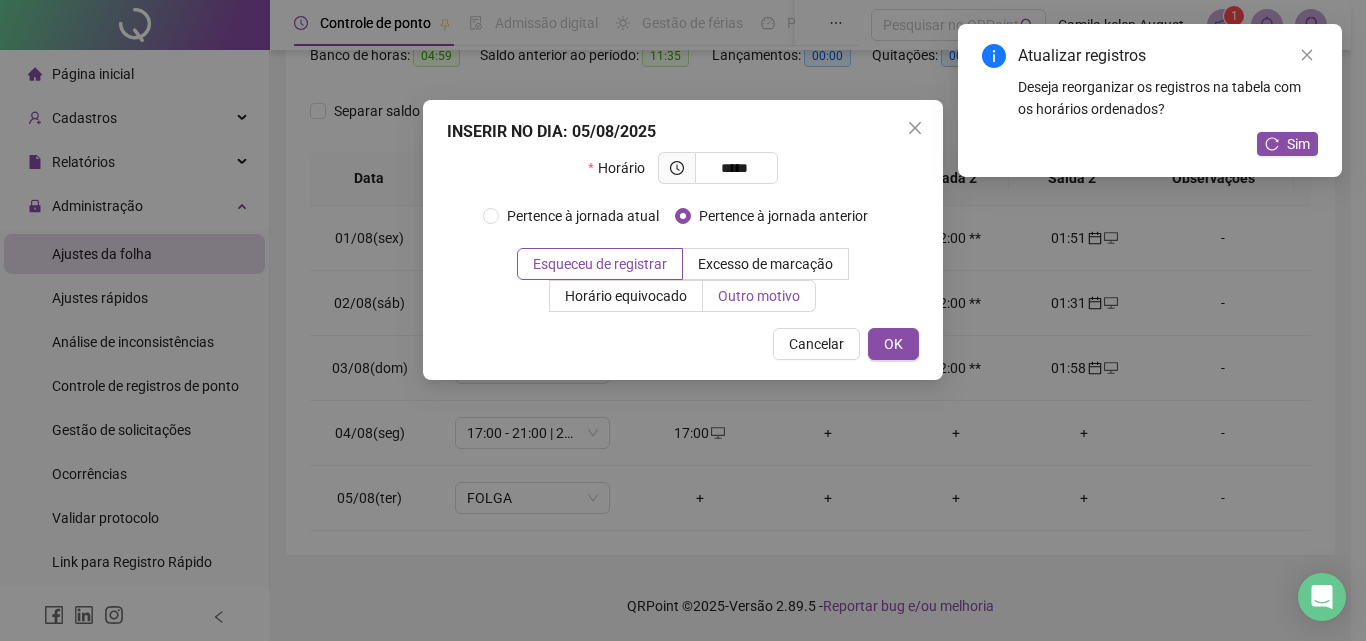 click on "Outro motivo" at bounding box center [759, 296] 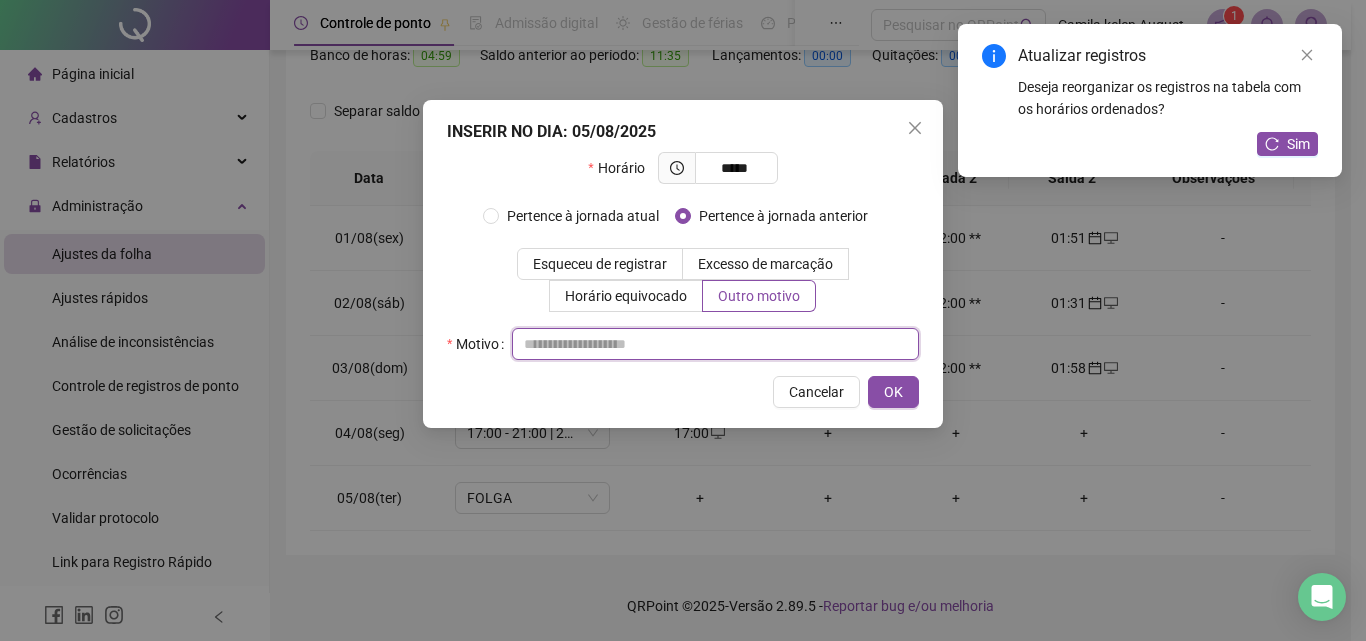 click at bounding box center [715, 344] 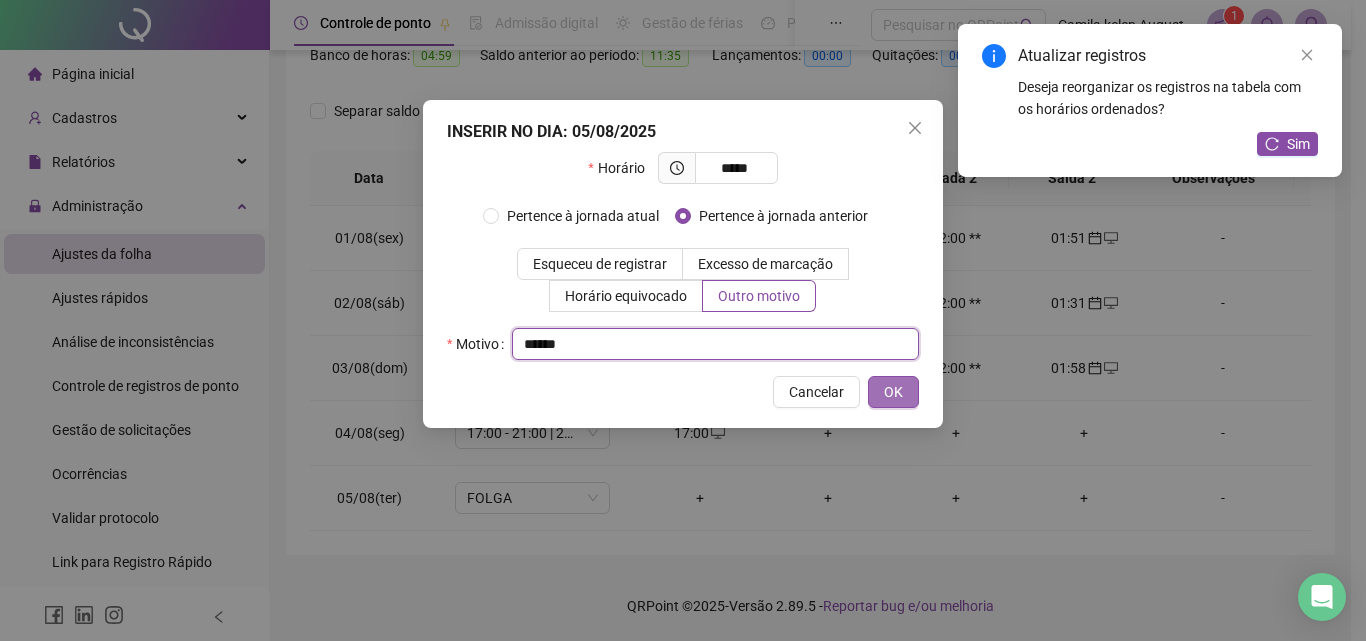 type on "*****" 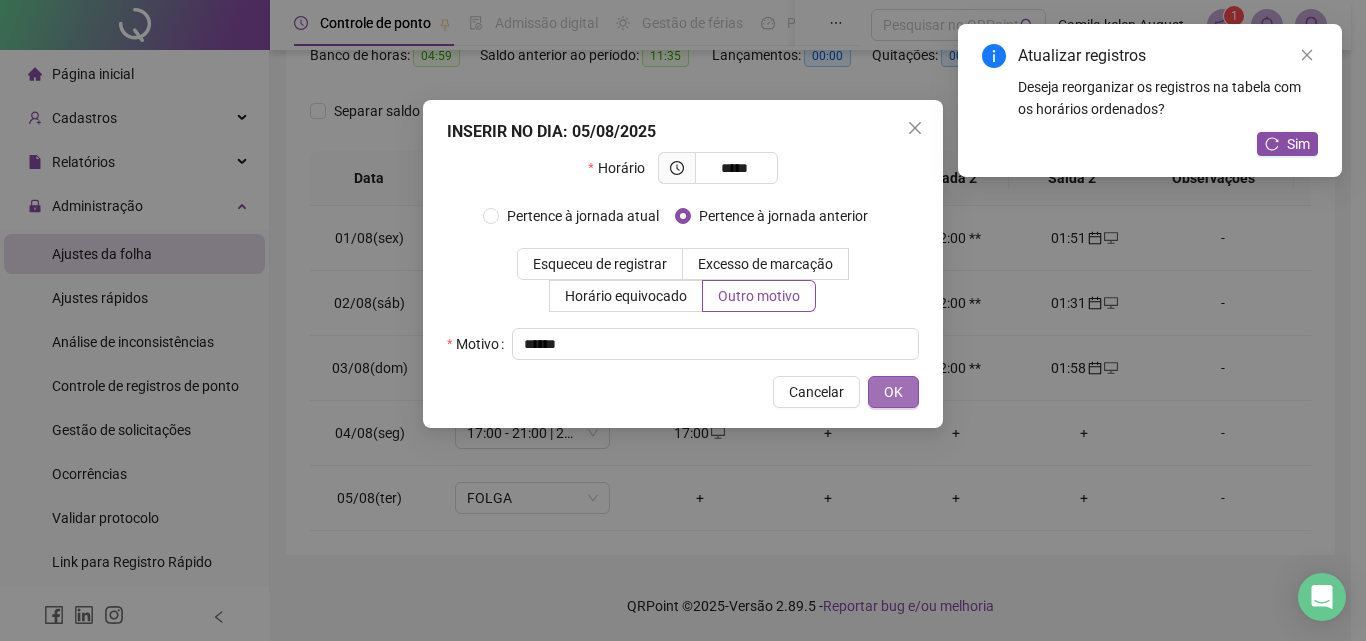 click on "OK" at bounding box center (893, 392) 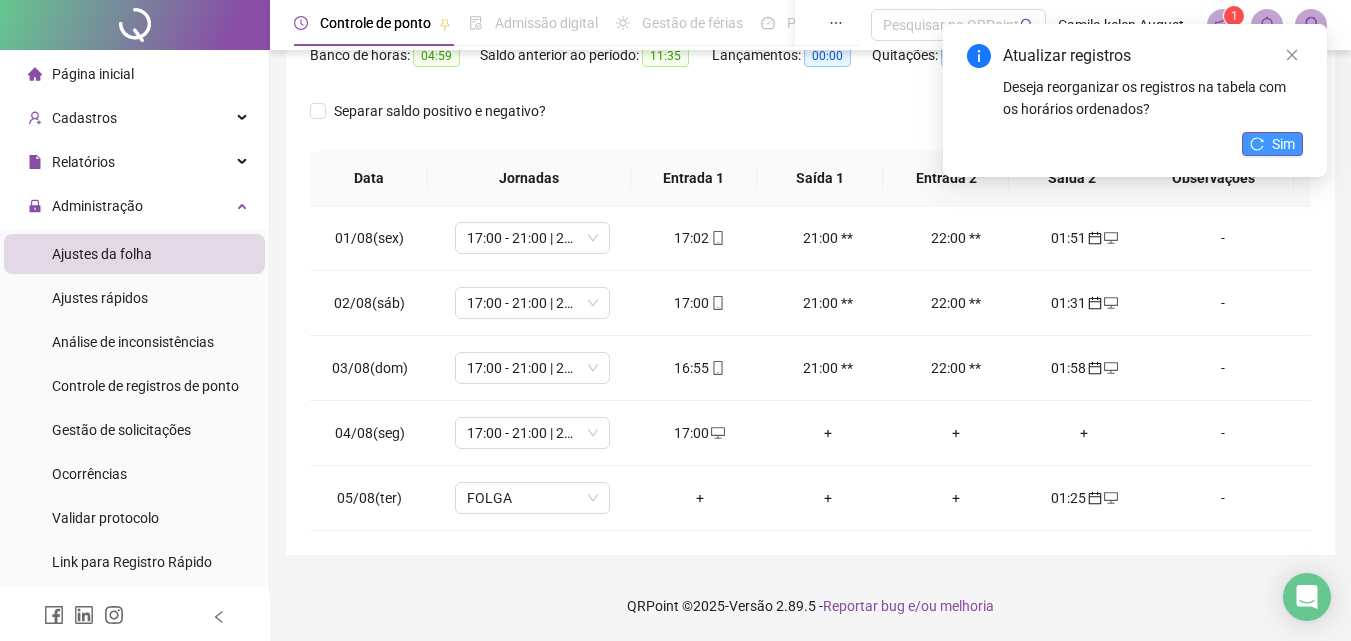 click on "Sim" at bounding box center [1283, 144] 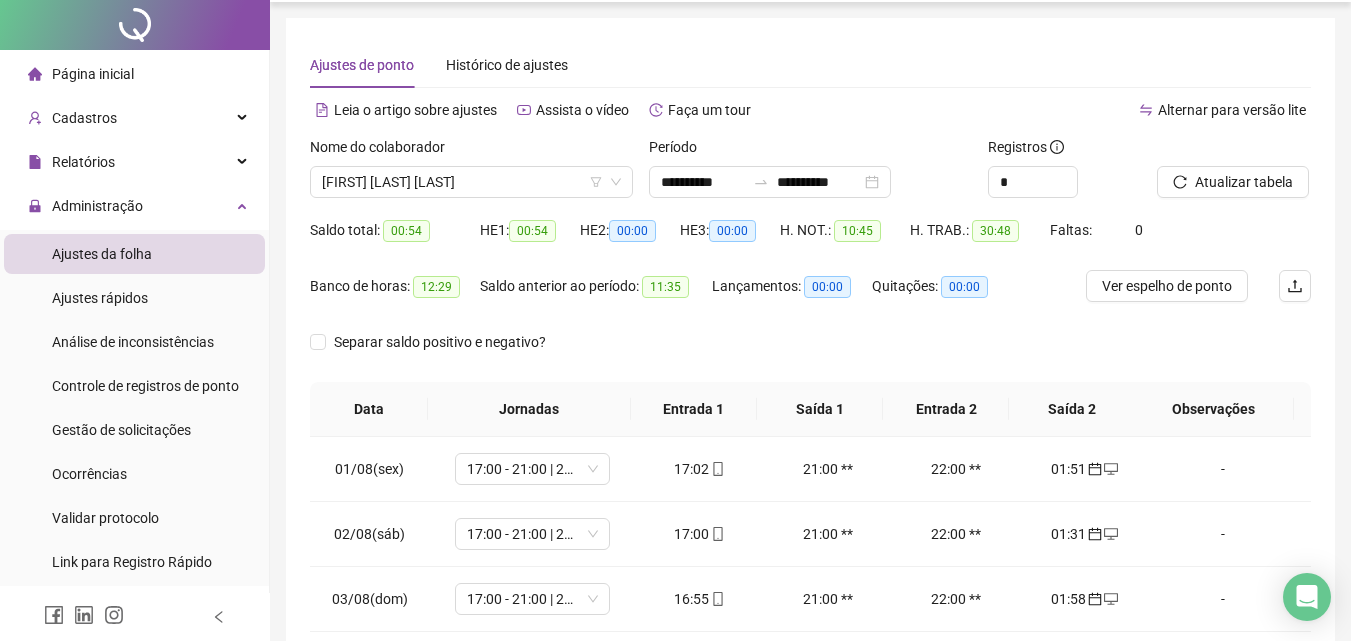 scroll, scrollTop: 0, scrollLeft: 0, axis: both 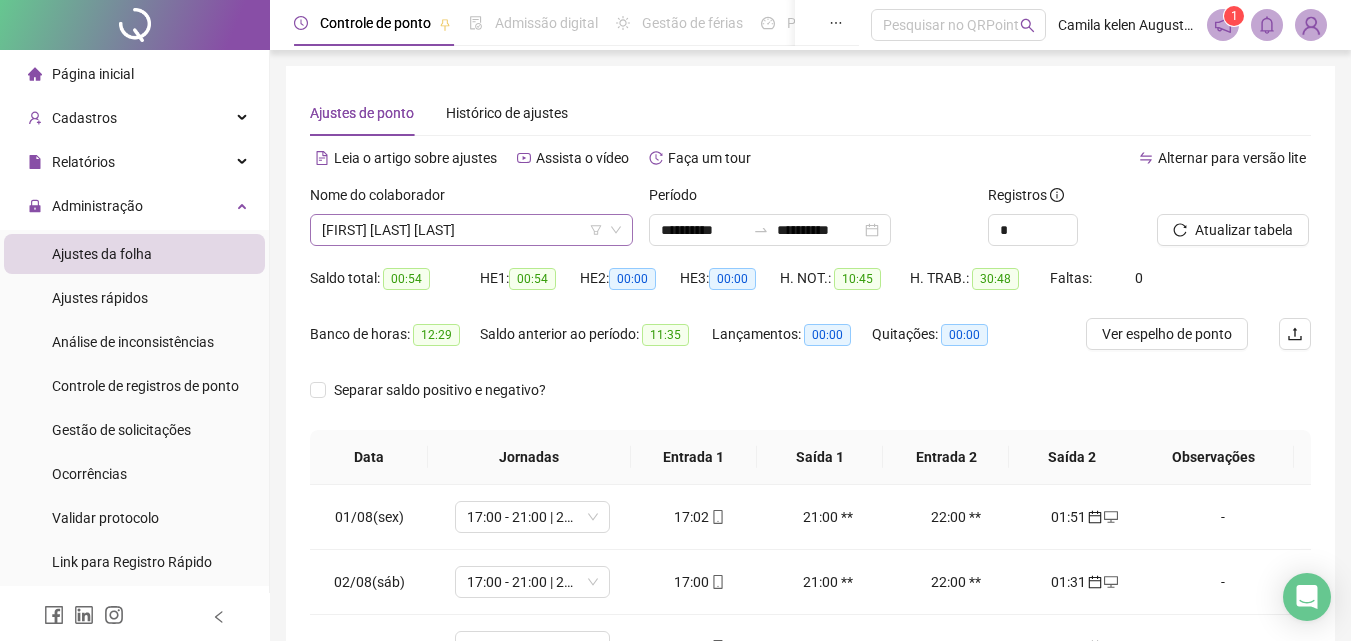 click on "[FIRST] [LAST] [LAST]" at bounding box center [471, 230] 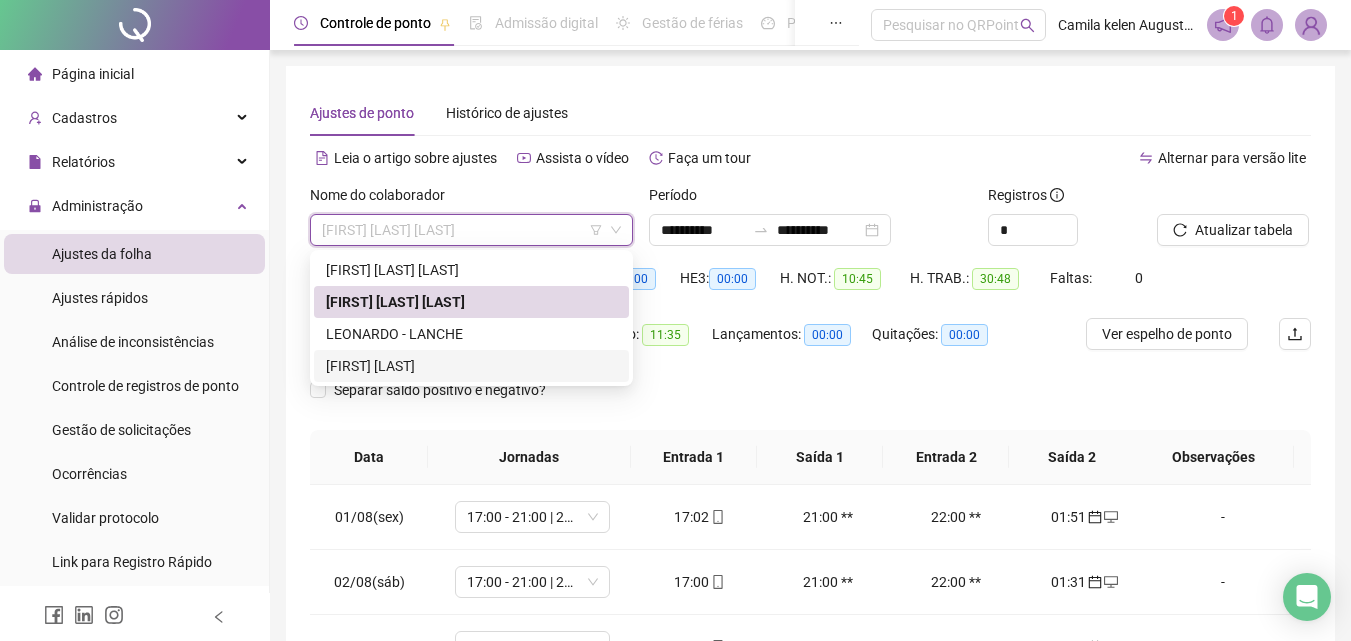 click on "[FIRST] [LAST]" at bounding box center (471, 366) 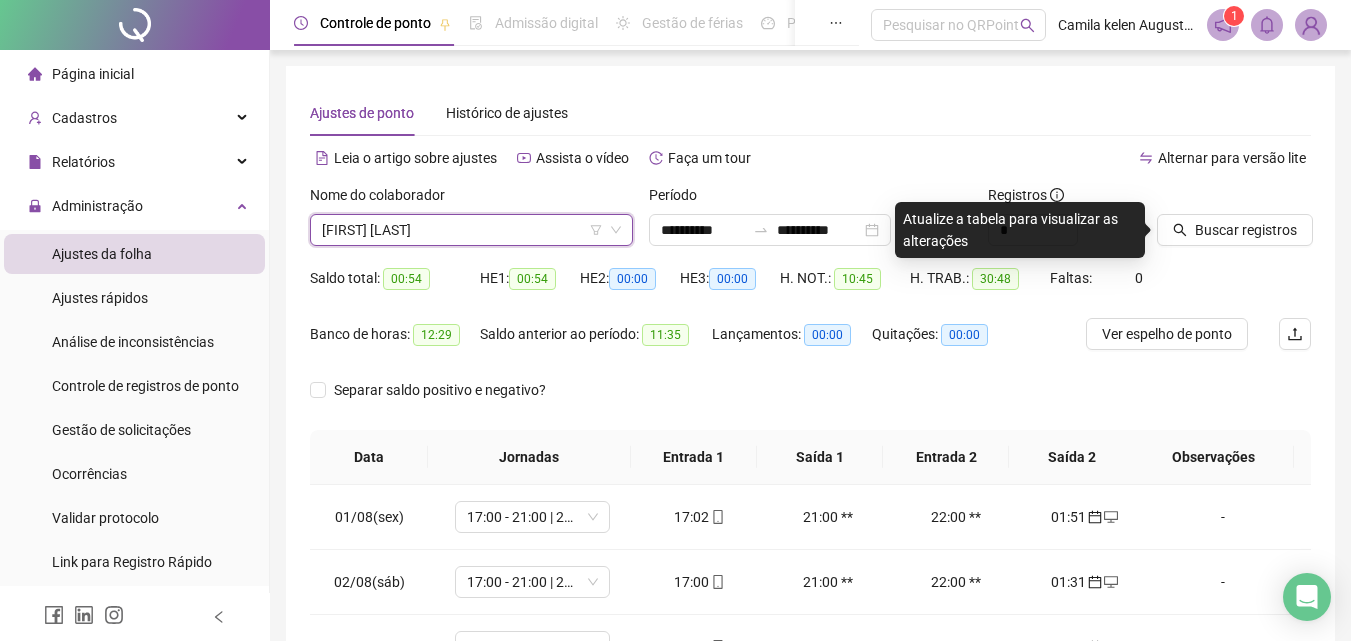 click on "Alternar para versão lite" at bounding box center [1061, 158] 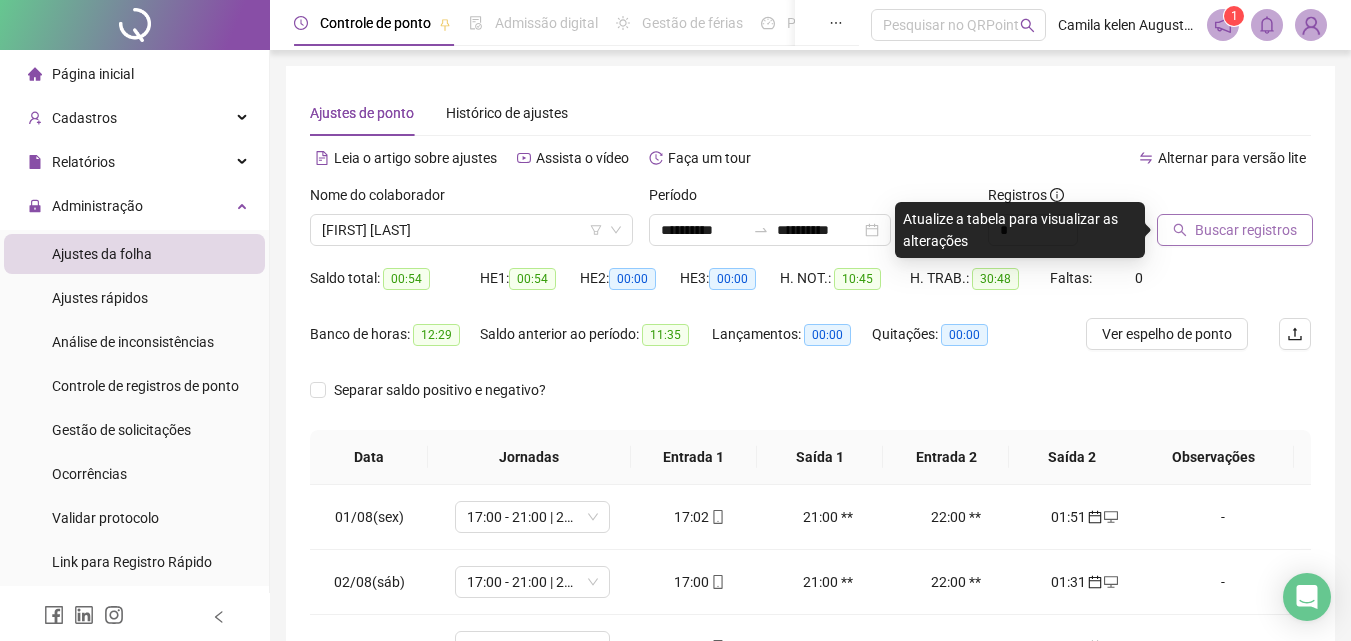 click on "Buscar registros" at bounding box center [1235, 230] 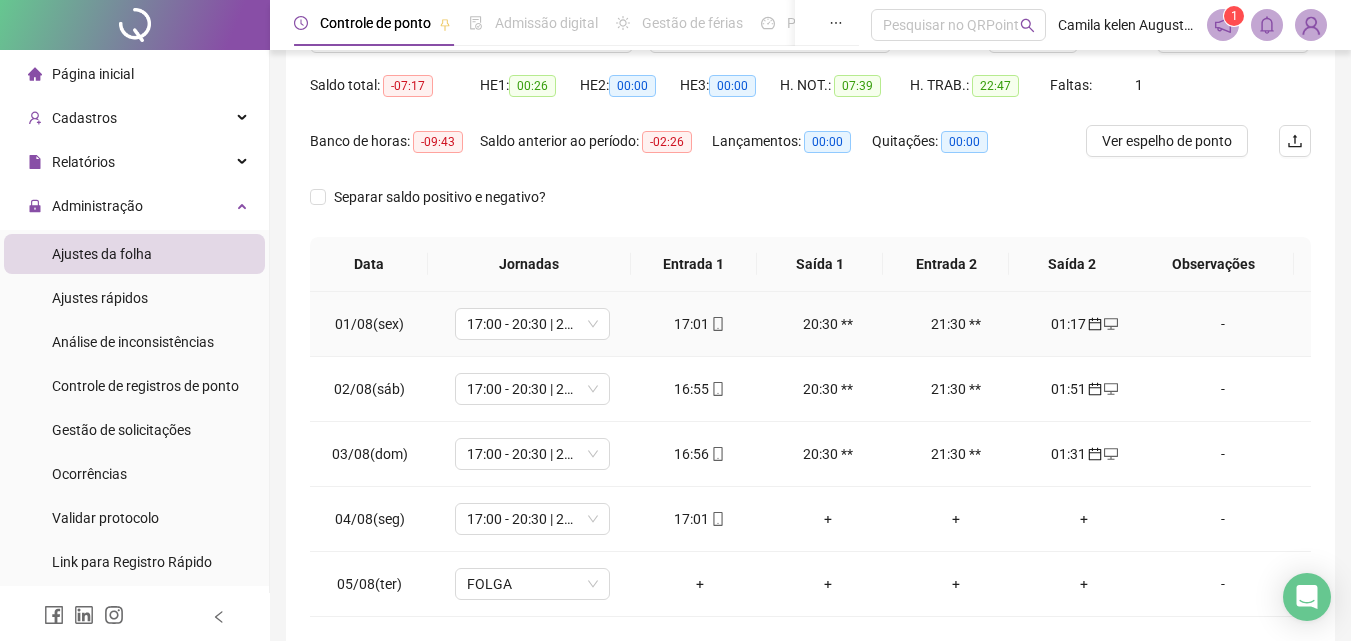 scroll, scrollTop: 279, scrollLeft: 0, axis: vertical 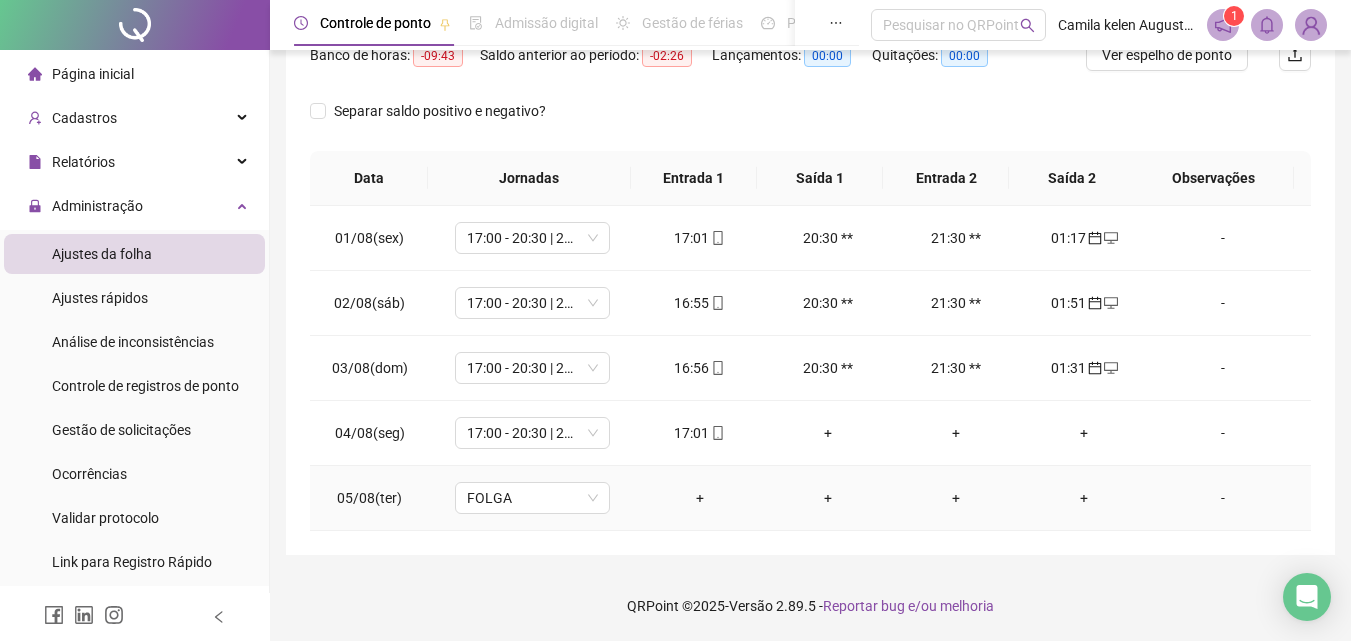 click on "+" at bounding box center (1084, 498) 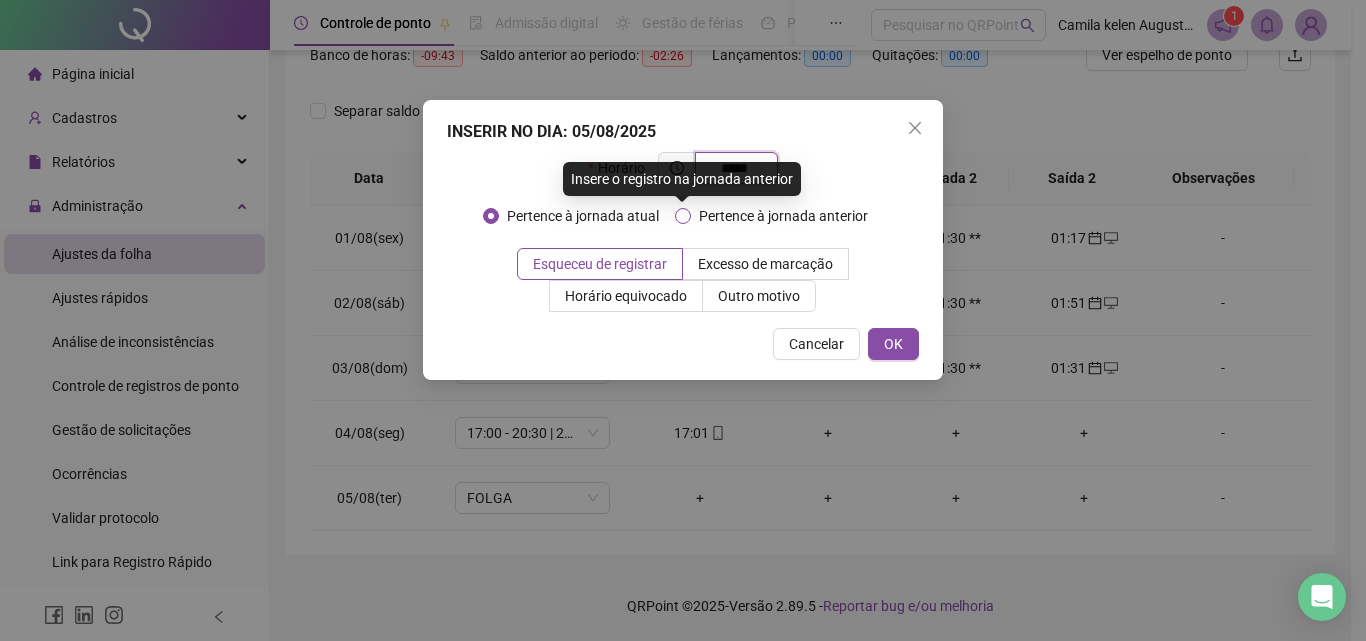type on "*****" 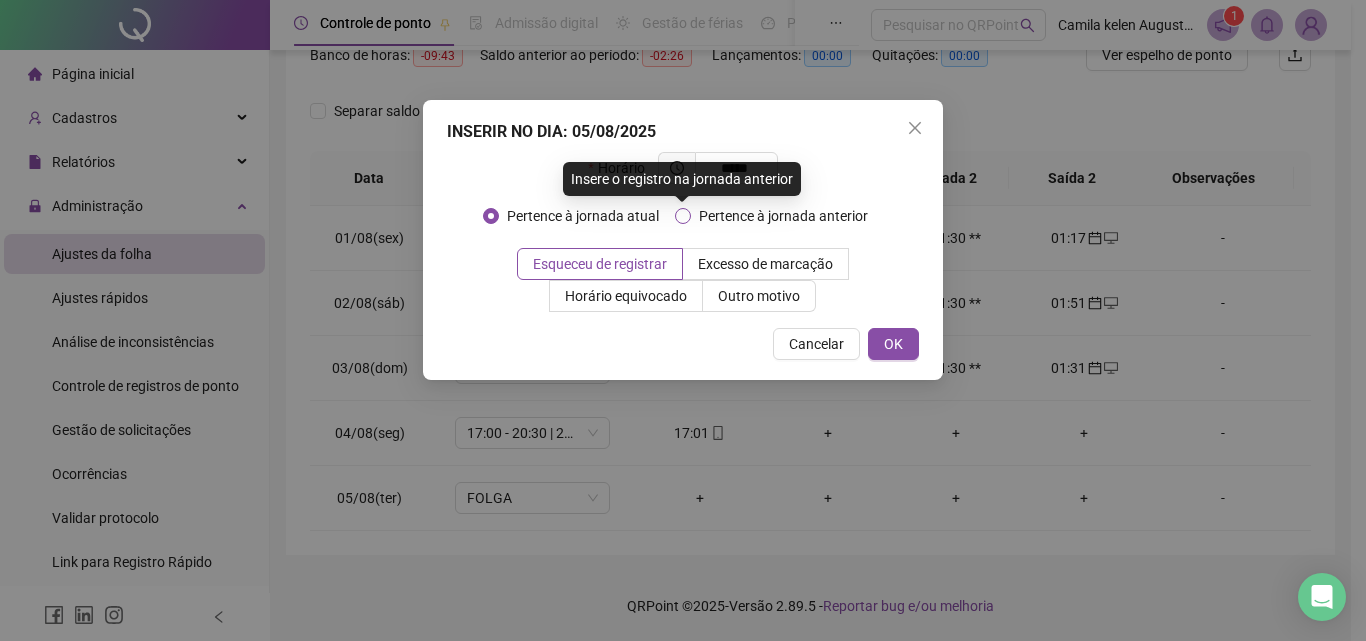 click on "Pertence à jornada anterior" at bounding box center (783, 216) 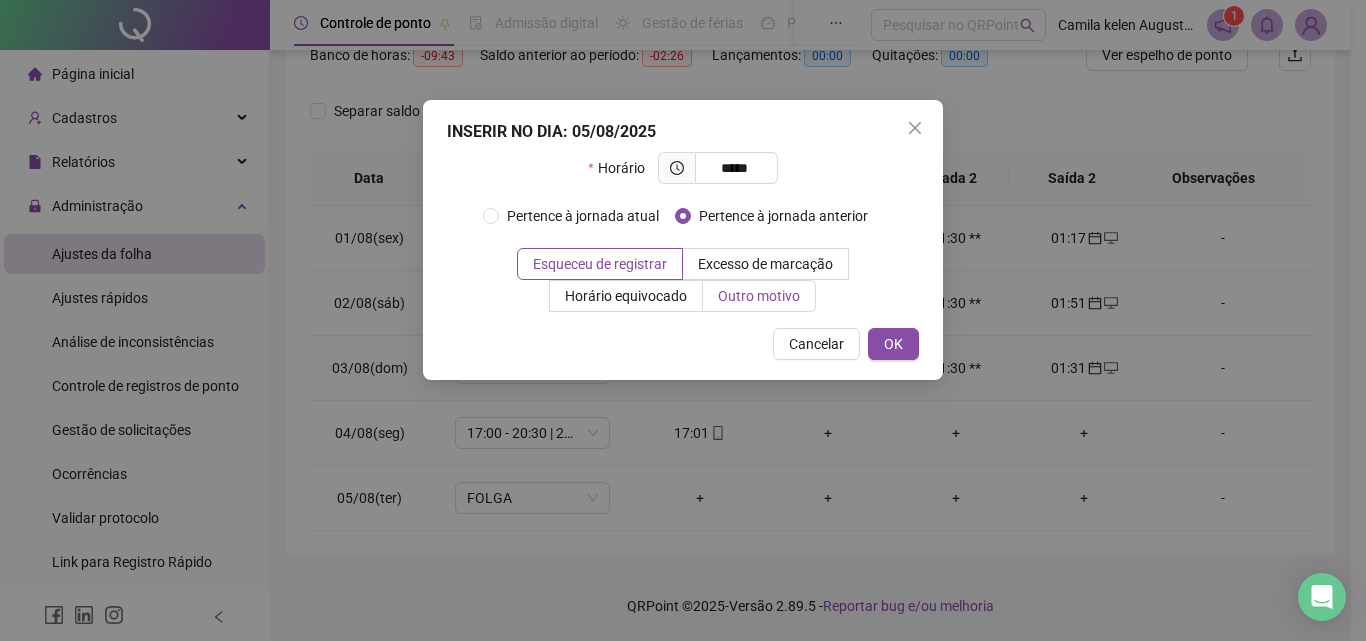 click on "Outro motivo" at bounding box center (759, 296) 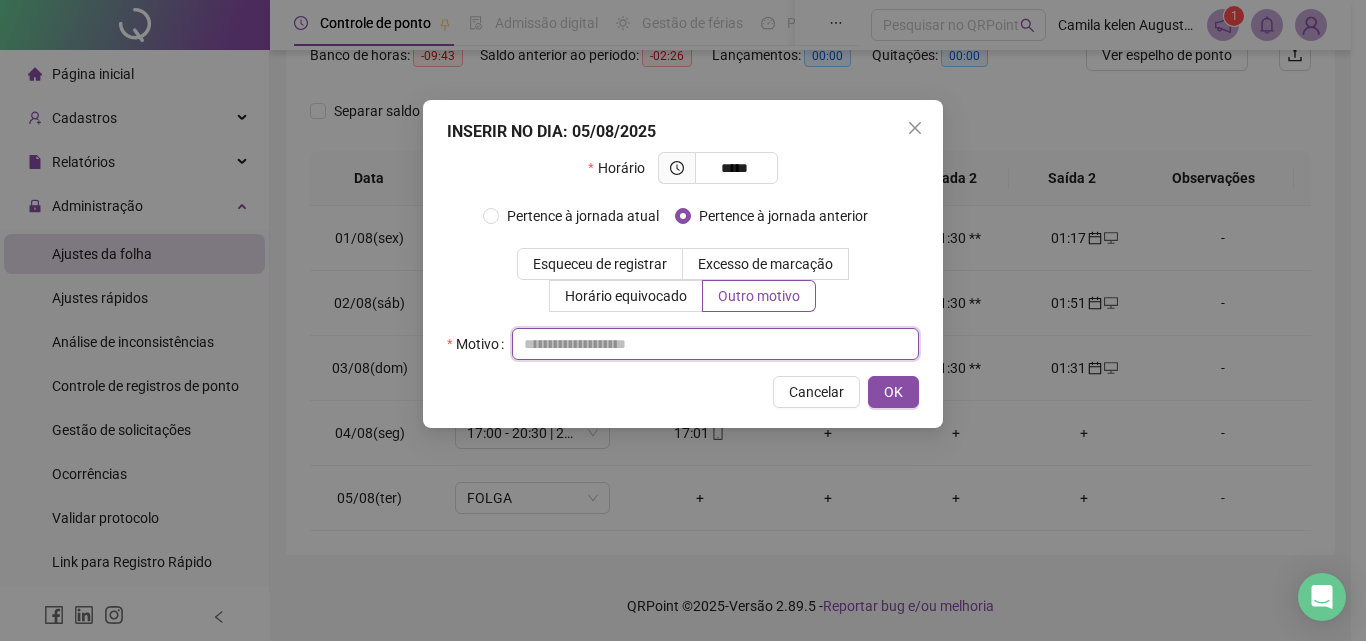 click at bounding box center (715, 344) 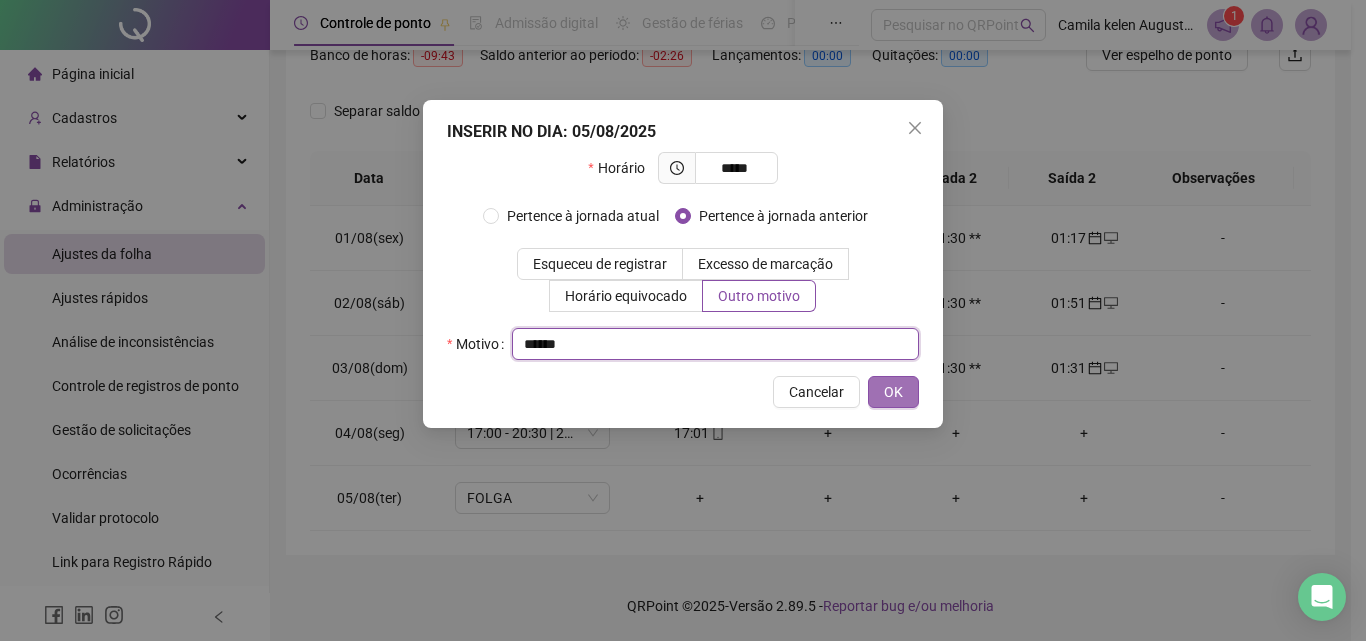 type on "*****" 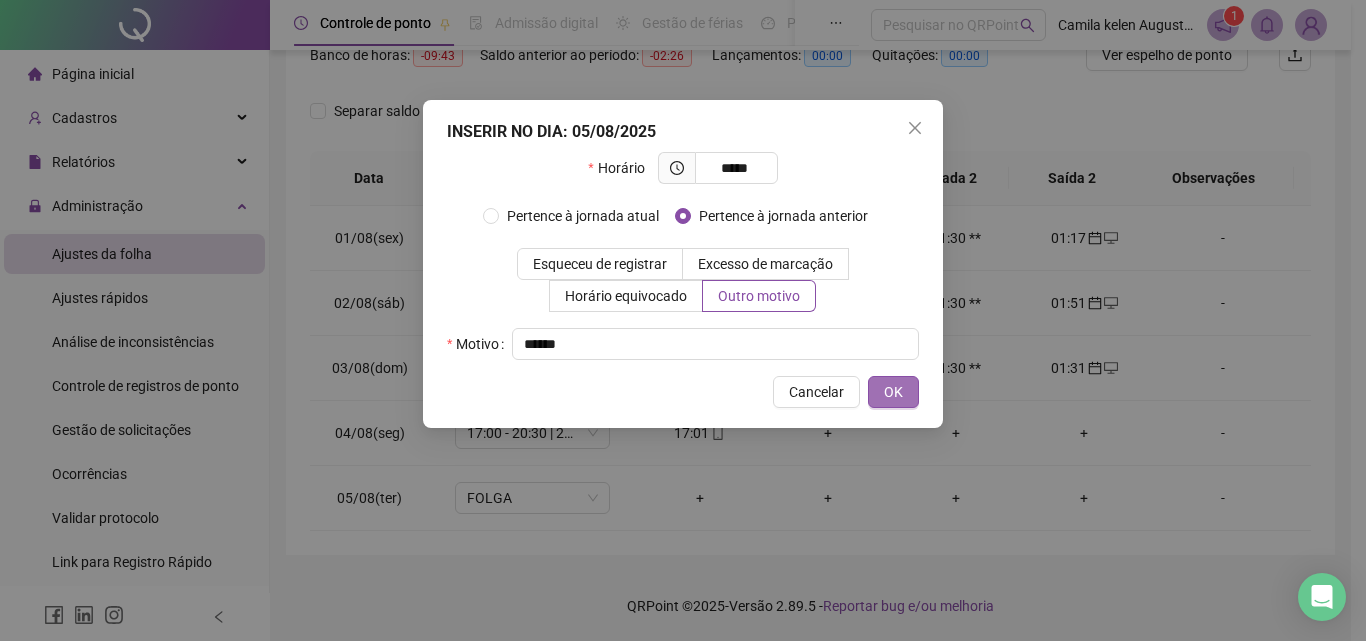 click on "OK" at bounding box center (893, 392) 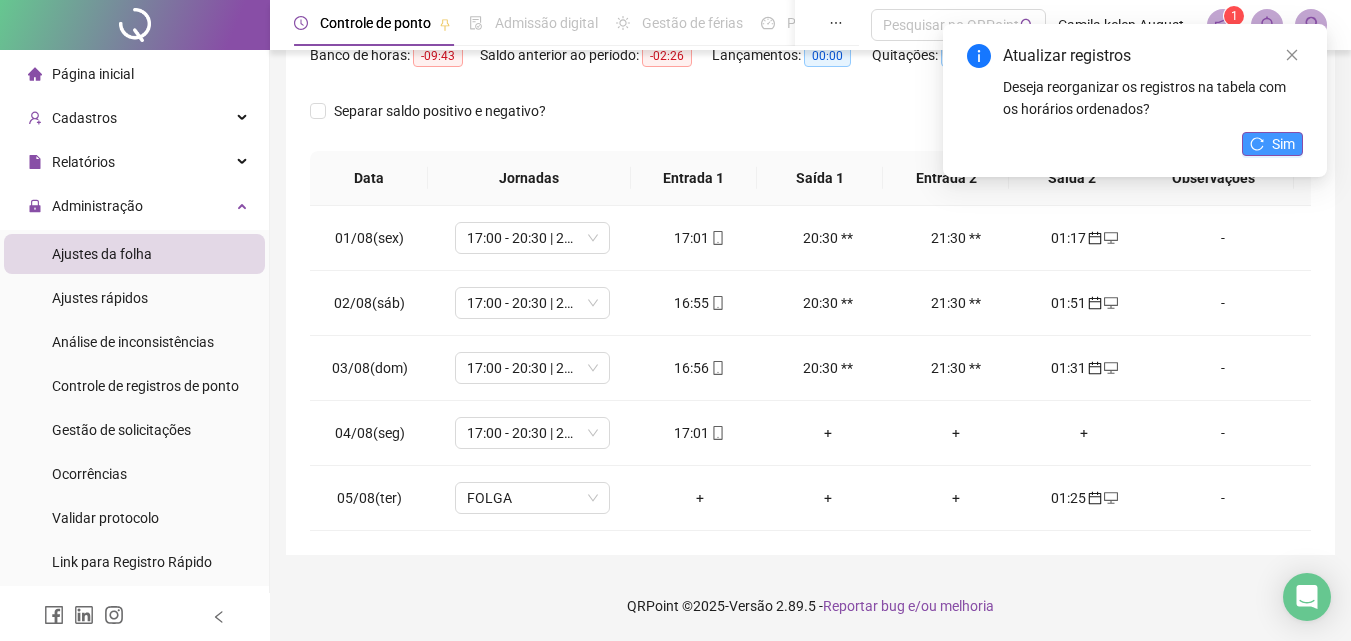 click on "Sim" at bounding box center [1272, 144] 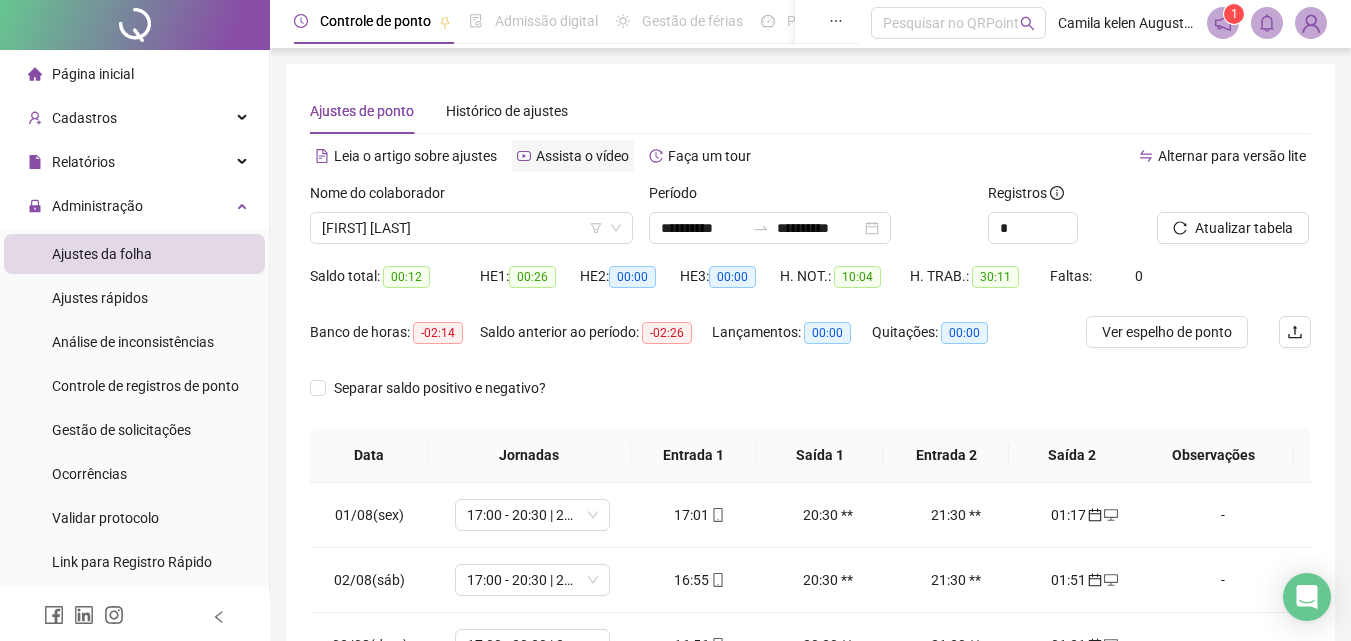 scroll, scrollTop: 0, scrollLeft: 0, axis: both 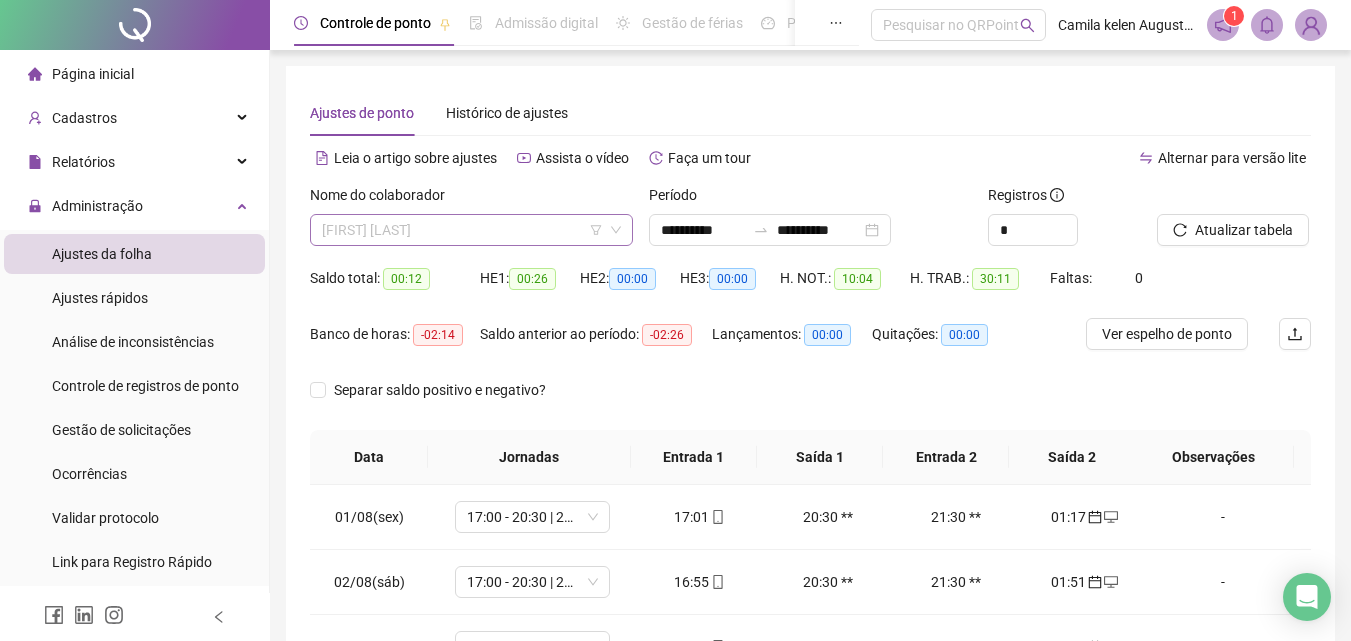 click on "[FIRST] [LAST]" at bounding box center (471, 230) 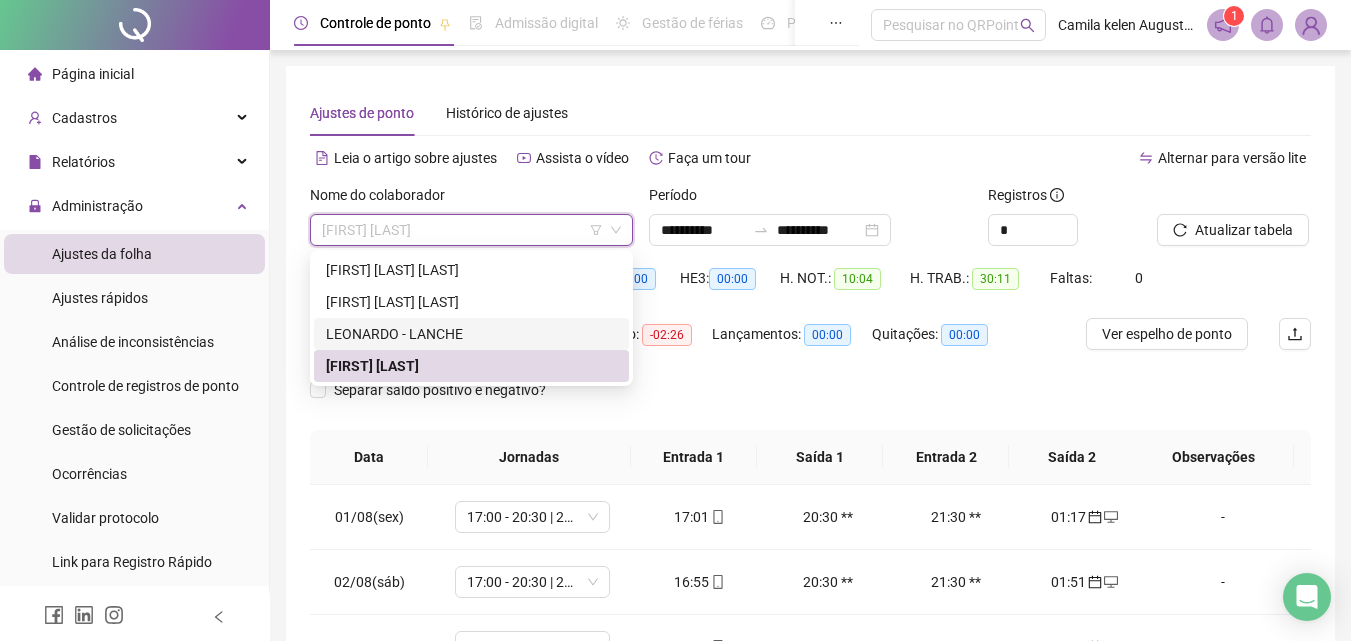 click on "LEONARDO - LANCHE" at bounding box center (471, 334) 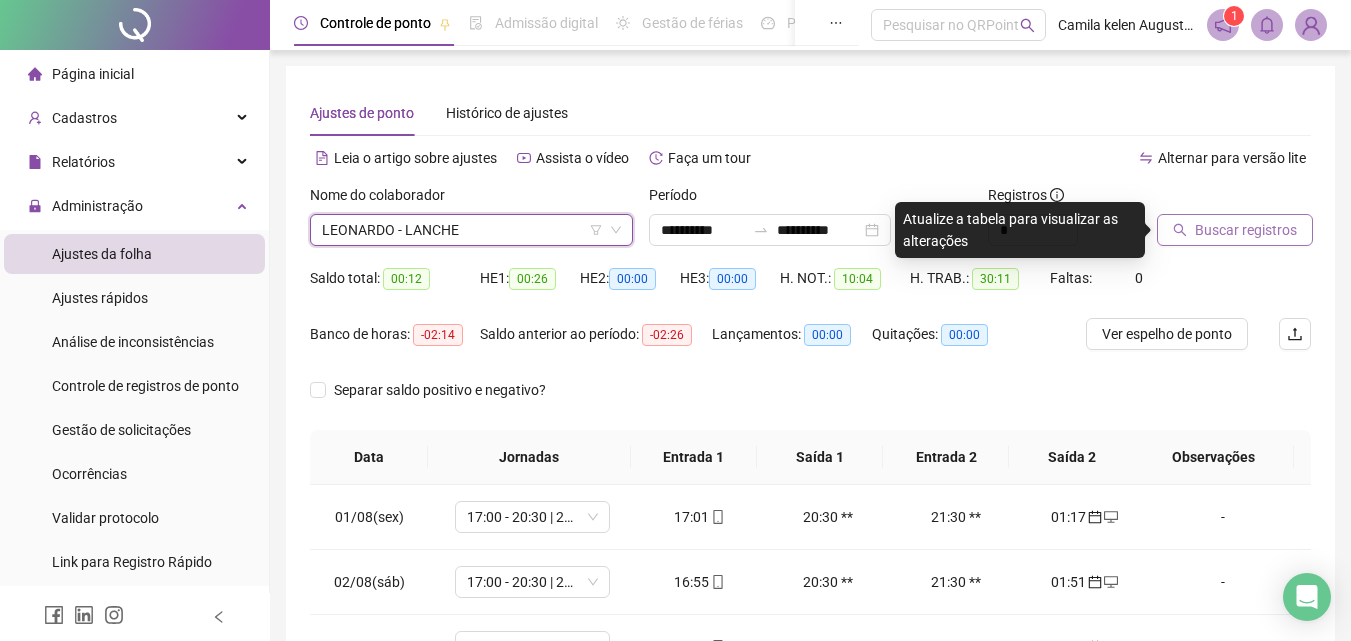 click on "Buscar registros" at bounding box center [1246, 230] 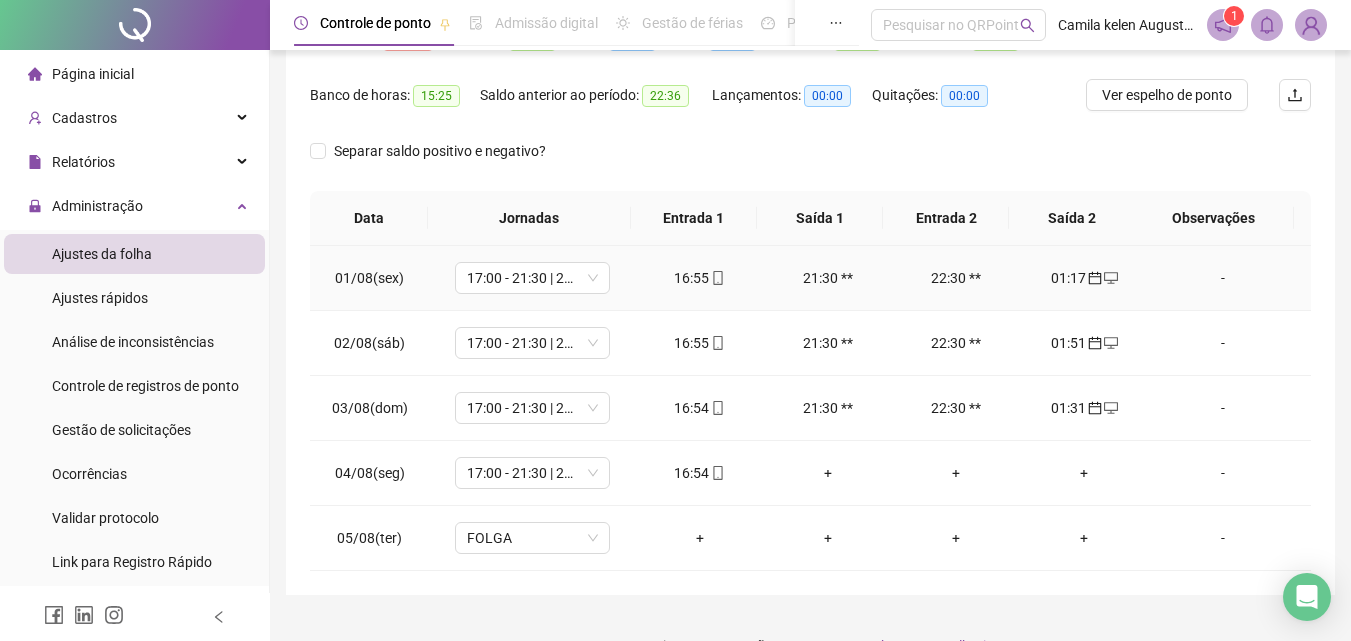scroll, scrollTop: 279, scrollLeft: 0, axis: vertical 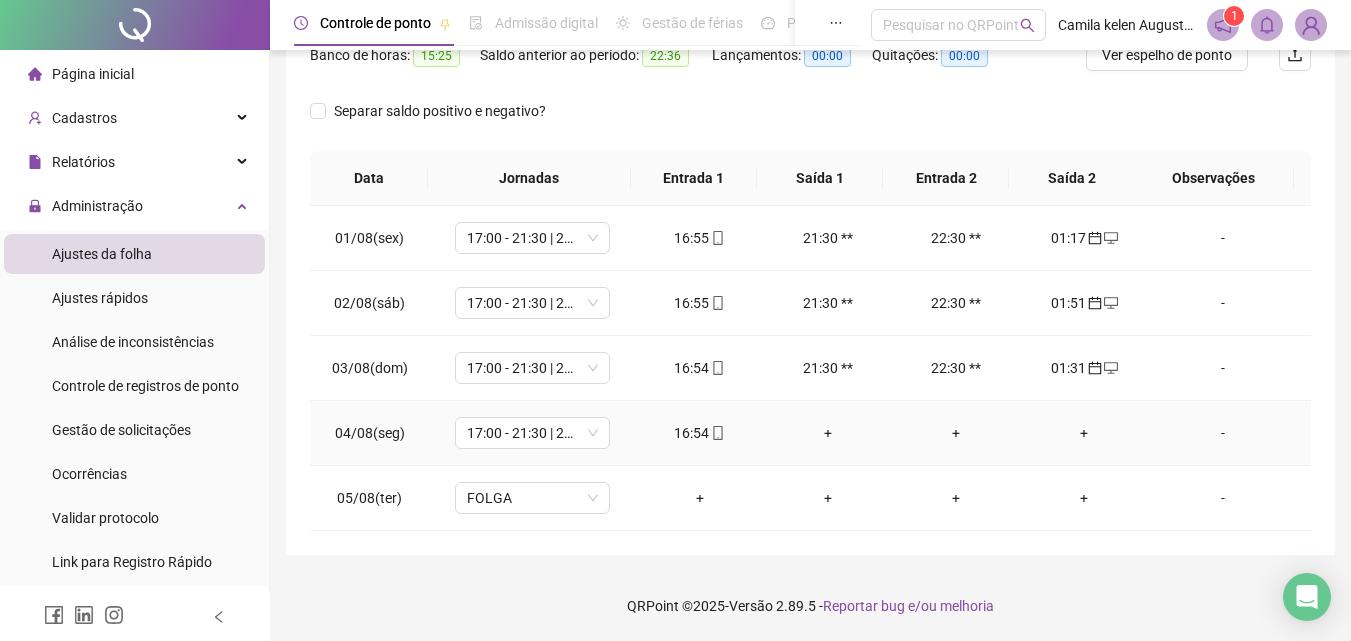 click on "+" at bounding box center [1084, 433] 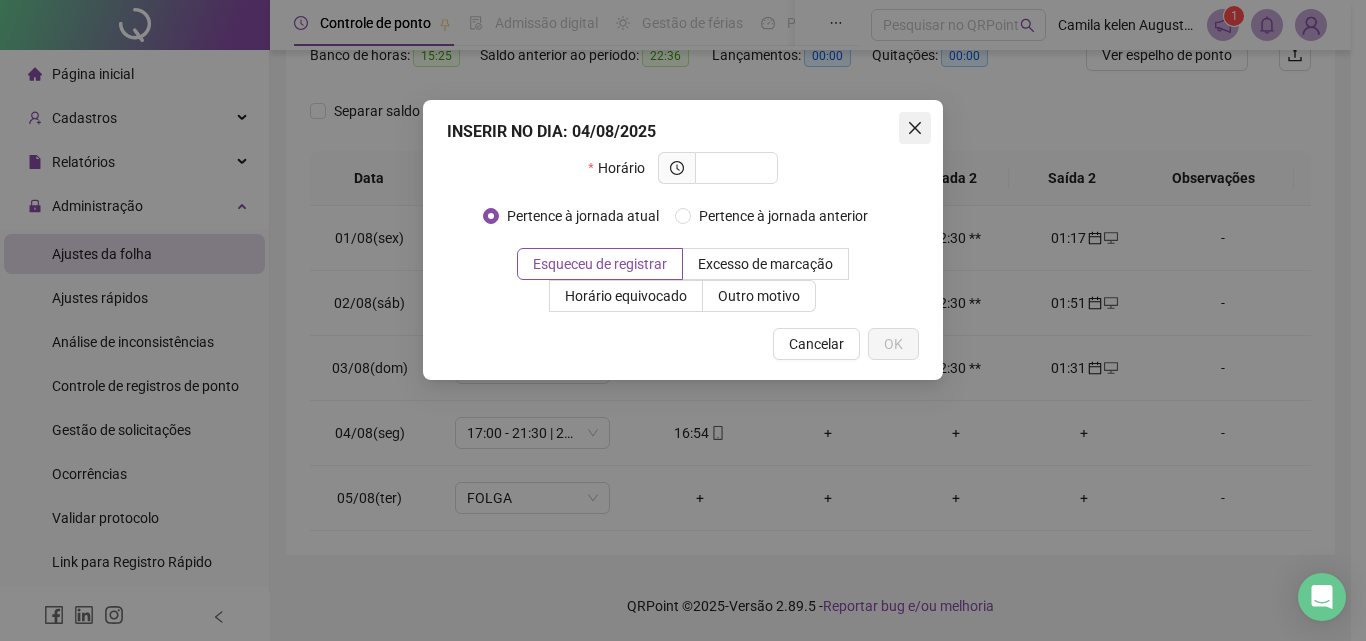 click 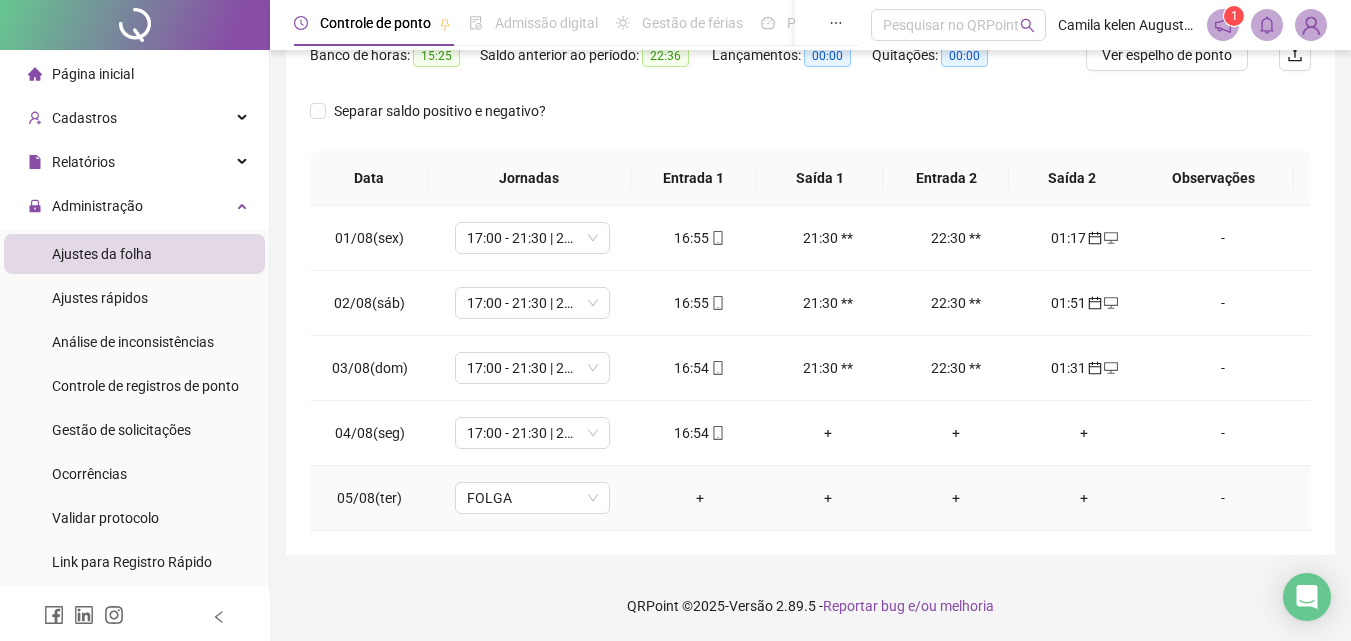 click on "+" at bounding box center (1084, 498) 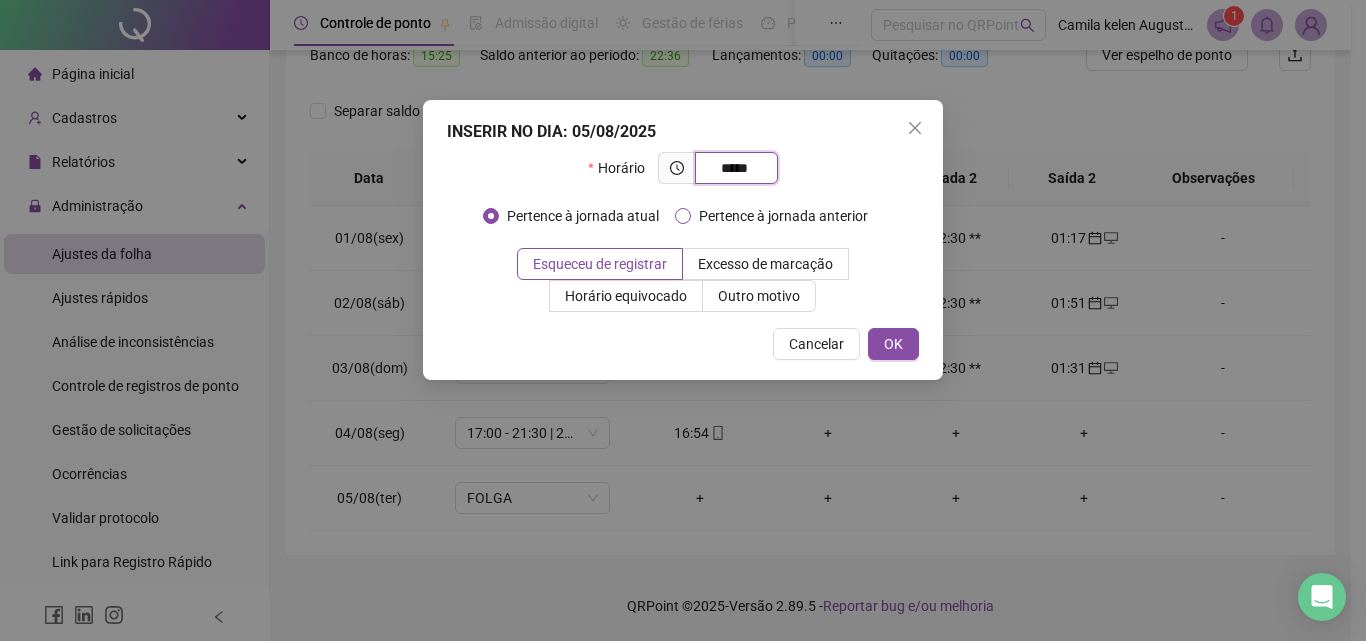 type on "*****" 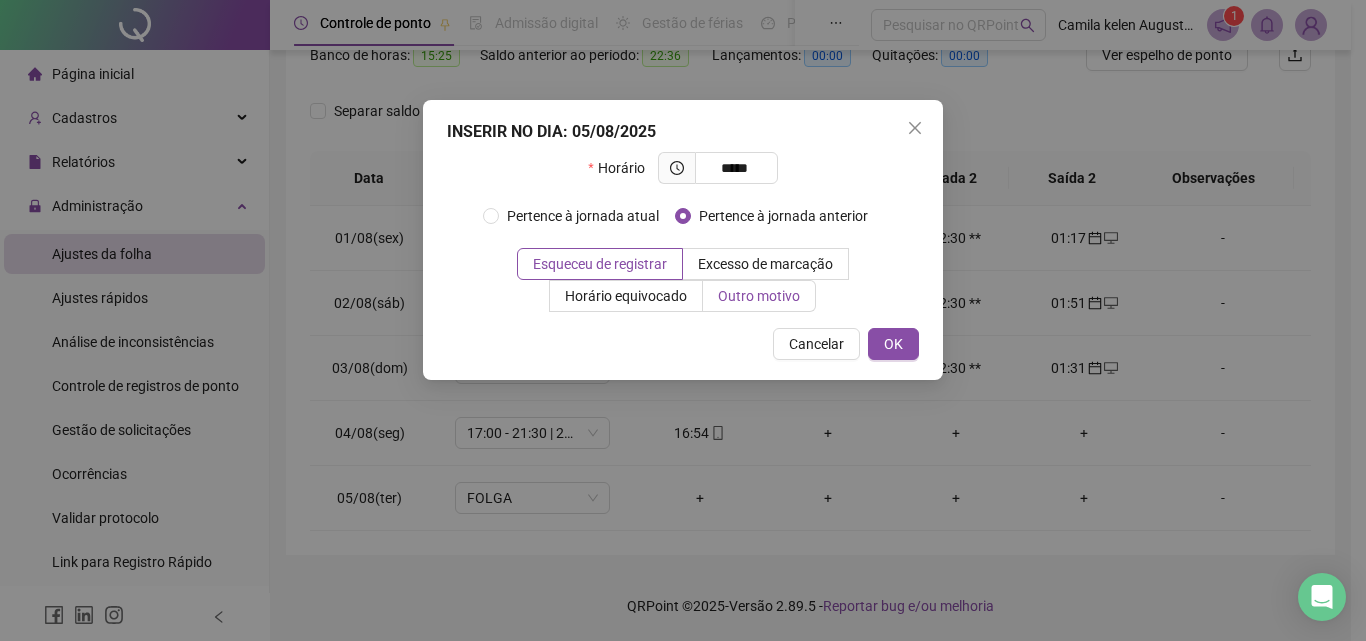 click on "Outro motivo" at bounding box center (759, 296) 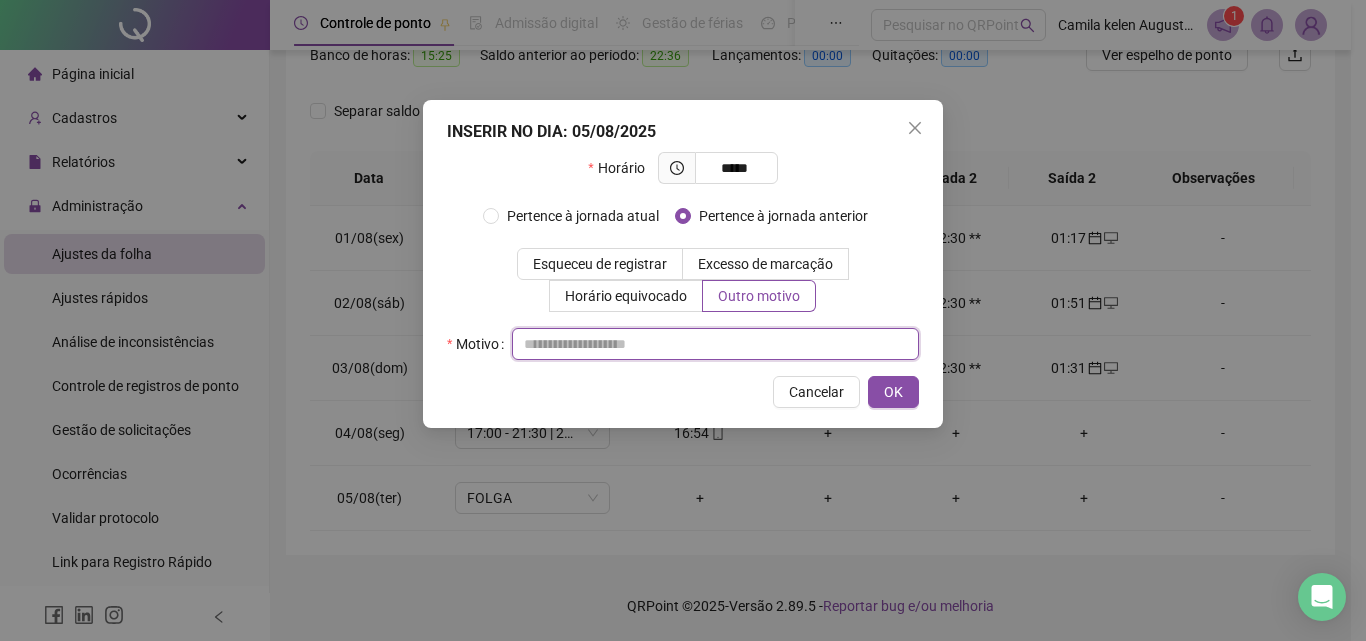 click at bounding box center (715, 344) 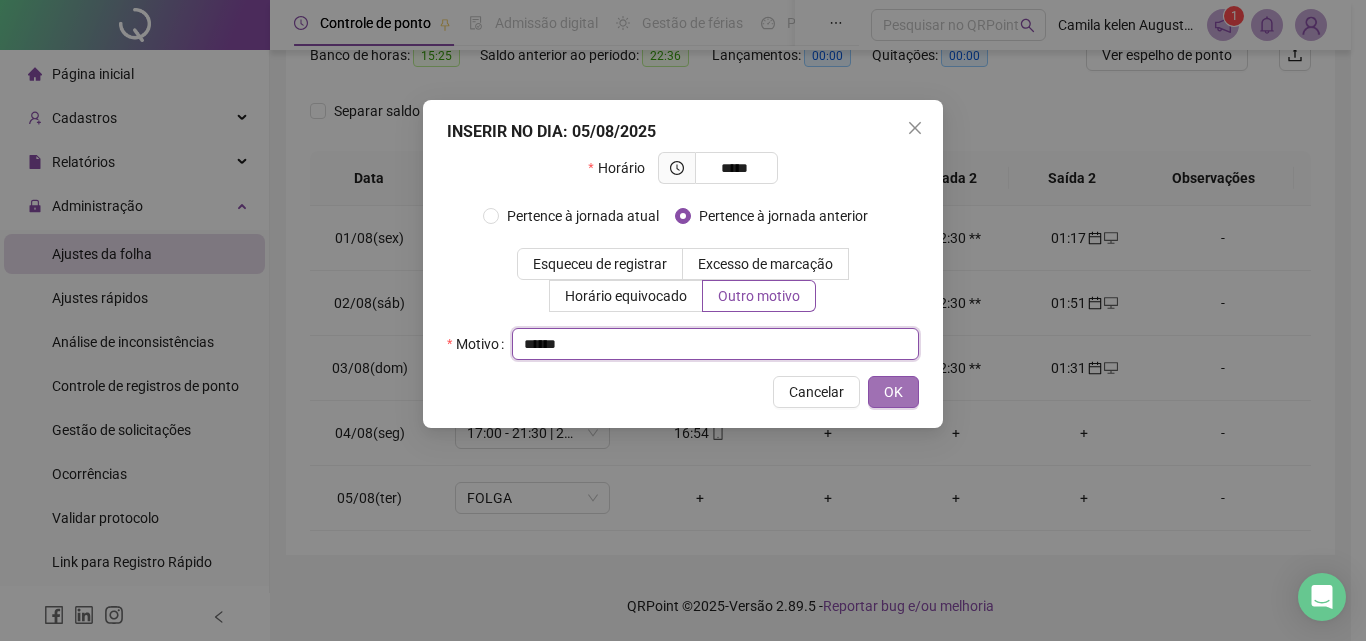 type on "*****" 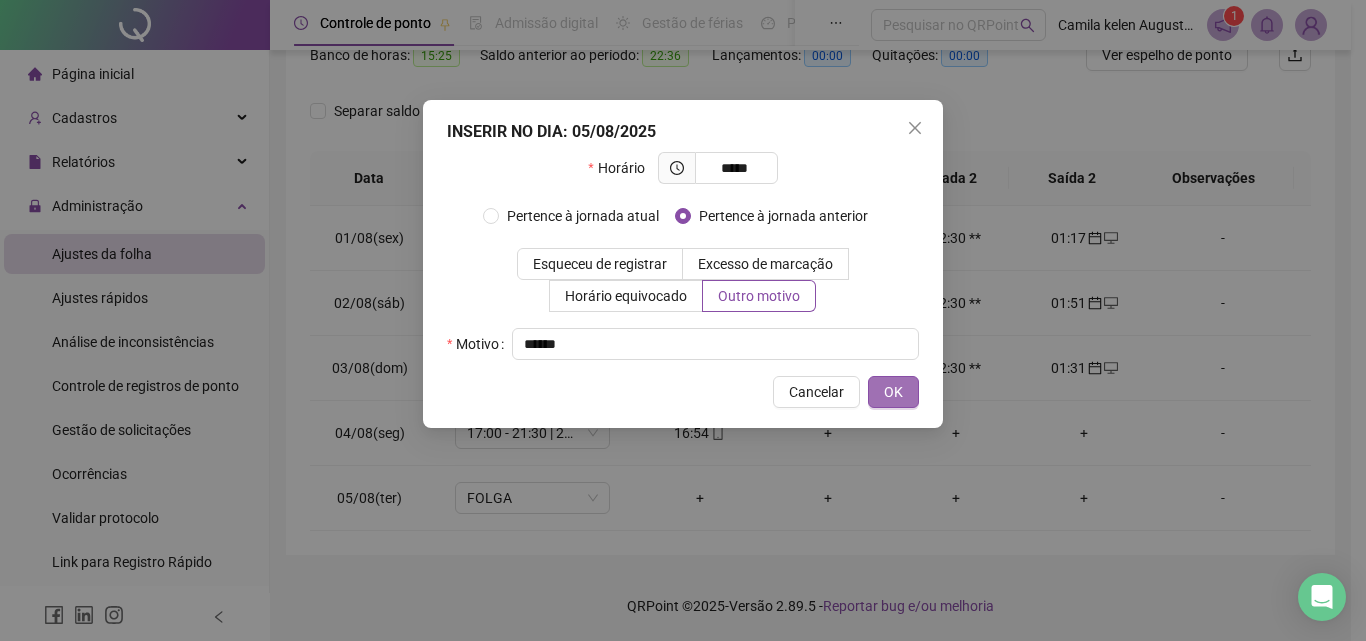 click on "OK" at bounding box center [893, 392] 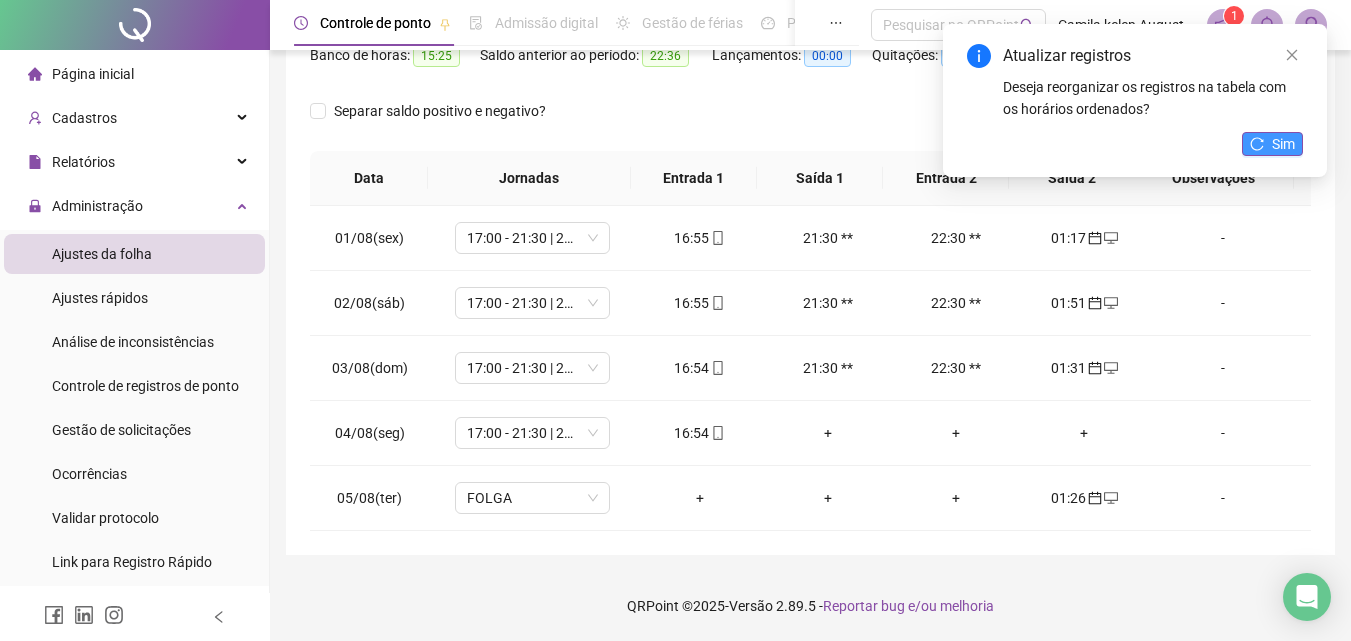 click on "Sim" at bounding box center (1283, 144) 